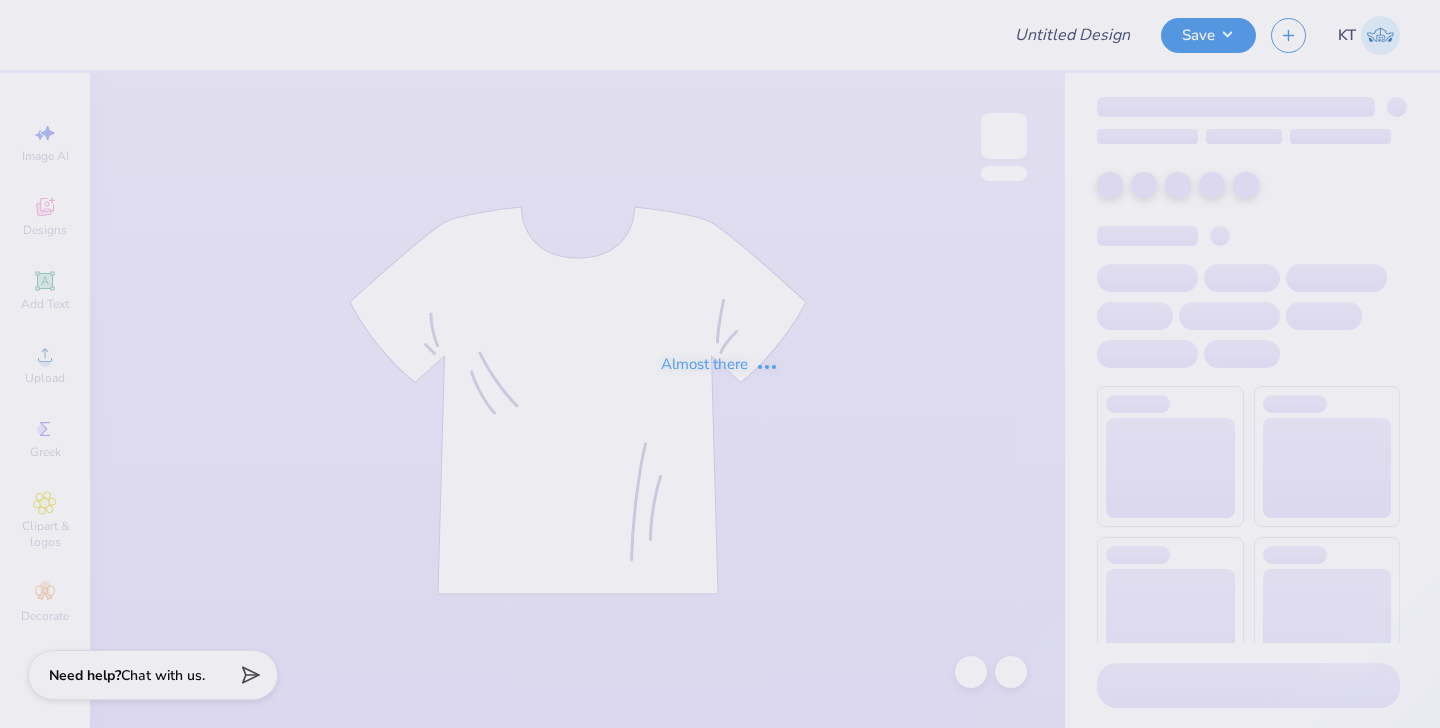 scroll, scrollTop: 0, scrollLeft: 0, axis: both 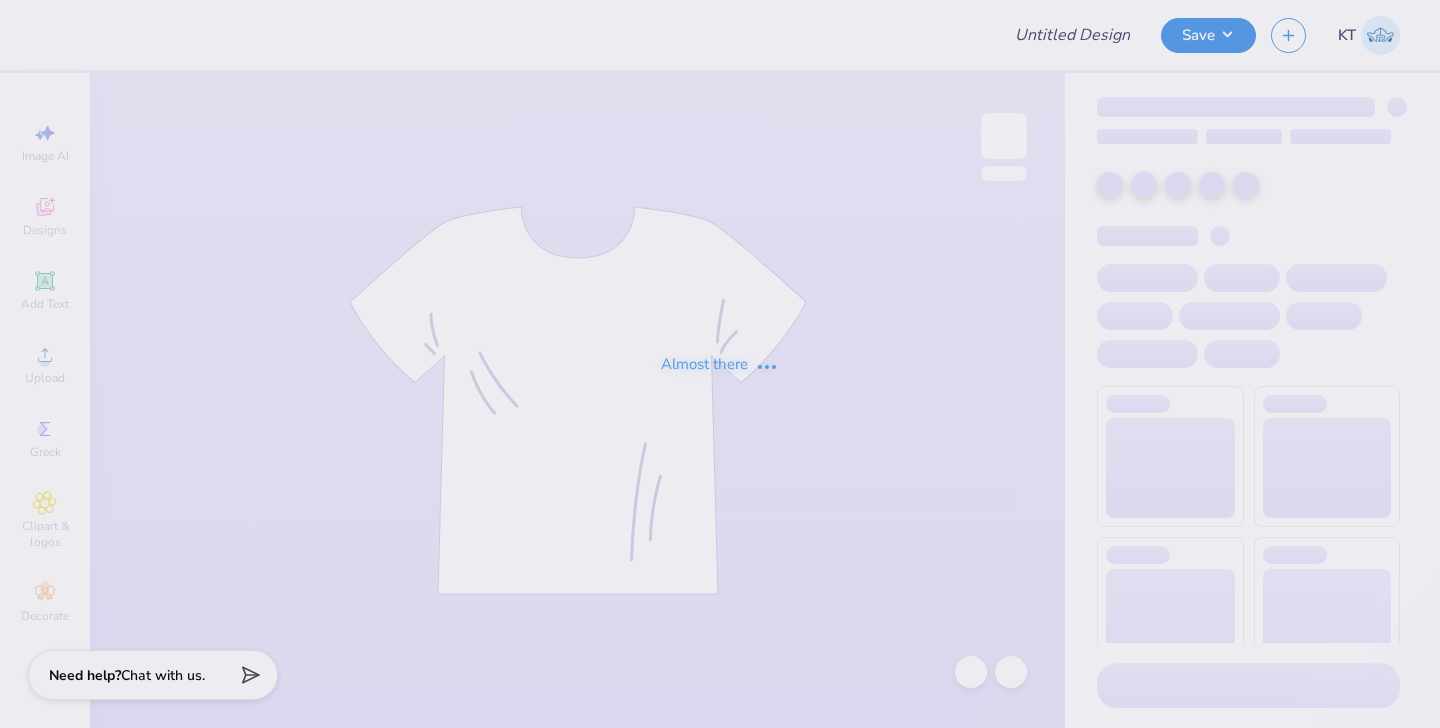 type on "GPHI CSUF General Drop" 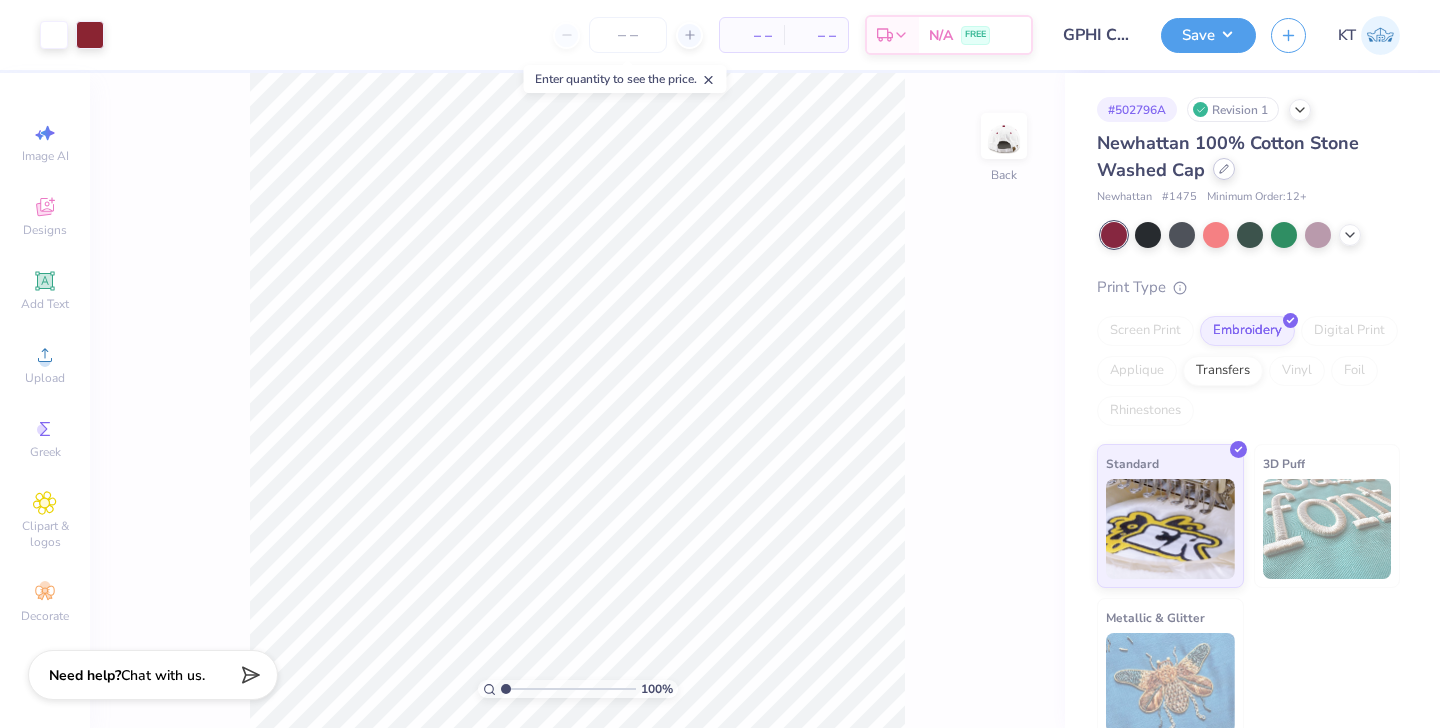 click 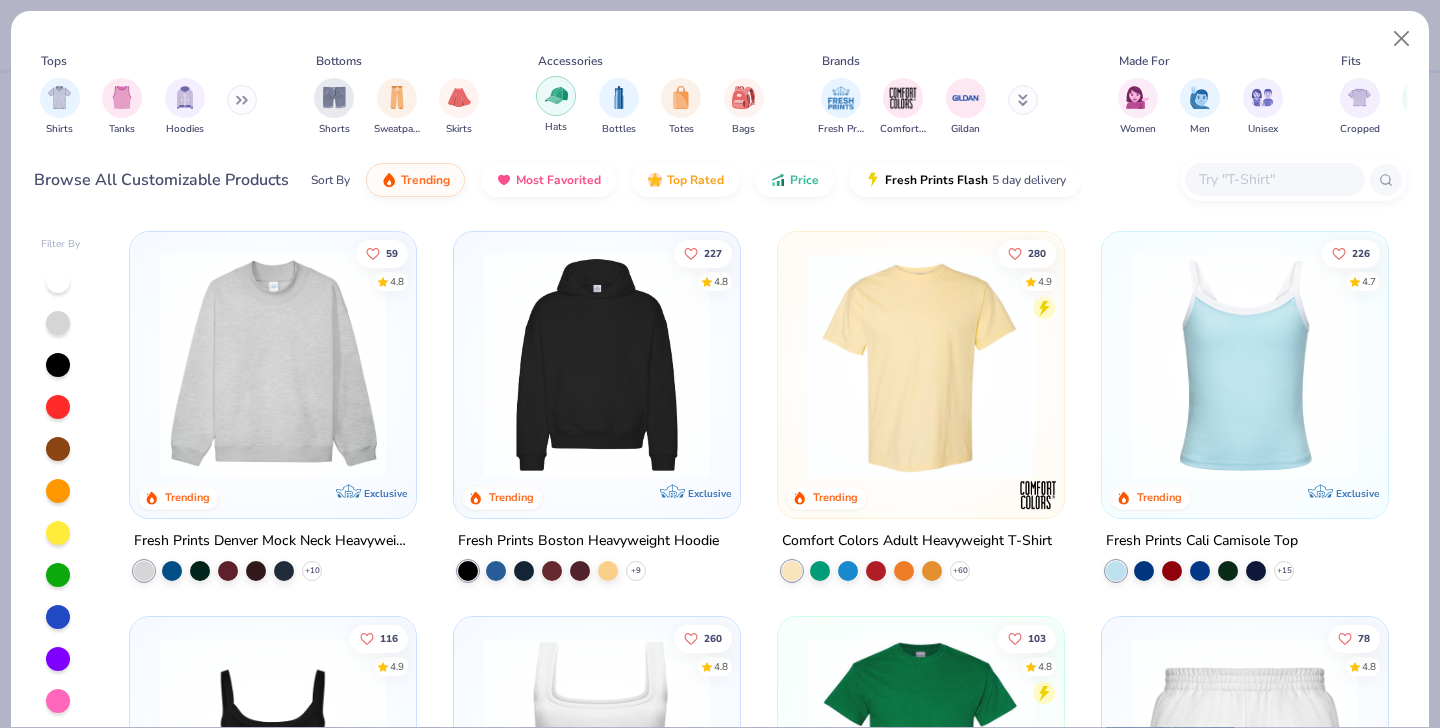 click at bounding box center (556, 95) 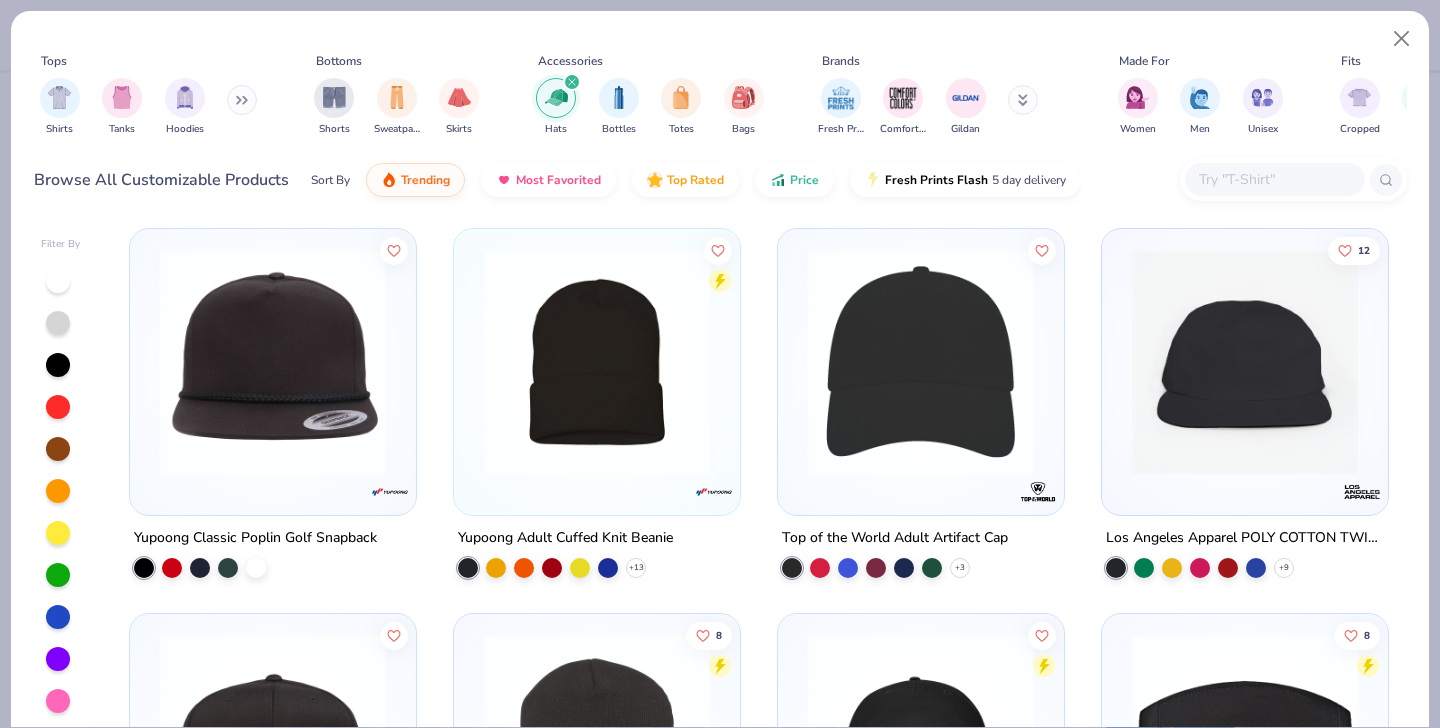 scroll, scrollTop: 1160, scrollLeft: 0, axis: vertical 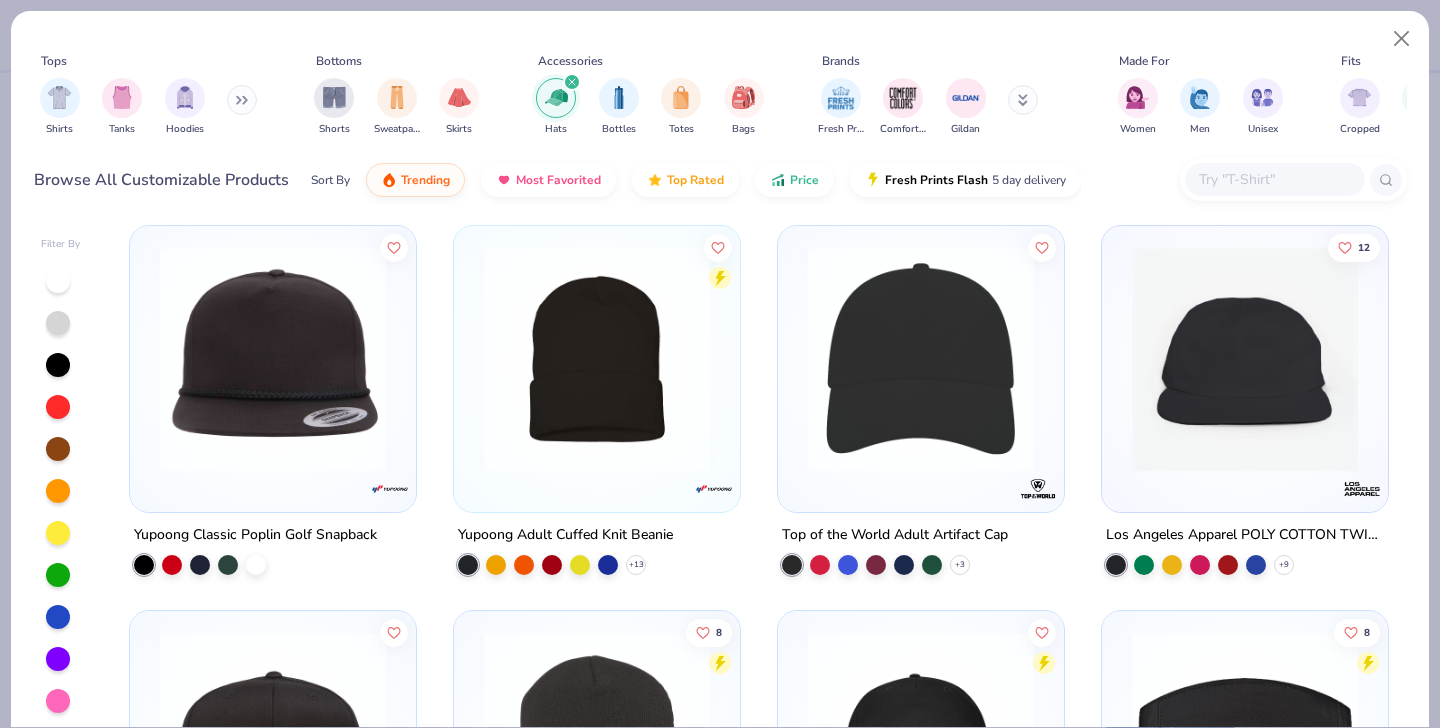click at bounding box center [1274, 179] 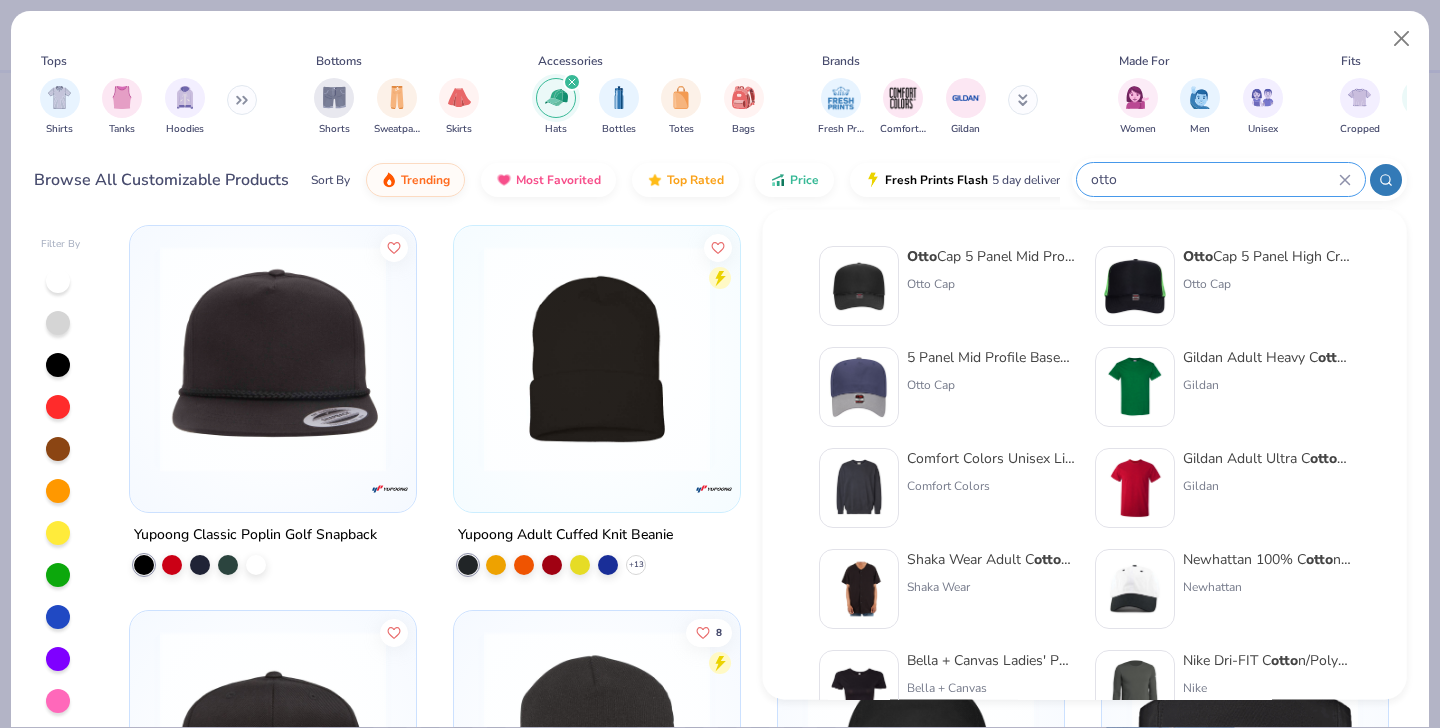 type on "otto" 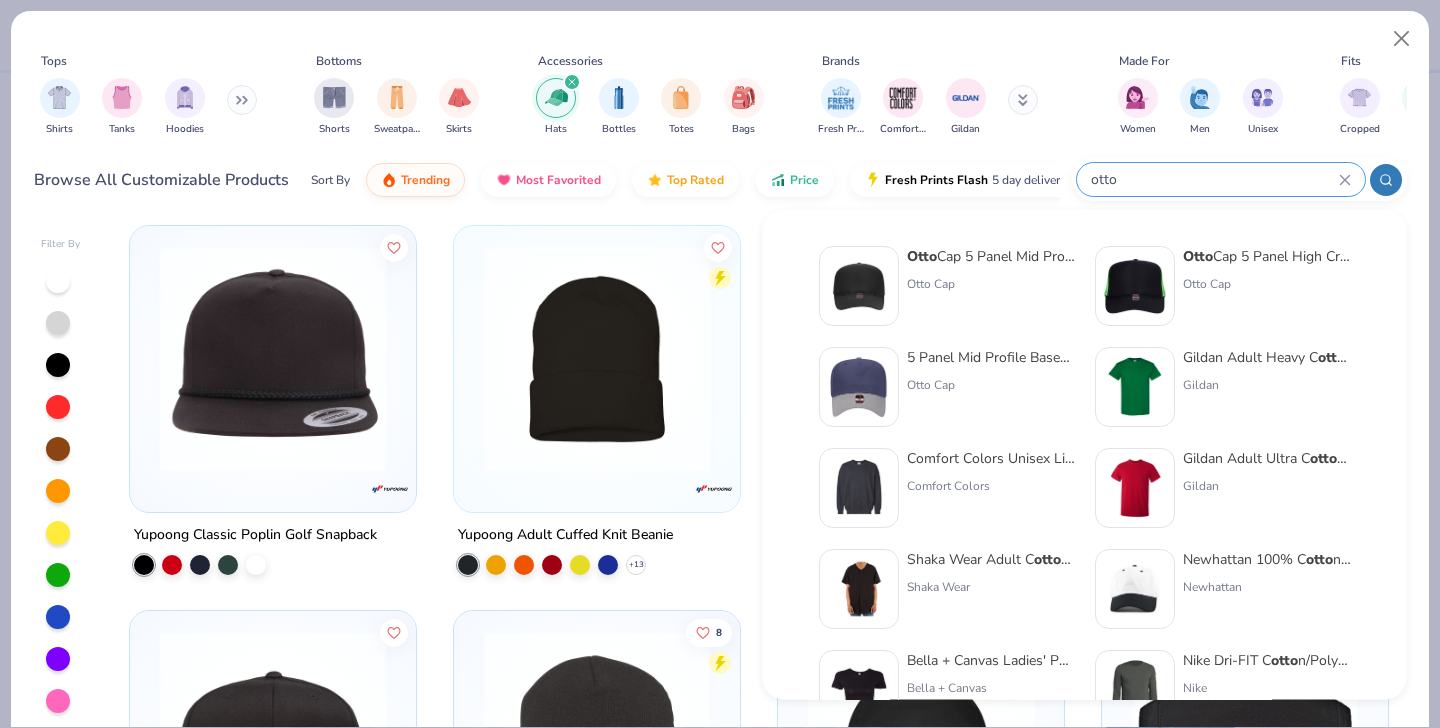 click on "Otto  Cap 5 Panel Mid Profile Mesh Back Trucker Hat" at bounding box center [991, 256] 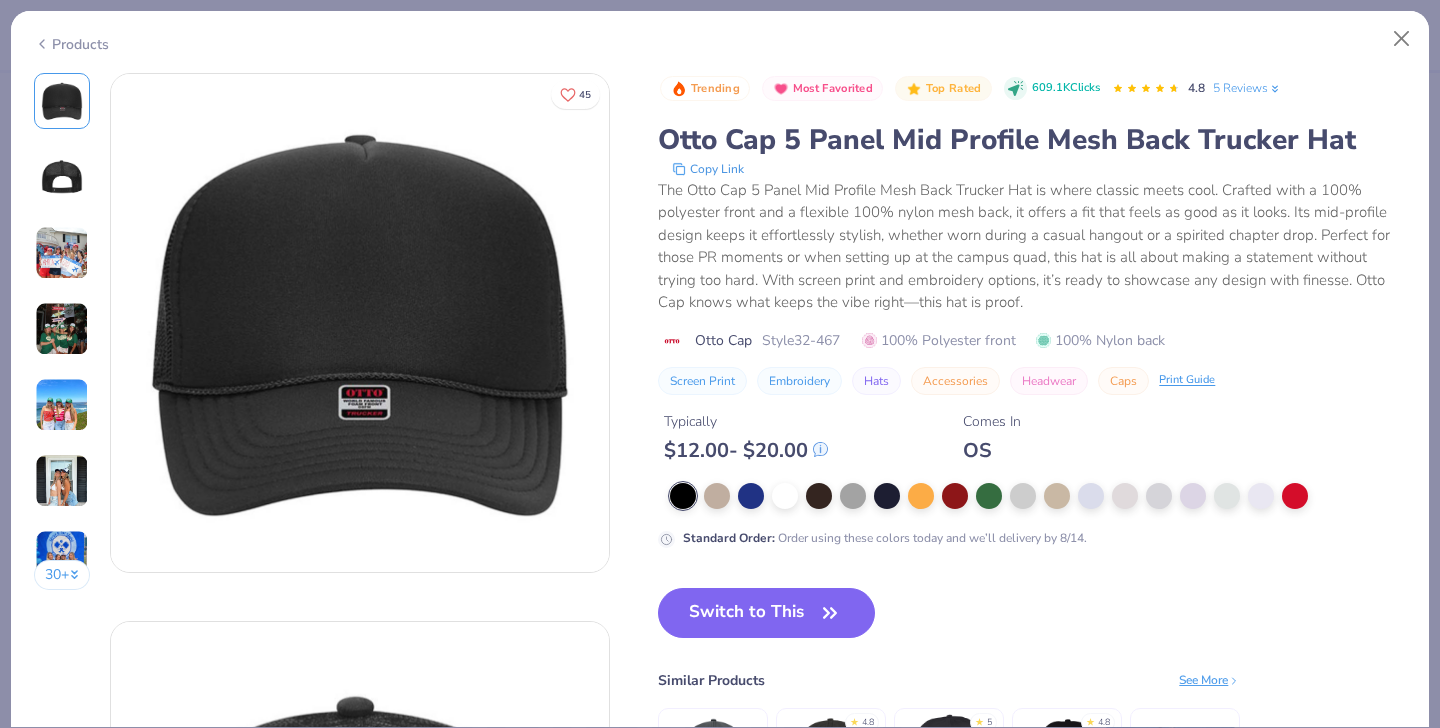 click at bounding box center [62, 253] 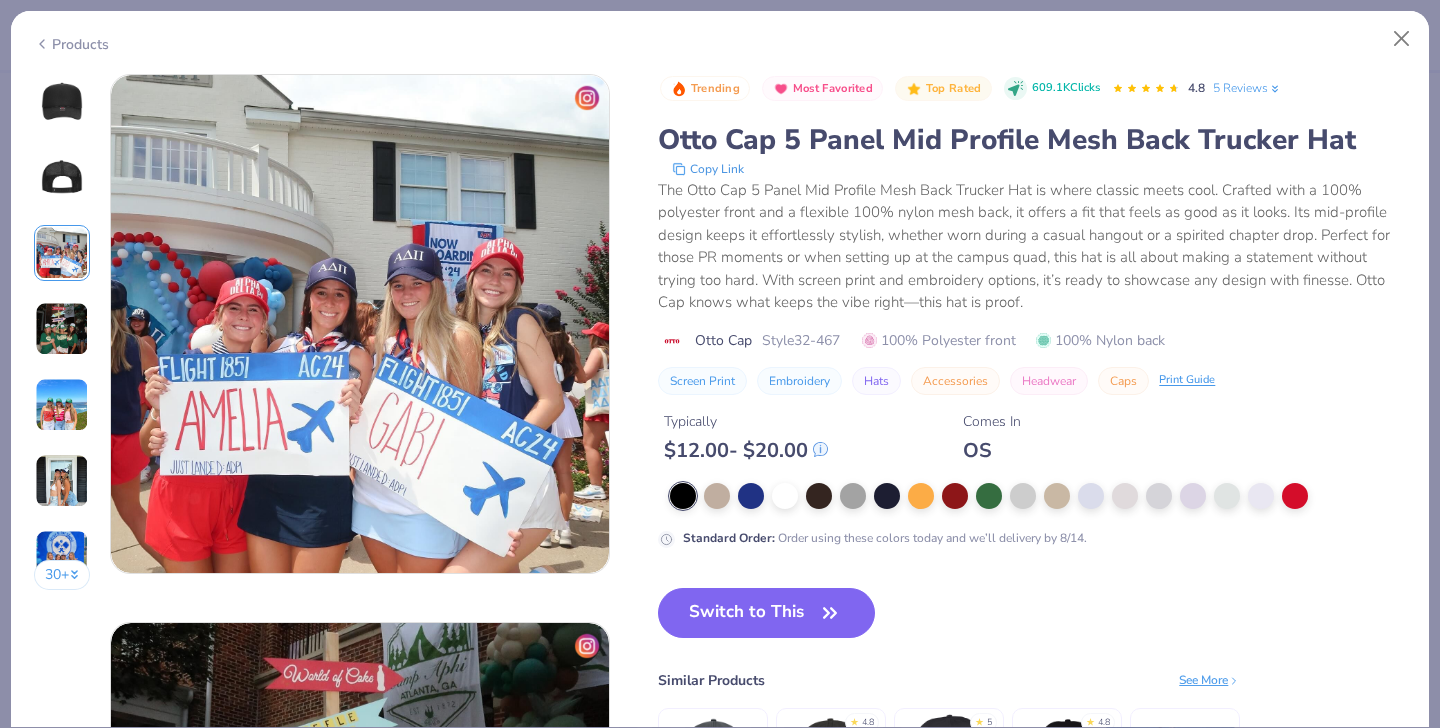 scroll, scrollTop: 1096, scrollLeft: 0, axis: vertical 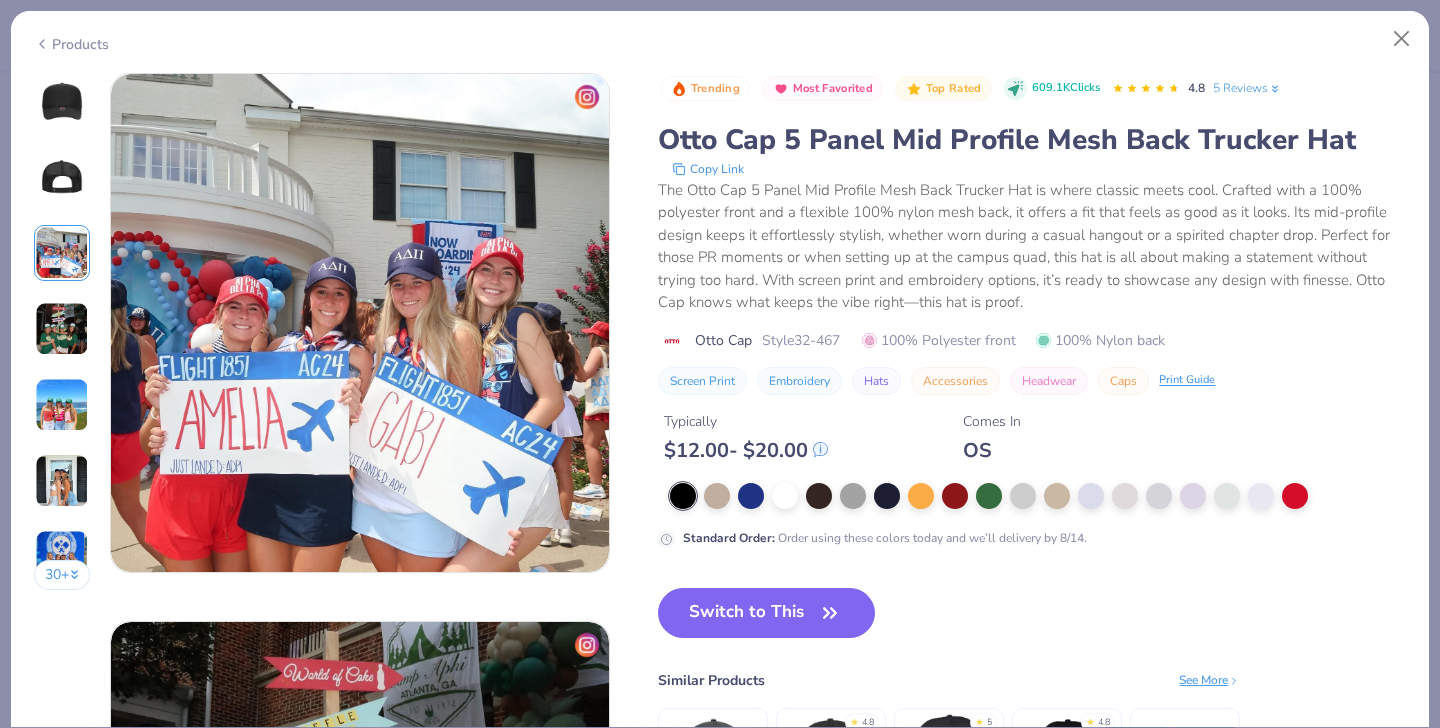click 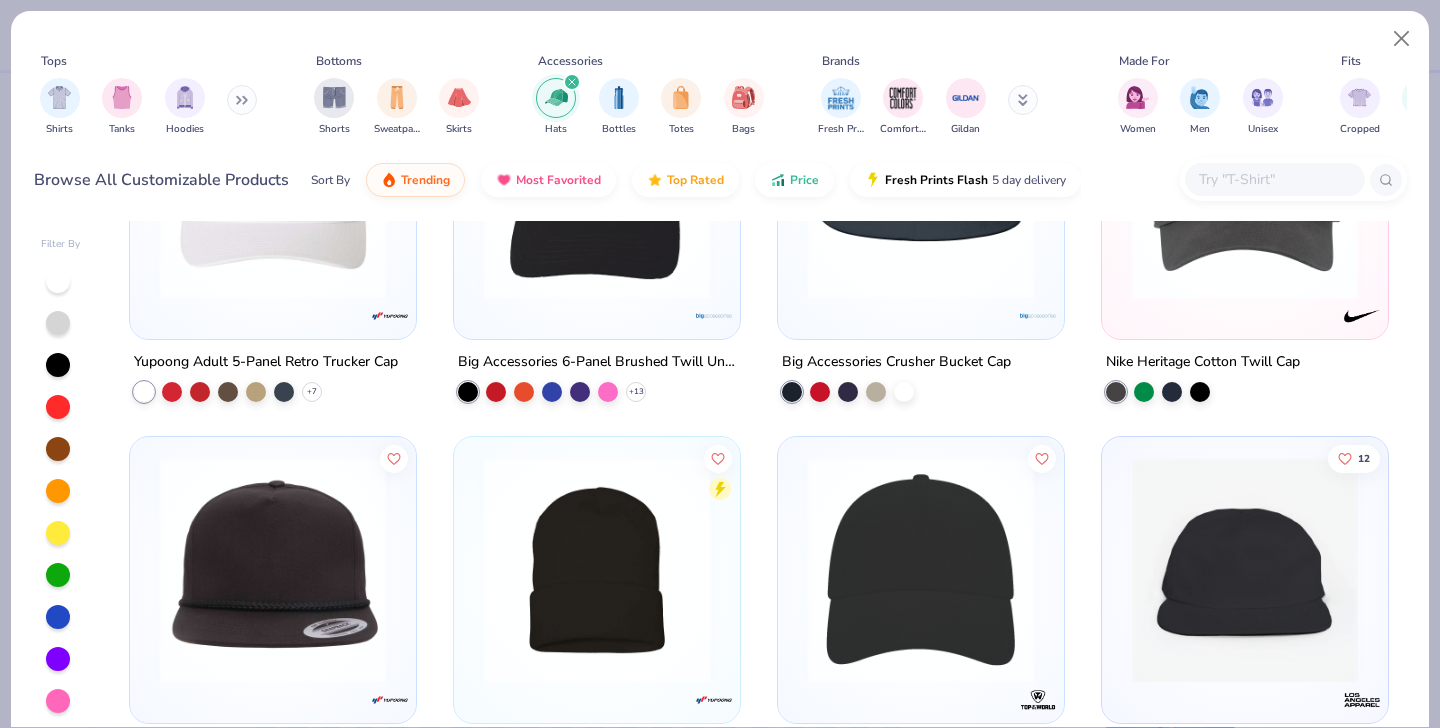 scroll, scrollTop: 948, scrollLeft: 0, axis: vertical 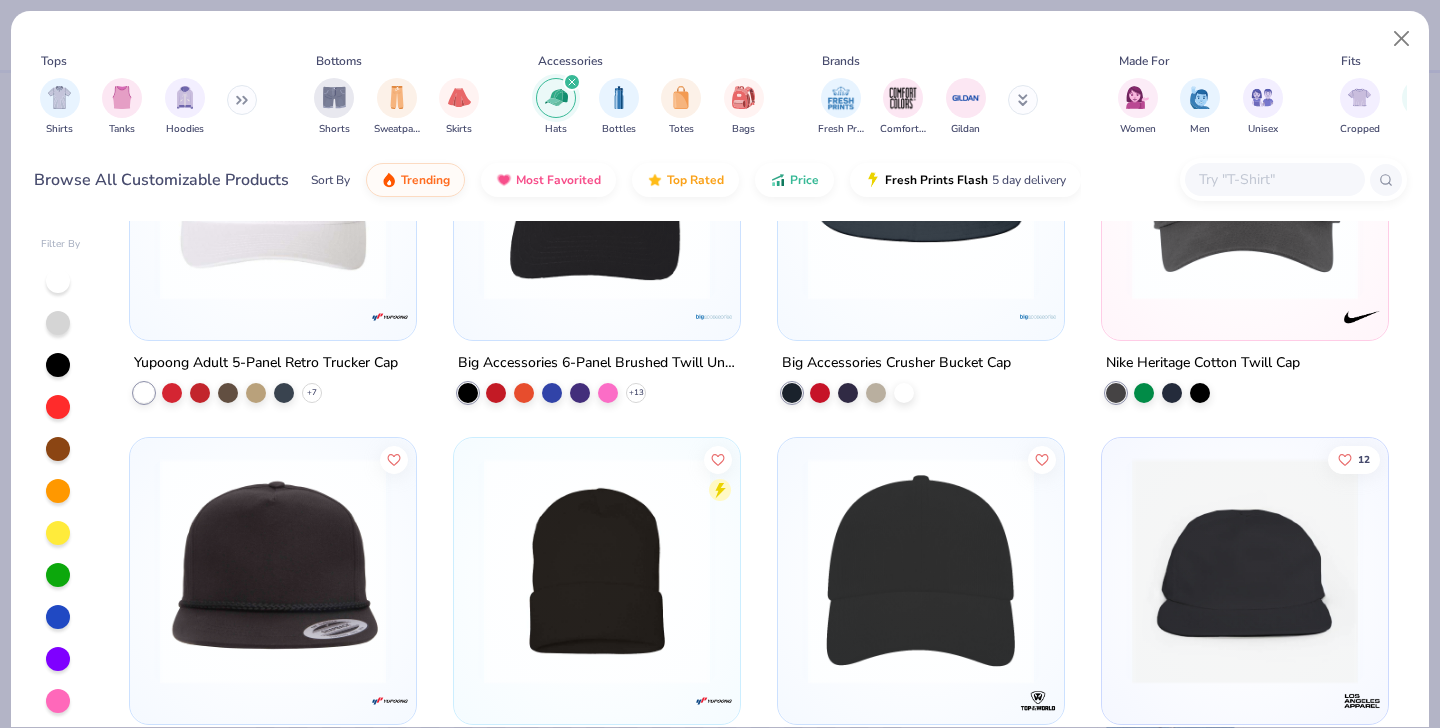 click at bounding box center [1274, 179] 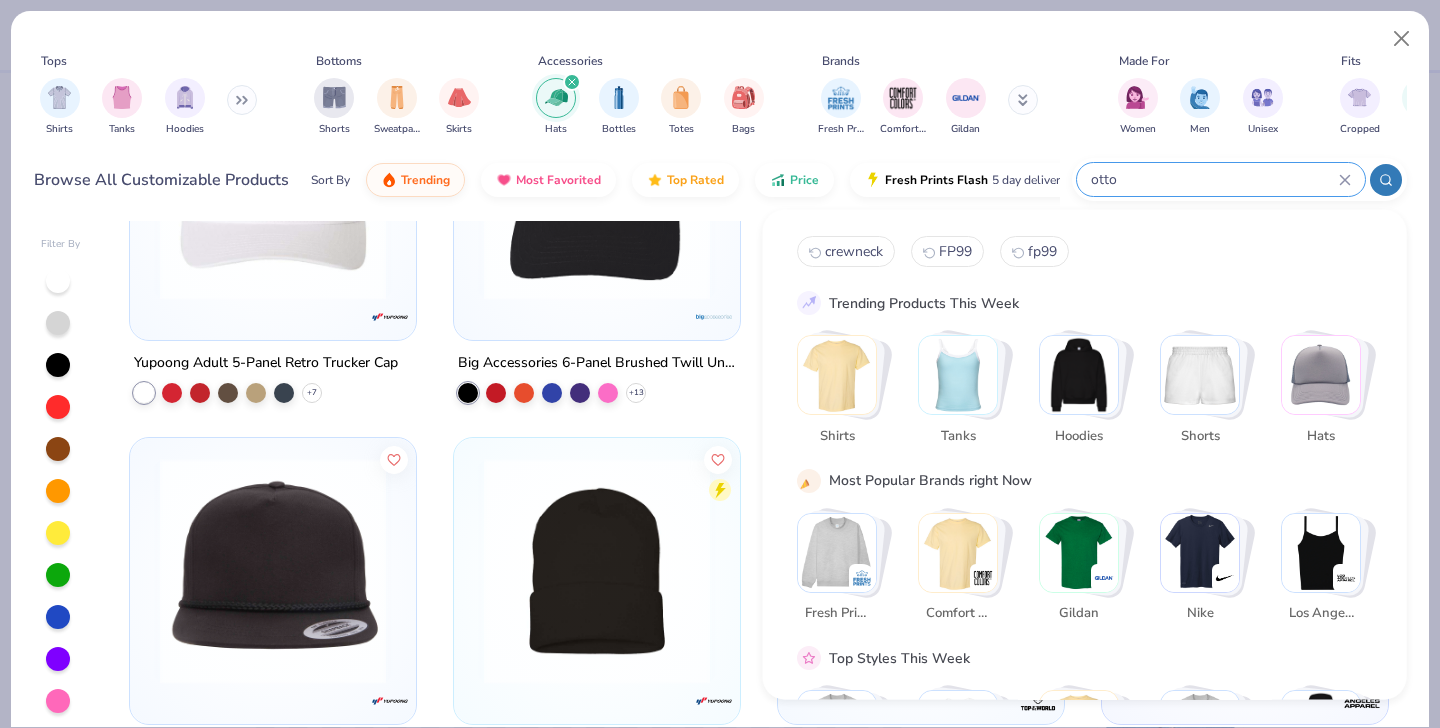 type on "otto" 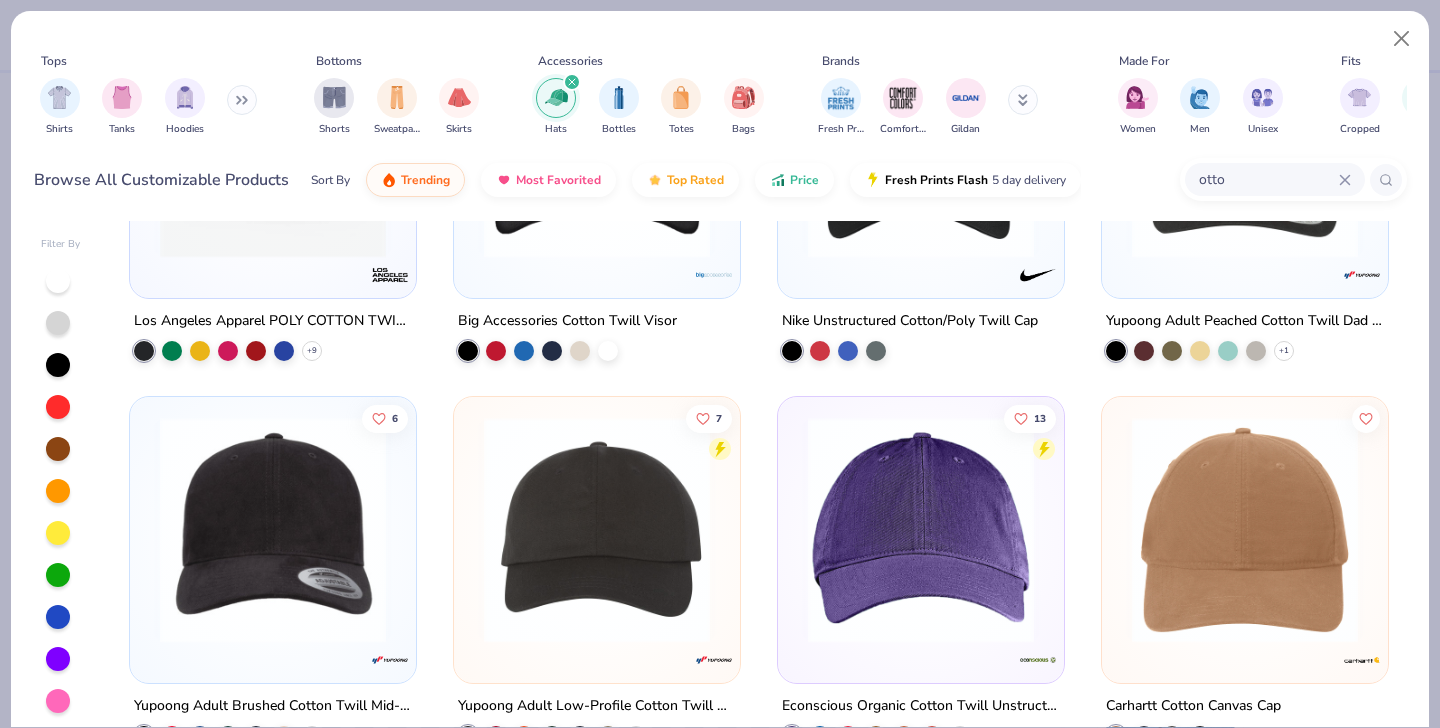 scroll, scrollTop: 650, scrollLeft: 0, axis: vertical 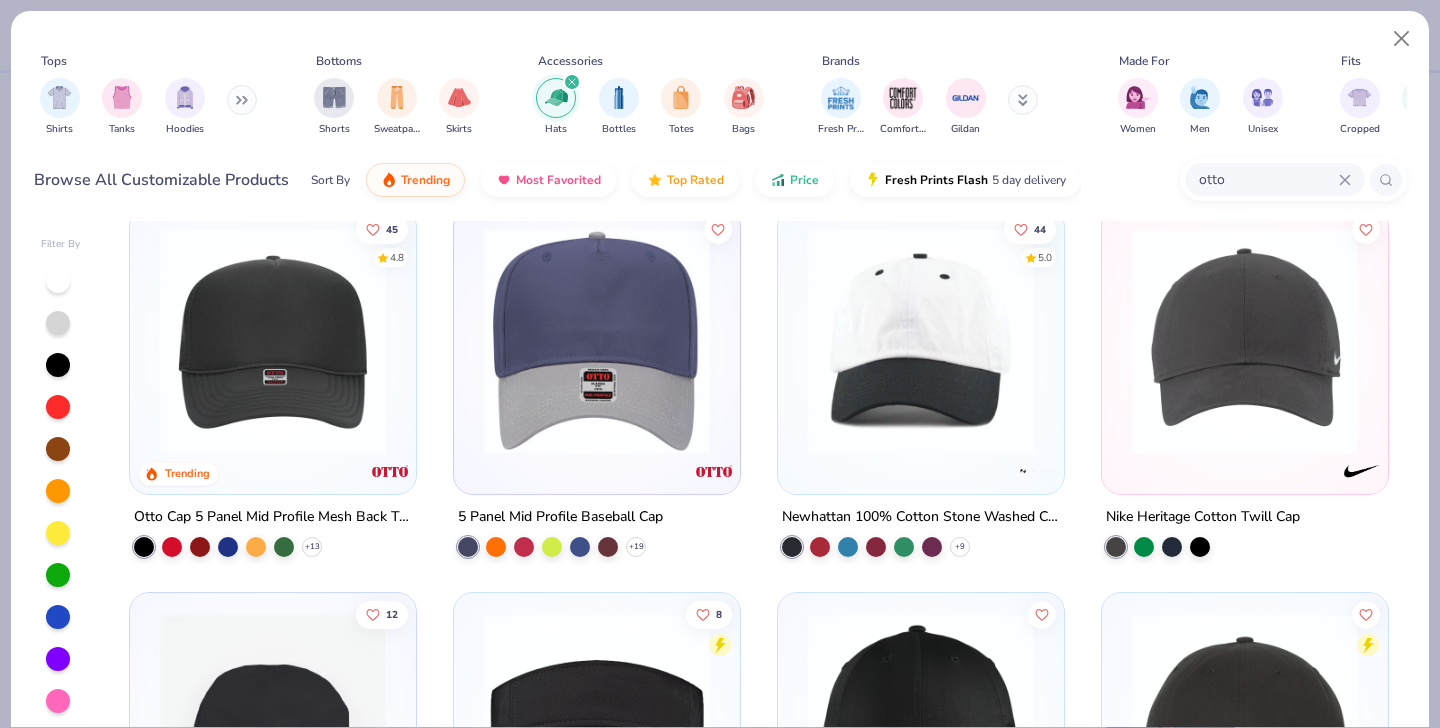 click at bounding box center (597, 341) 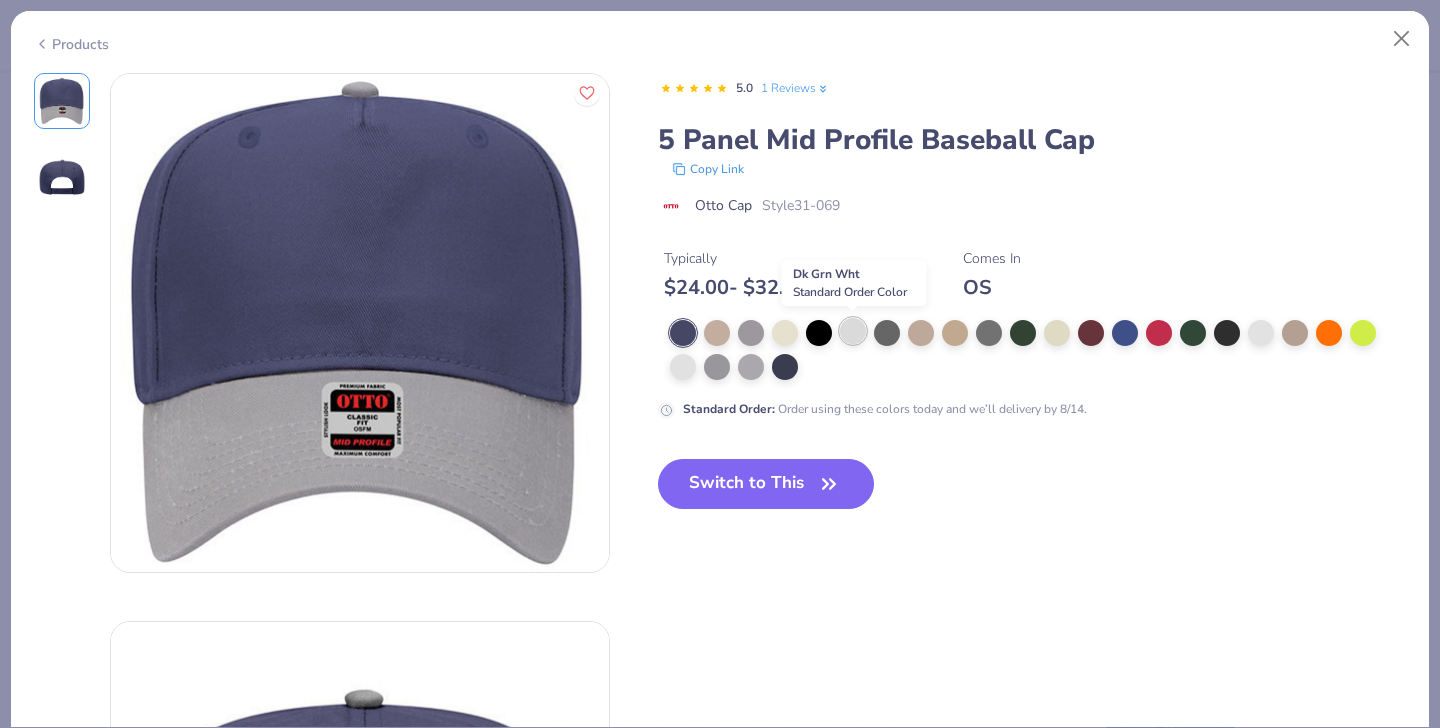 click at bounding box center [853, 331] 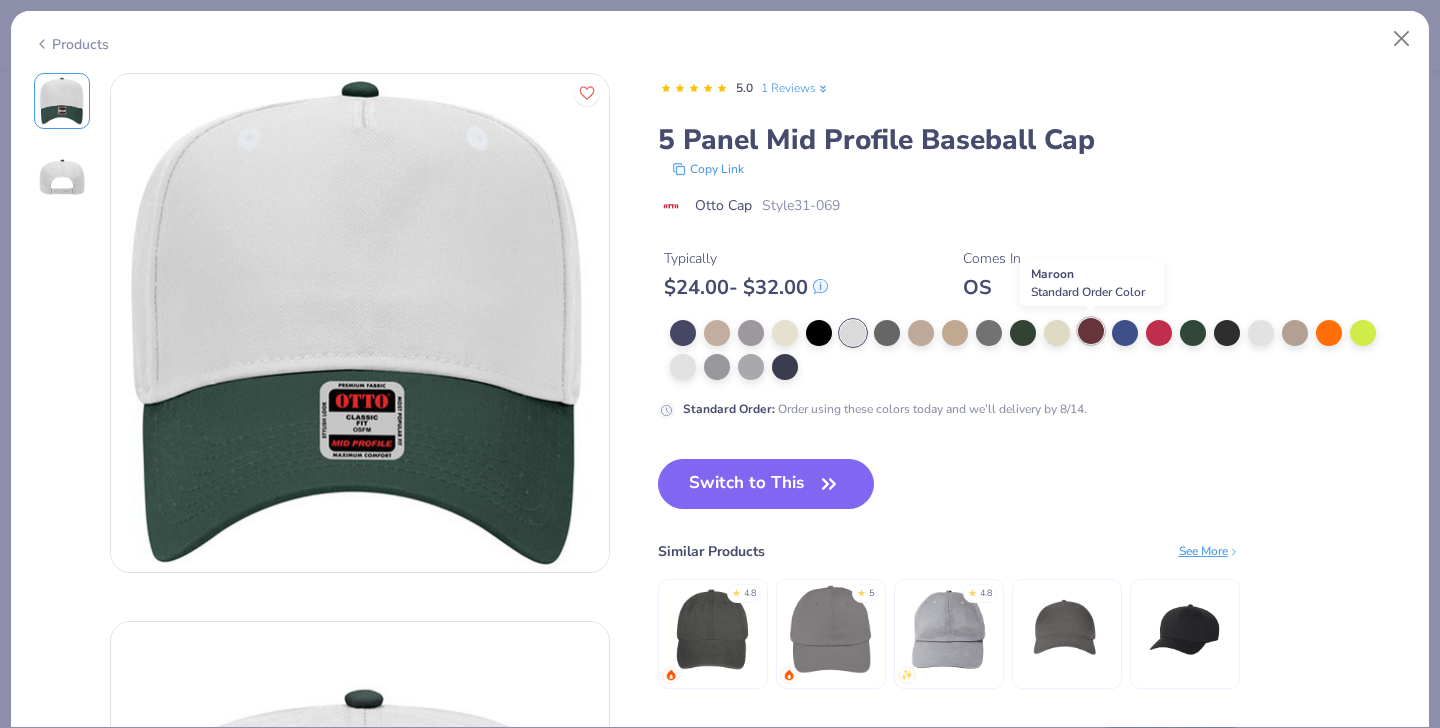 click at bounding box center (1091, 331) 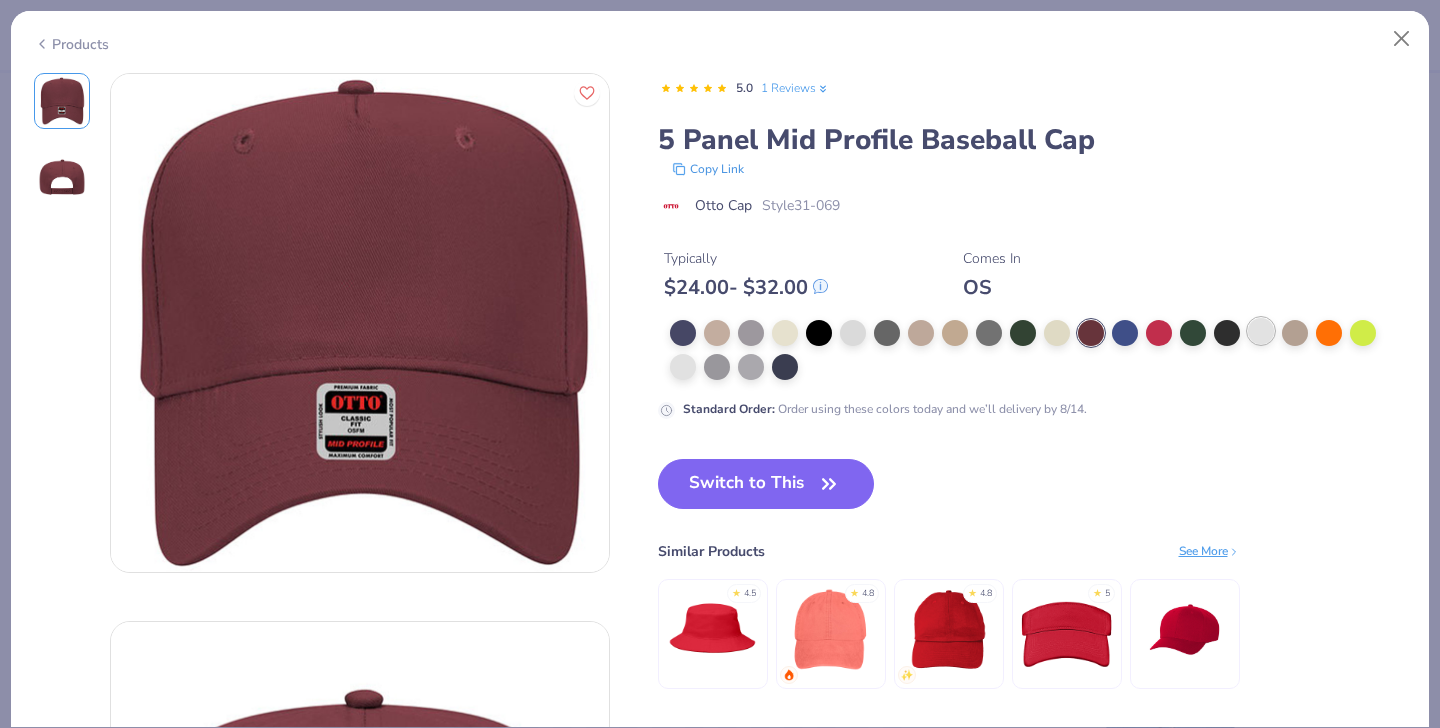 click at bounding box center [1261, 331] 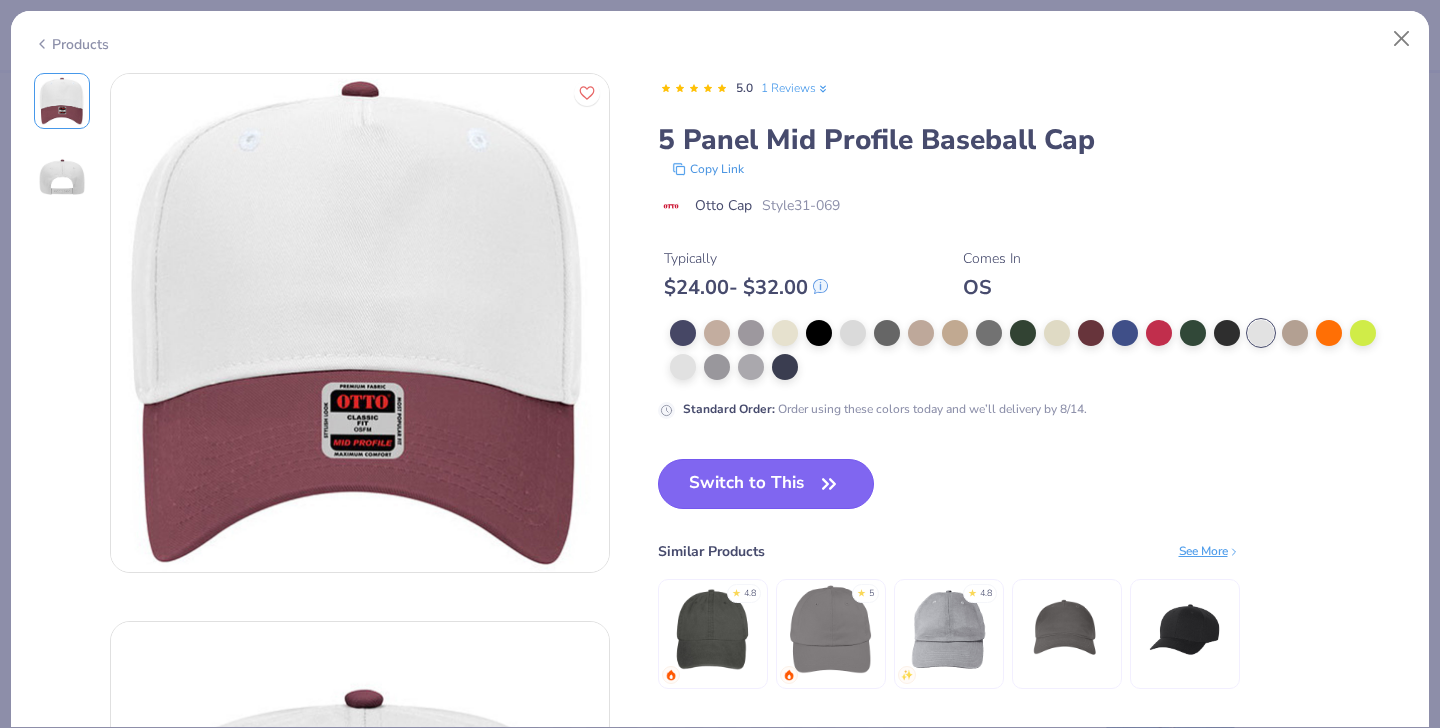 click on "Switch to This" at bounding box center (766, 484) 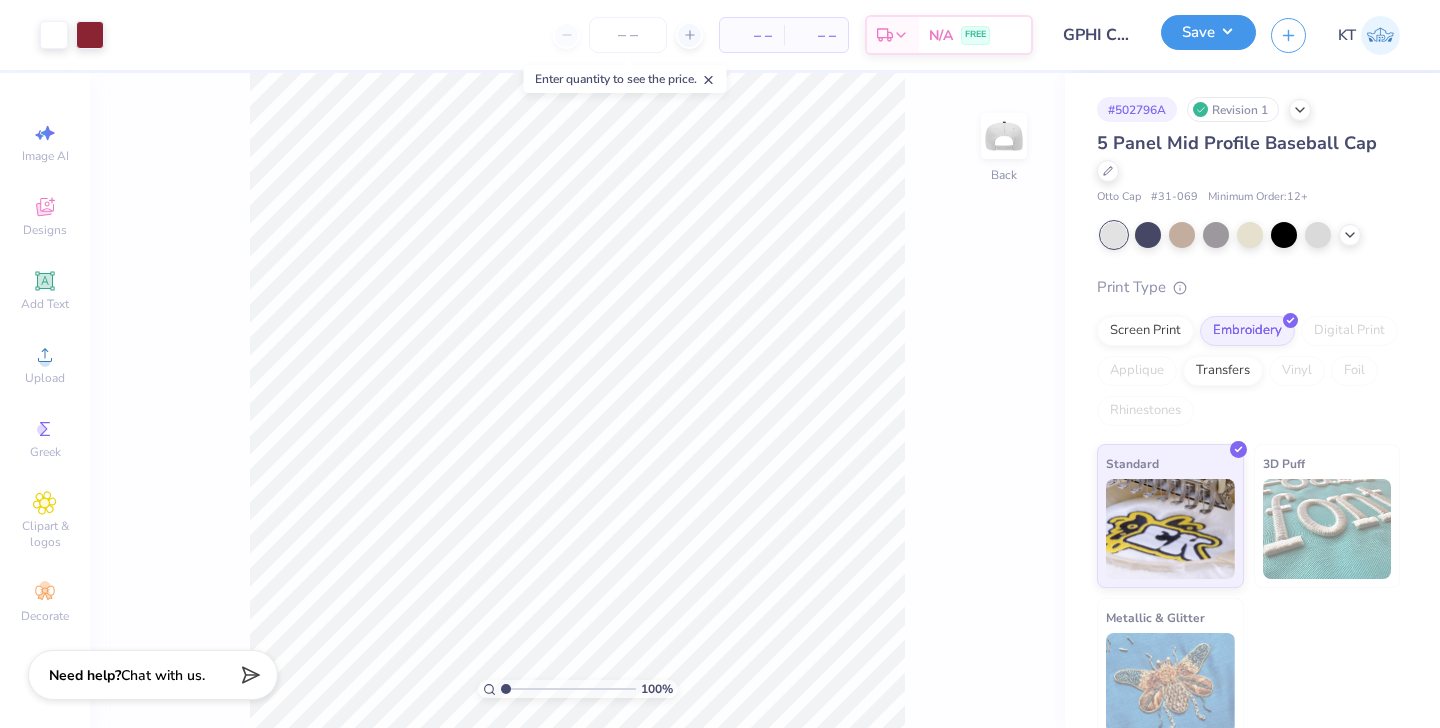 click on "Save" at bounding box center (1208, 32) 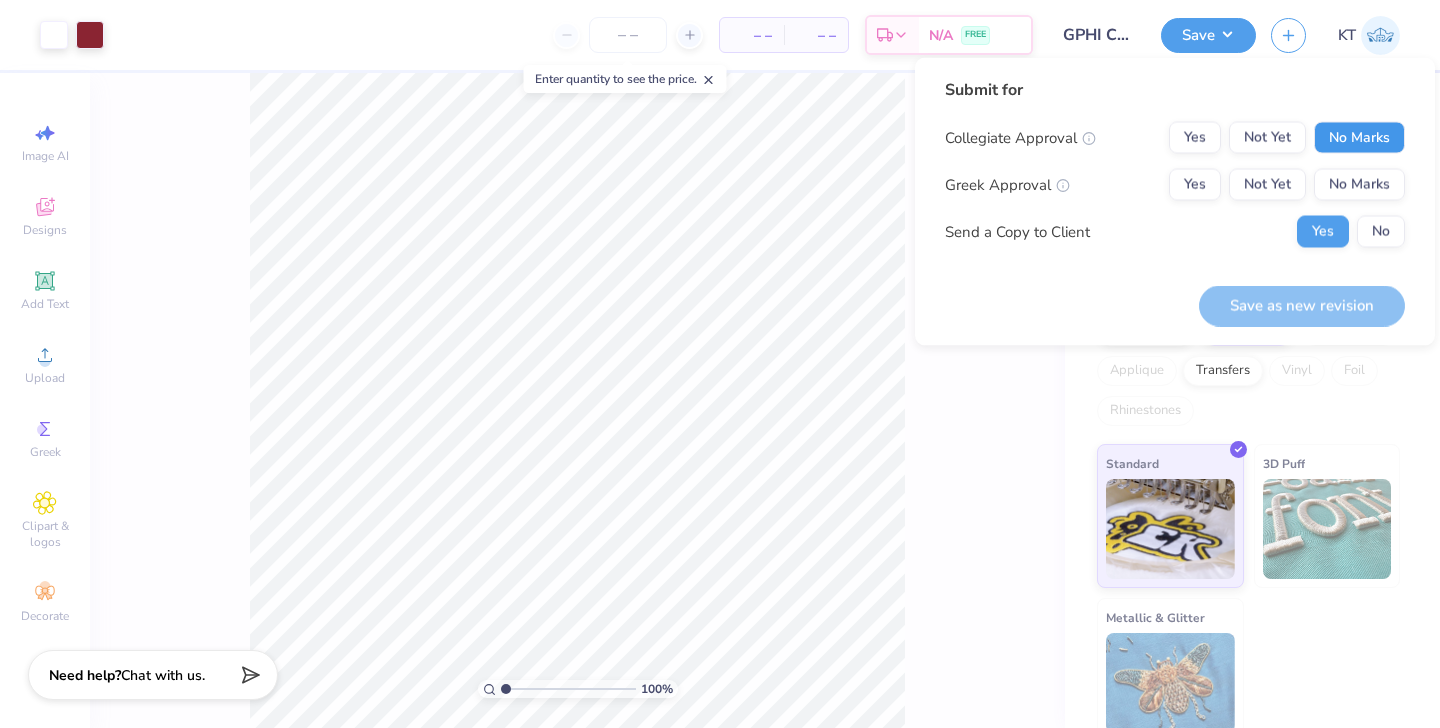 click on "No Marks" at bounding box center (1359, 138) 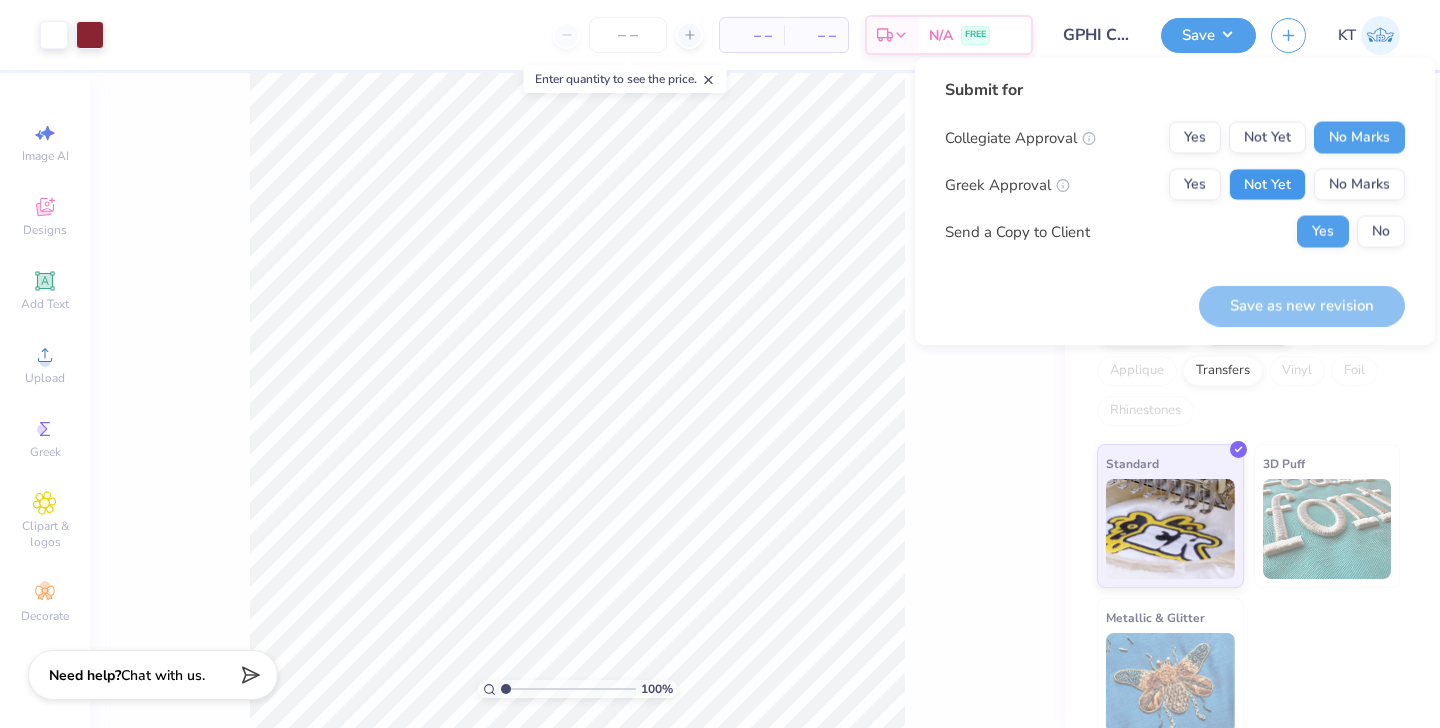 click on "Not Yet" at bounding box center [1267, 185] 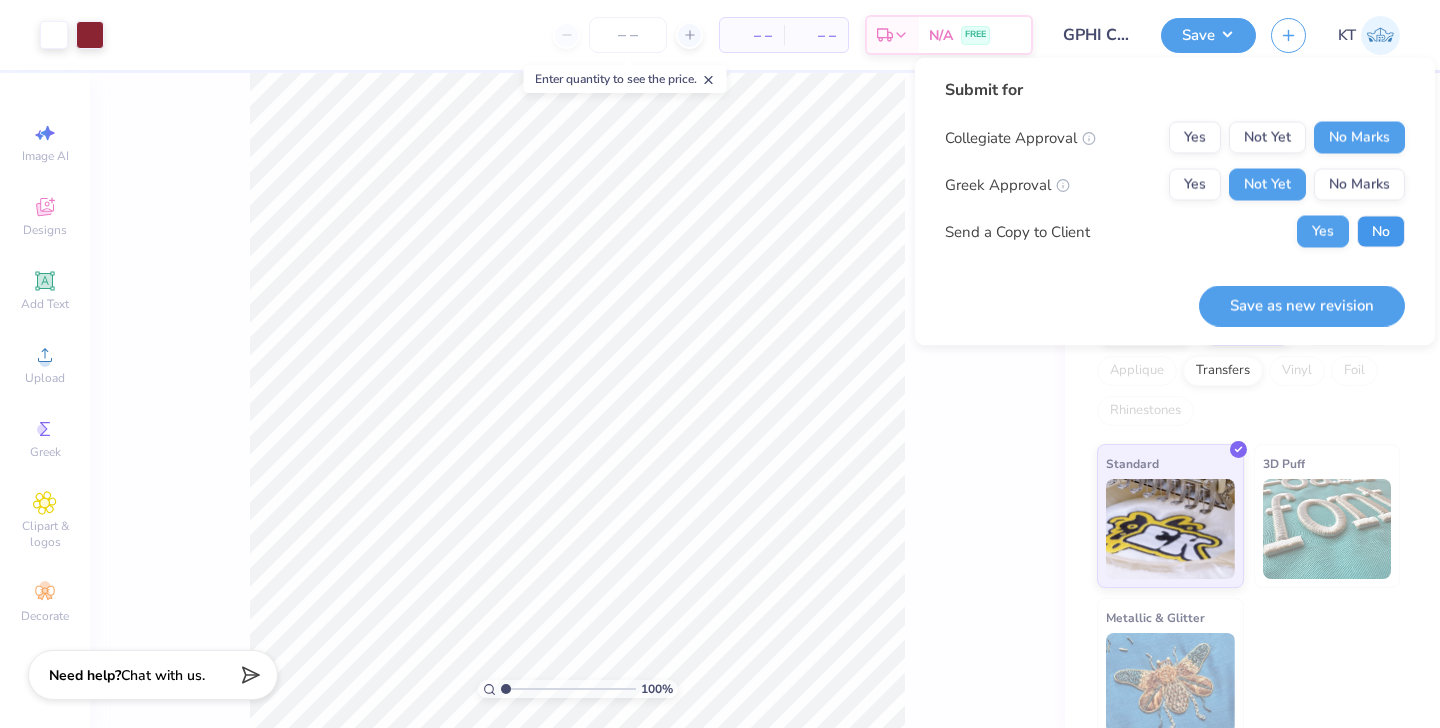 click on "No" at bounding box center [1381, 232] 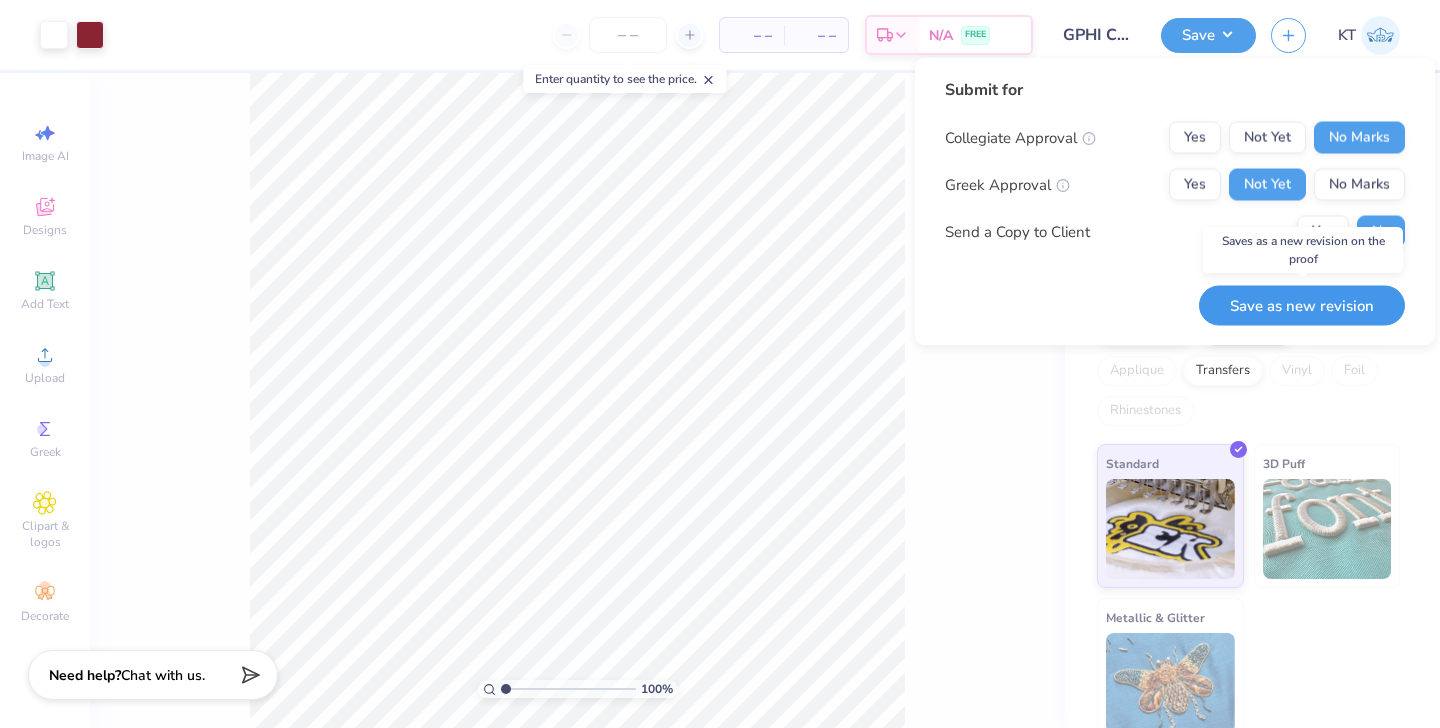 click on "Save as new revision" at bounding box center [1302, 305] 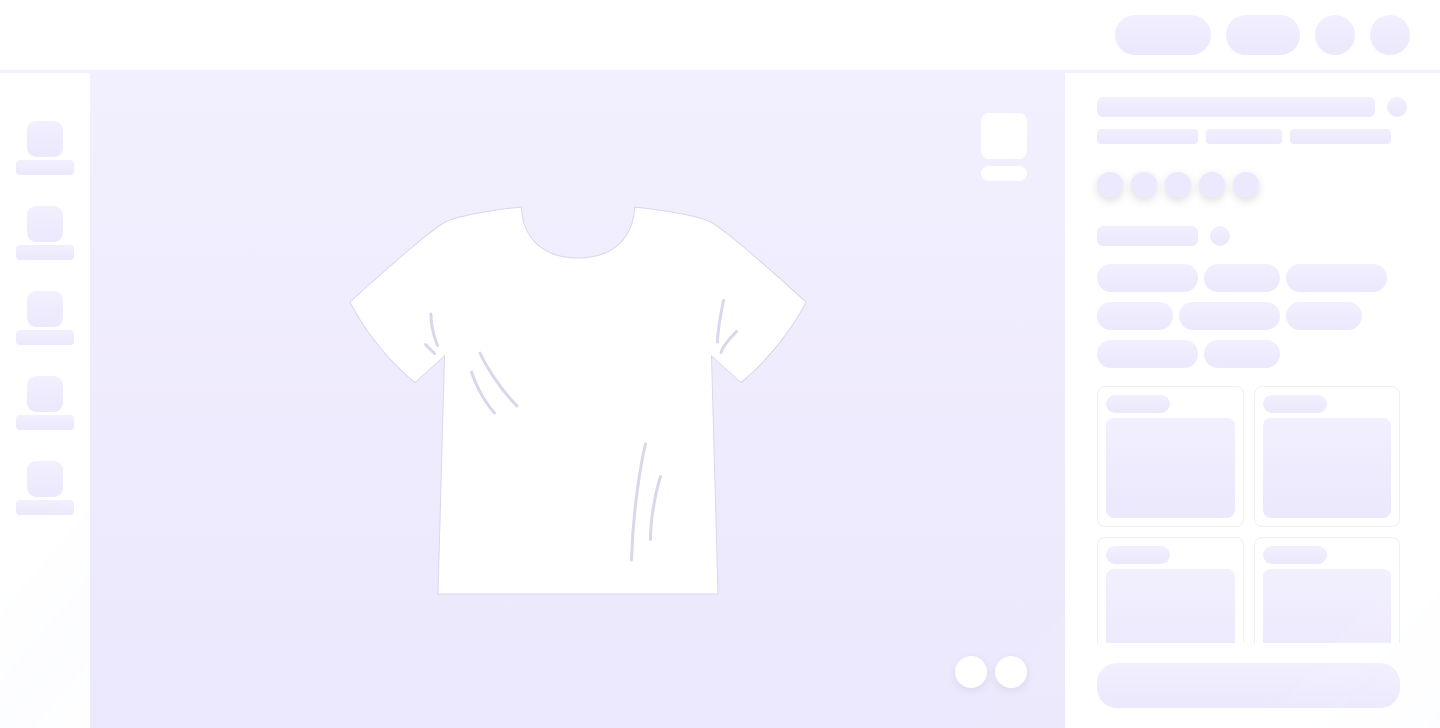 scroll, scrollTop: 0, scrollLeft: 0, axis: both 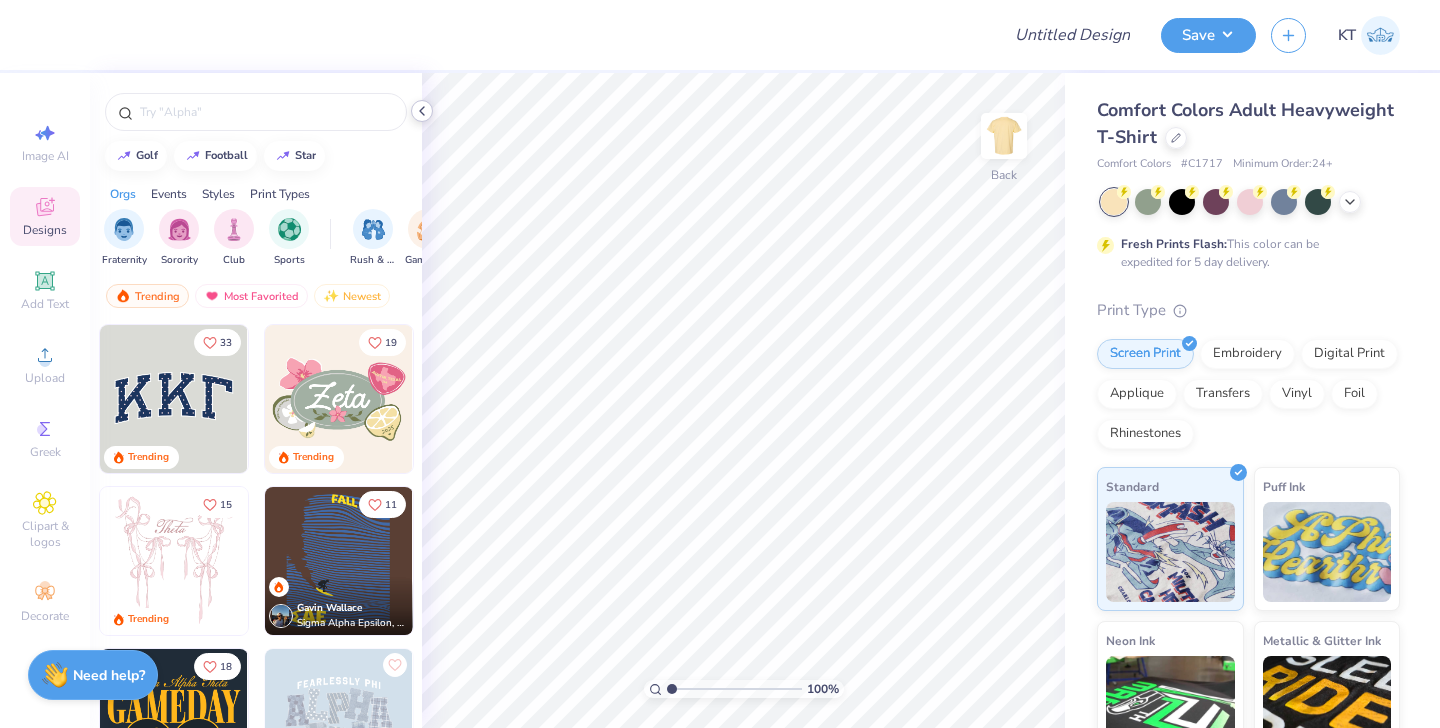 click 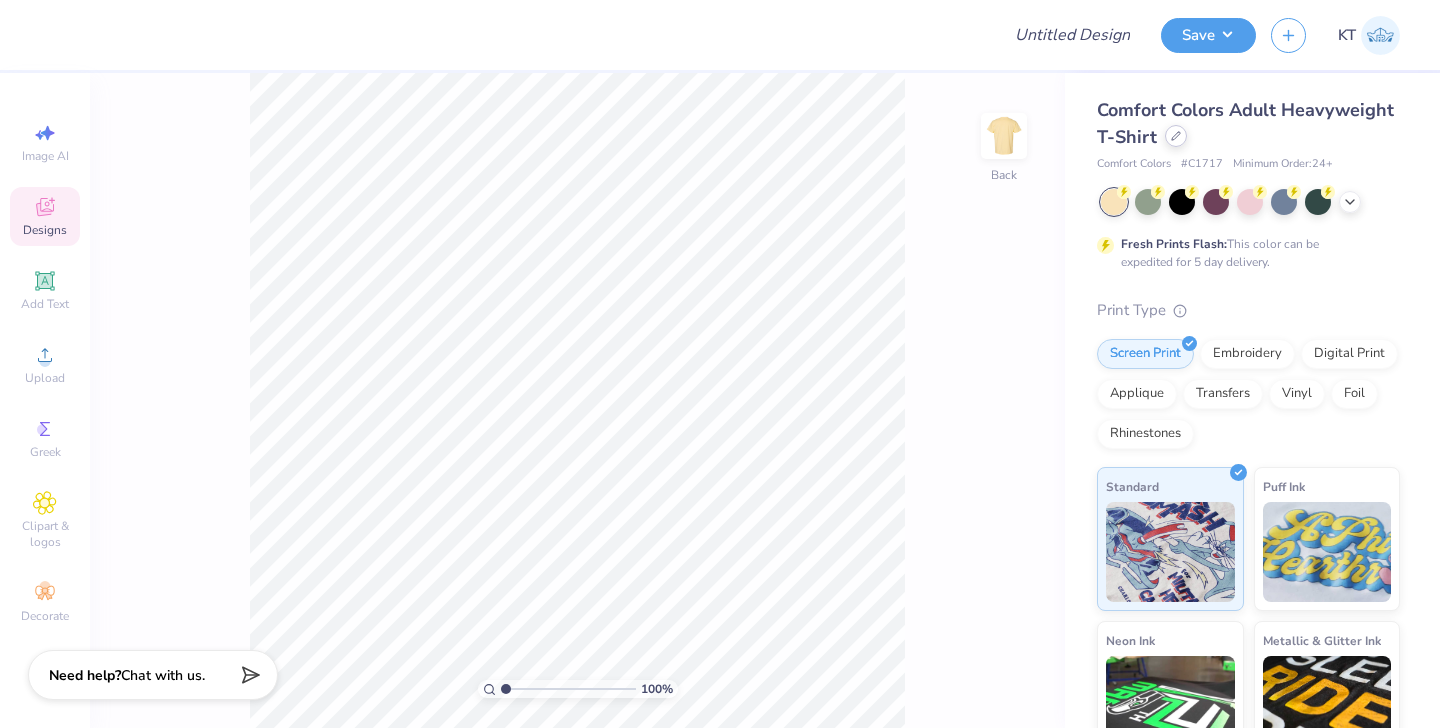 click 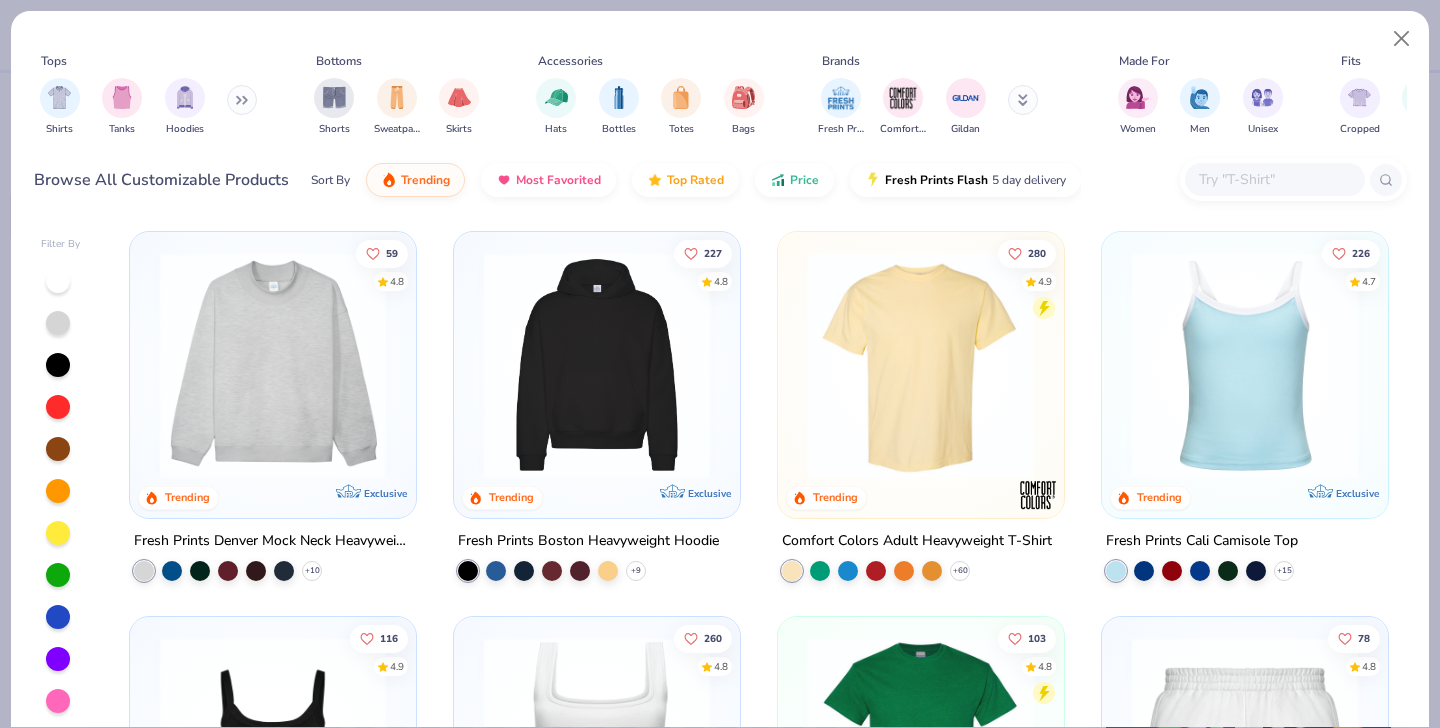 click at bounding box center [1274, 179] 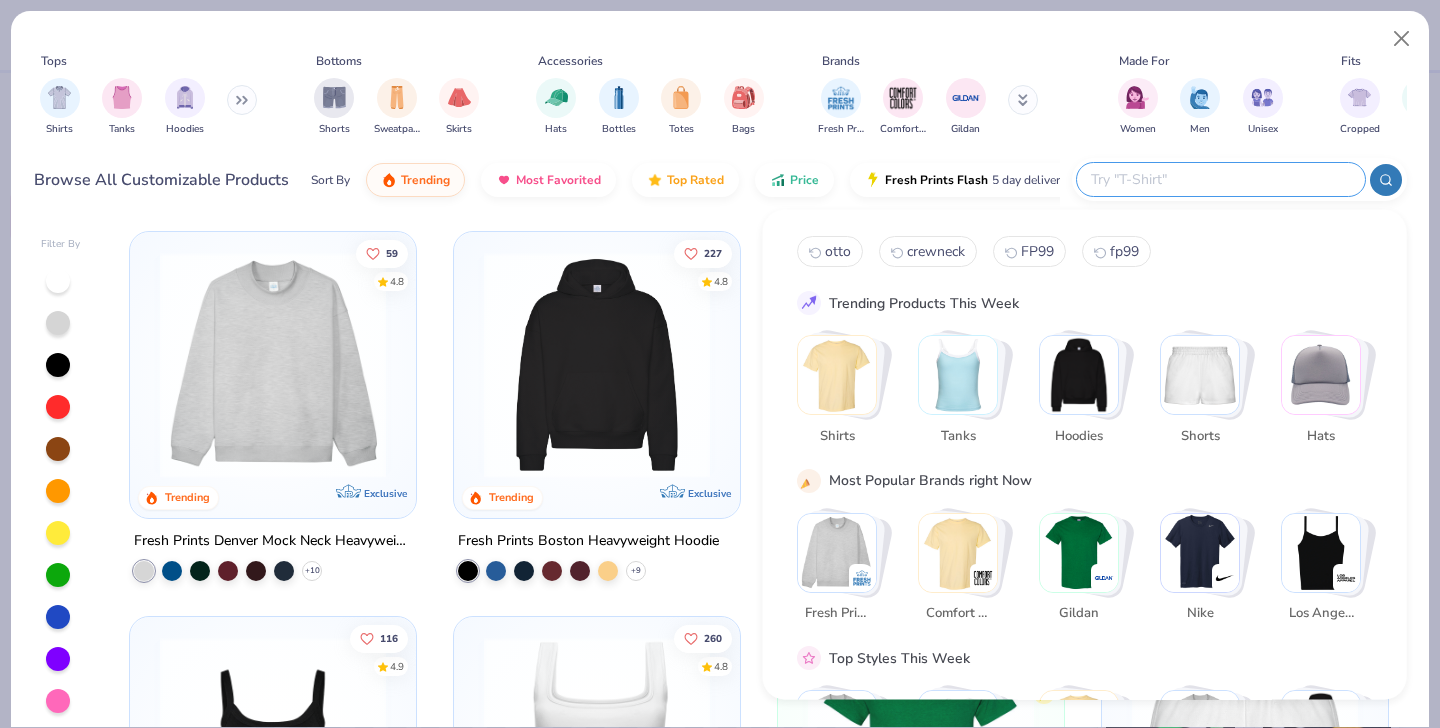 type on "n" 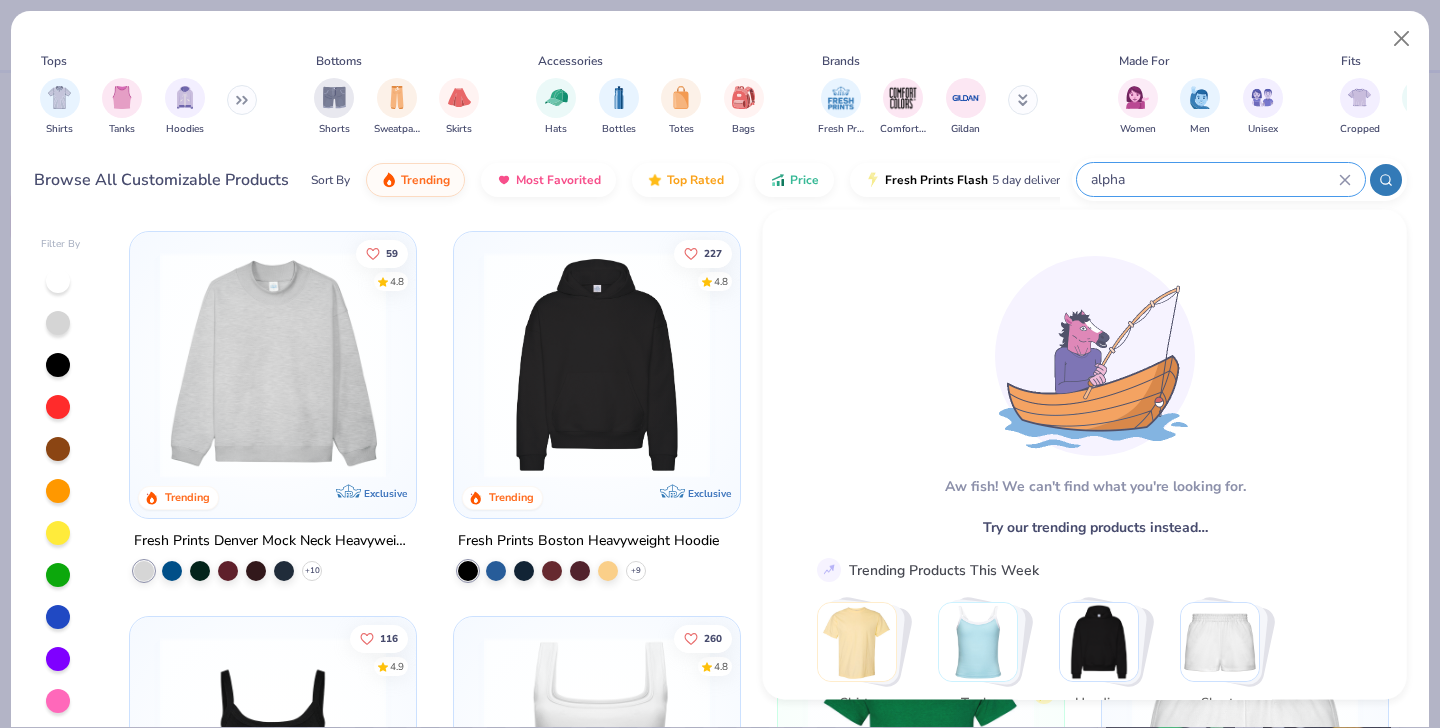 type on "alpha" 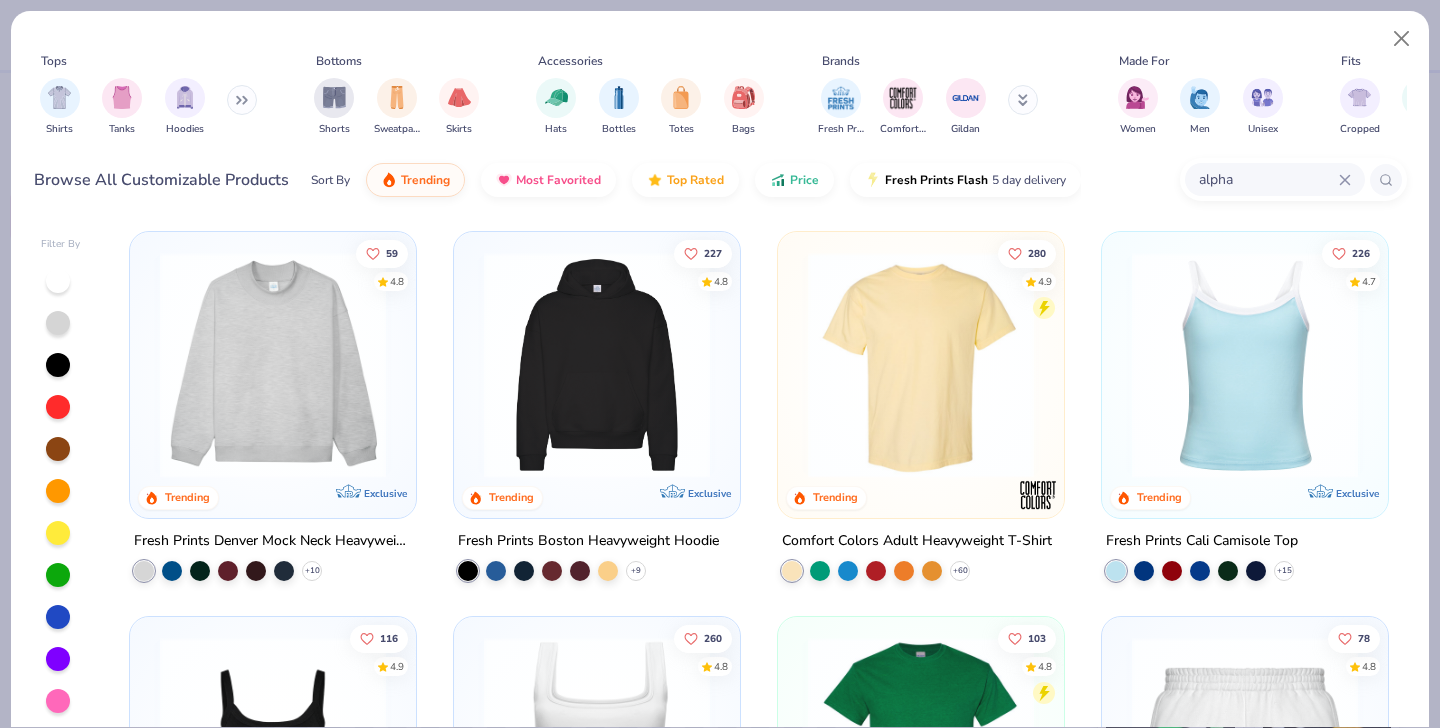 click 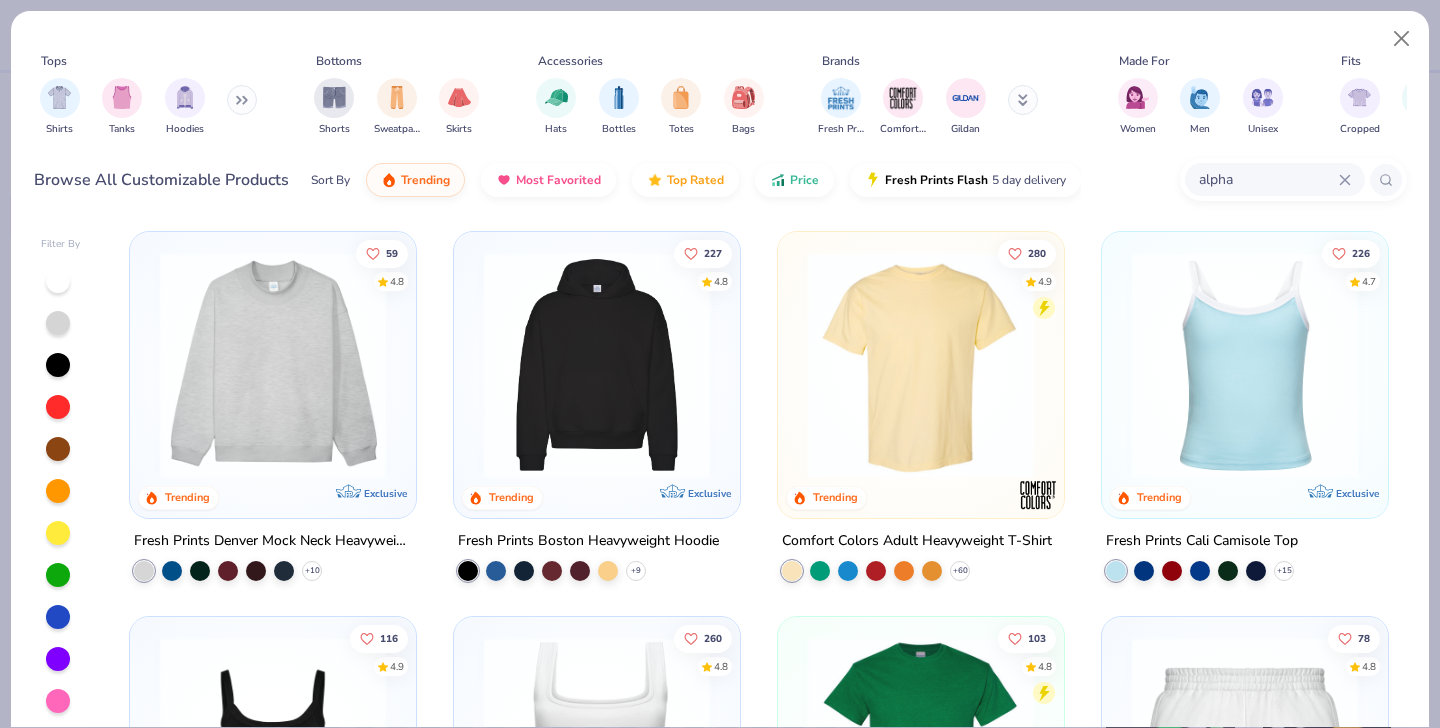 type 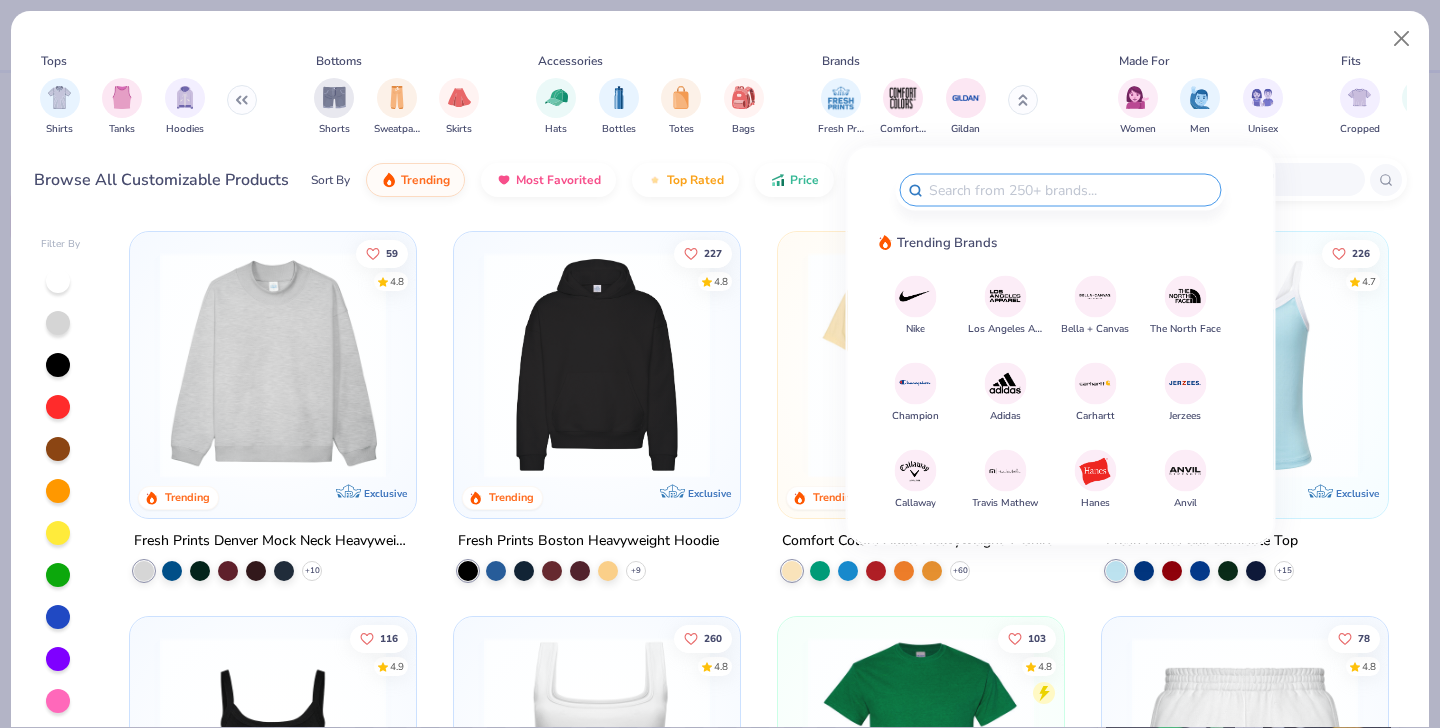 click at bounding box center [1005, 296] 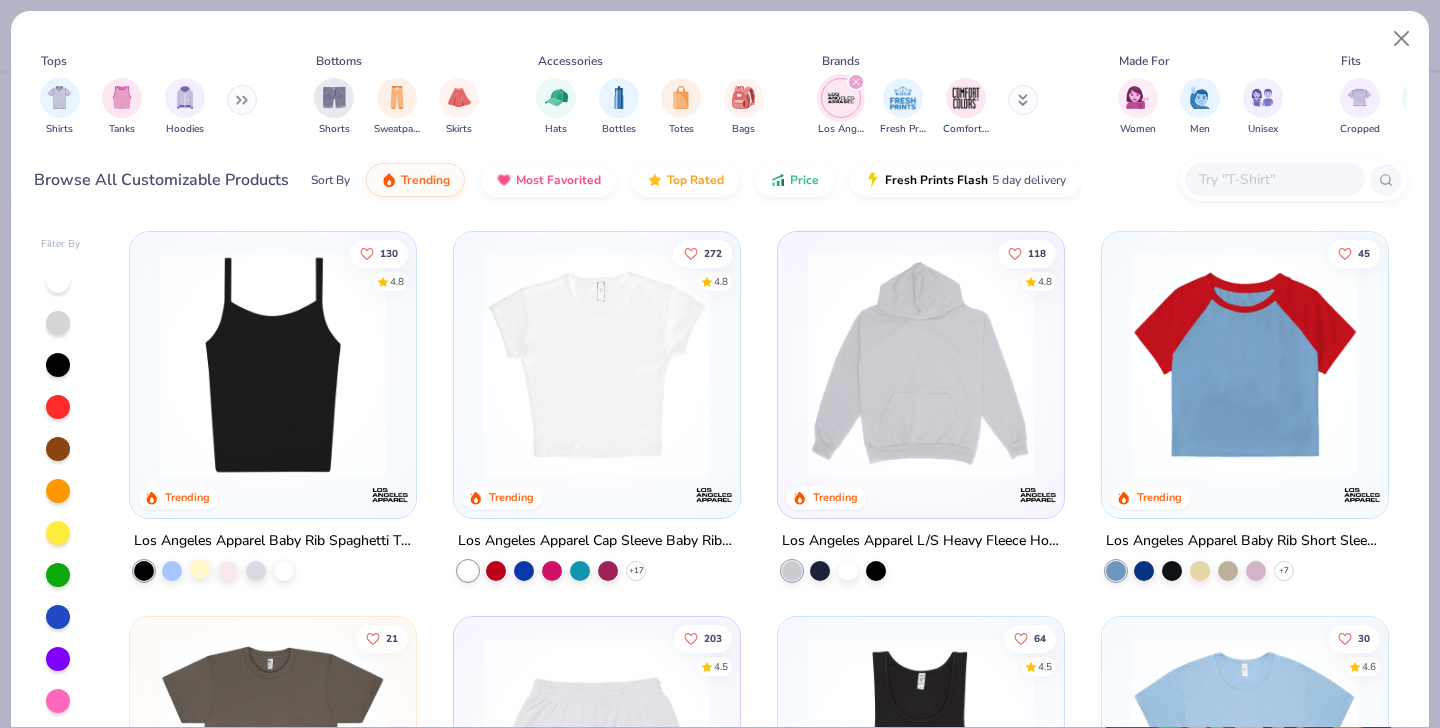 click at bounding box center (200, 569) 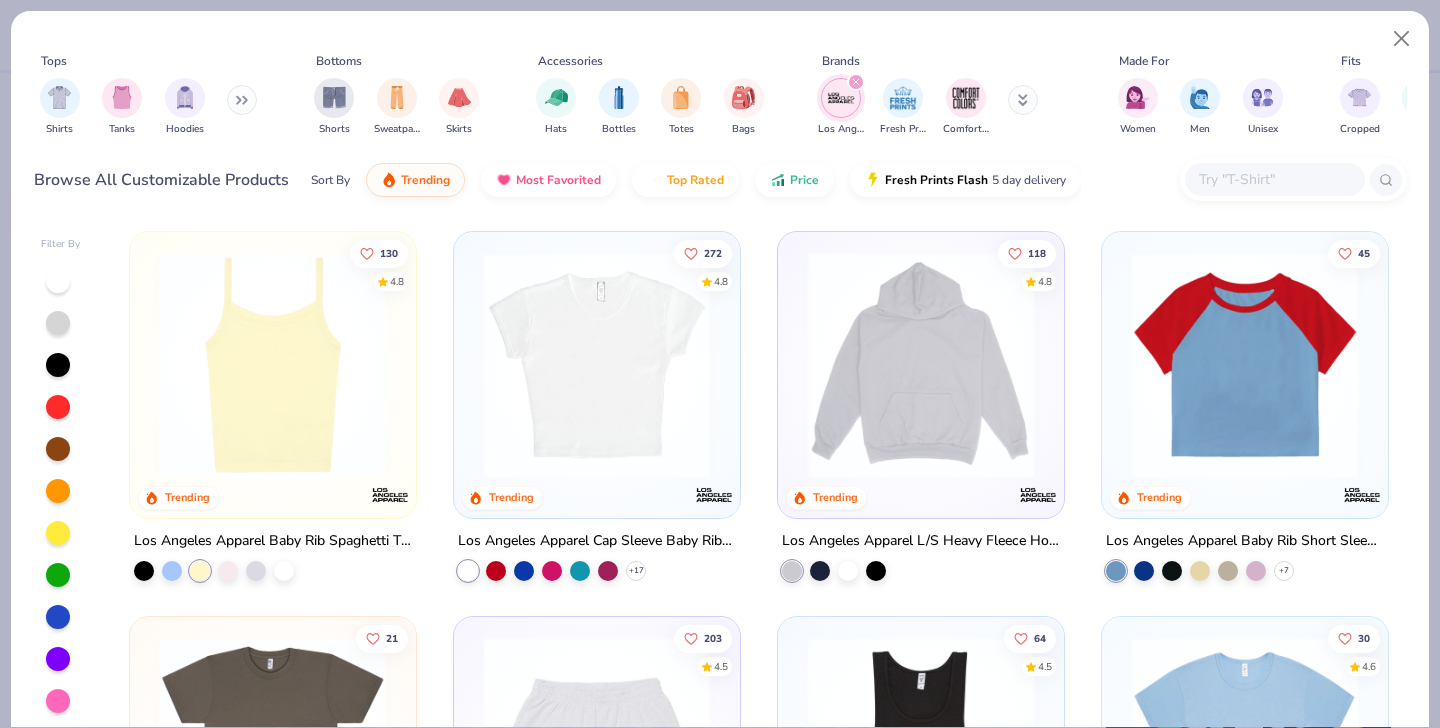click at bounding box center (273, 365) 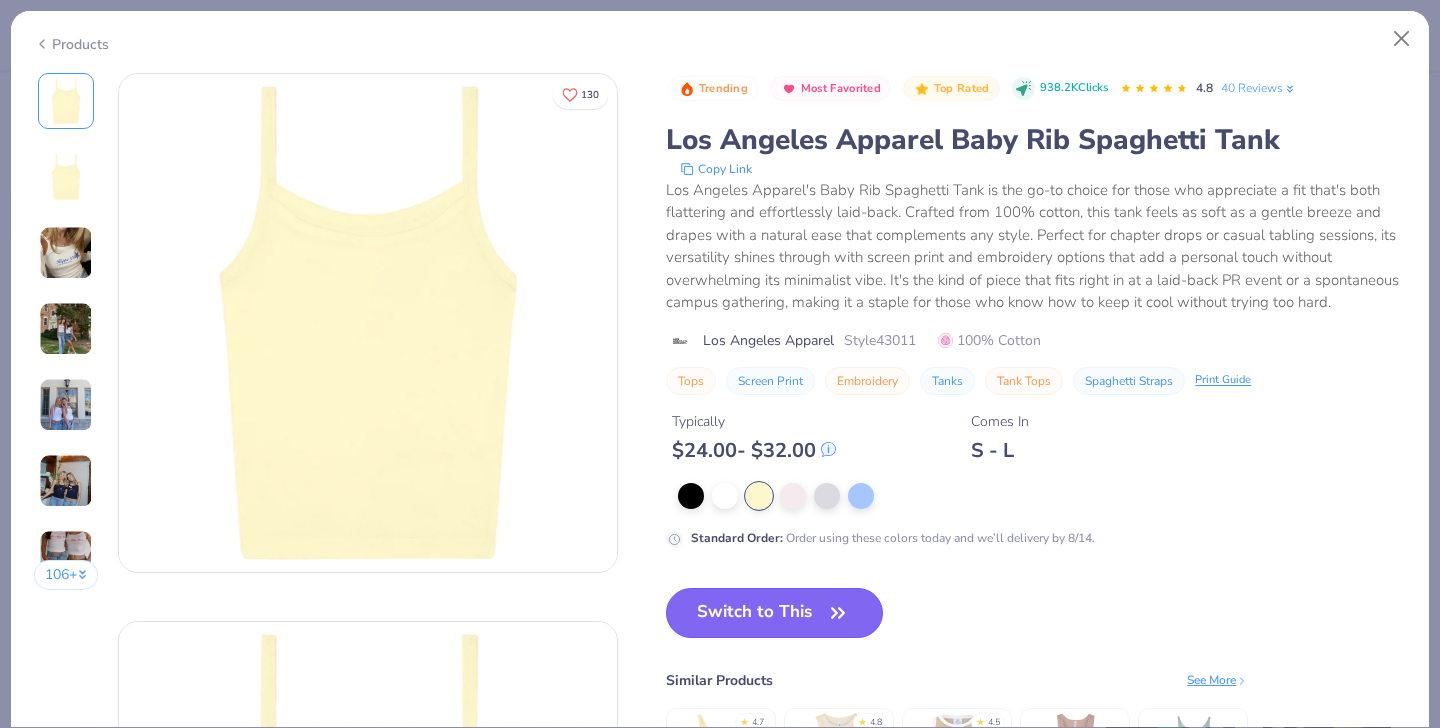 click 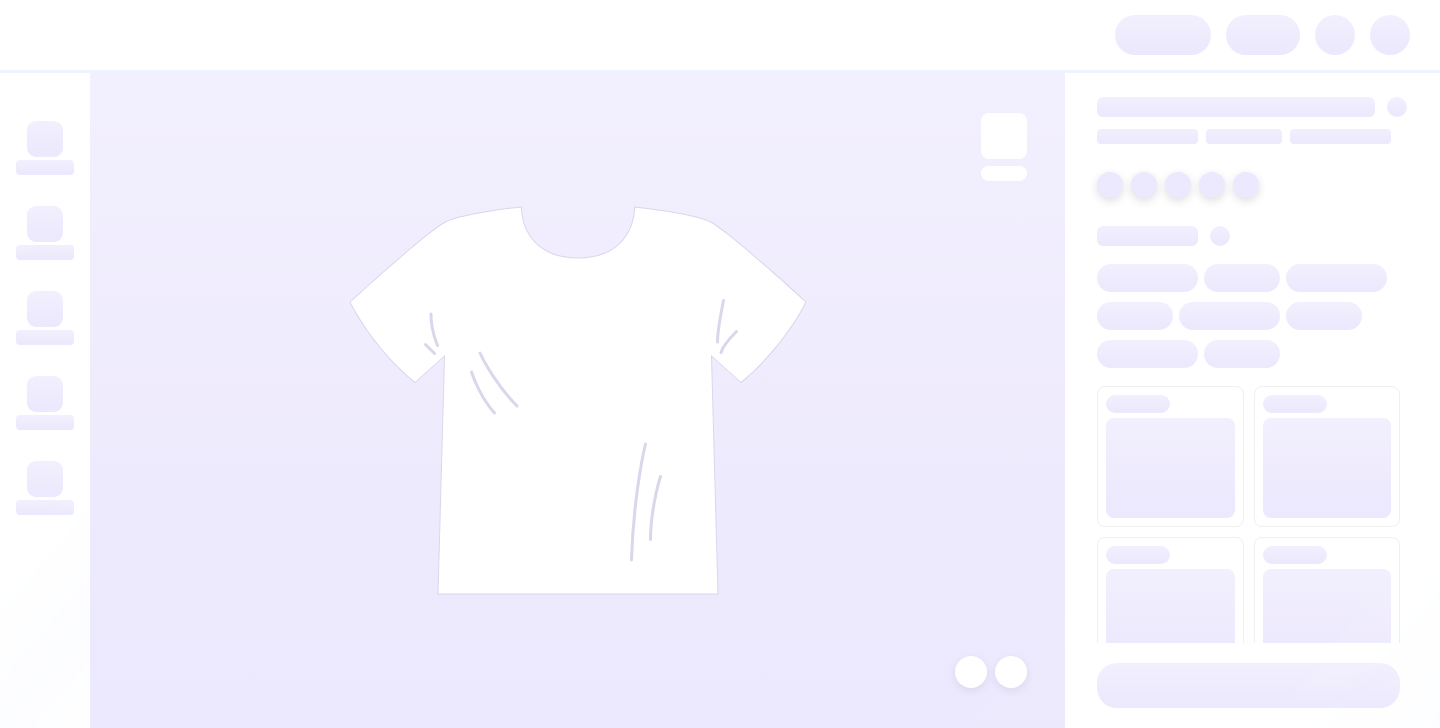 scroll, scrollTop: 0, scrollLeft: 0, axis: both 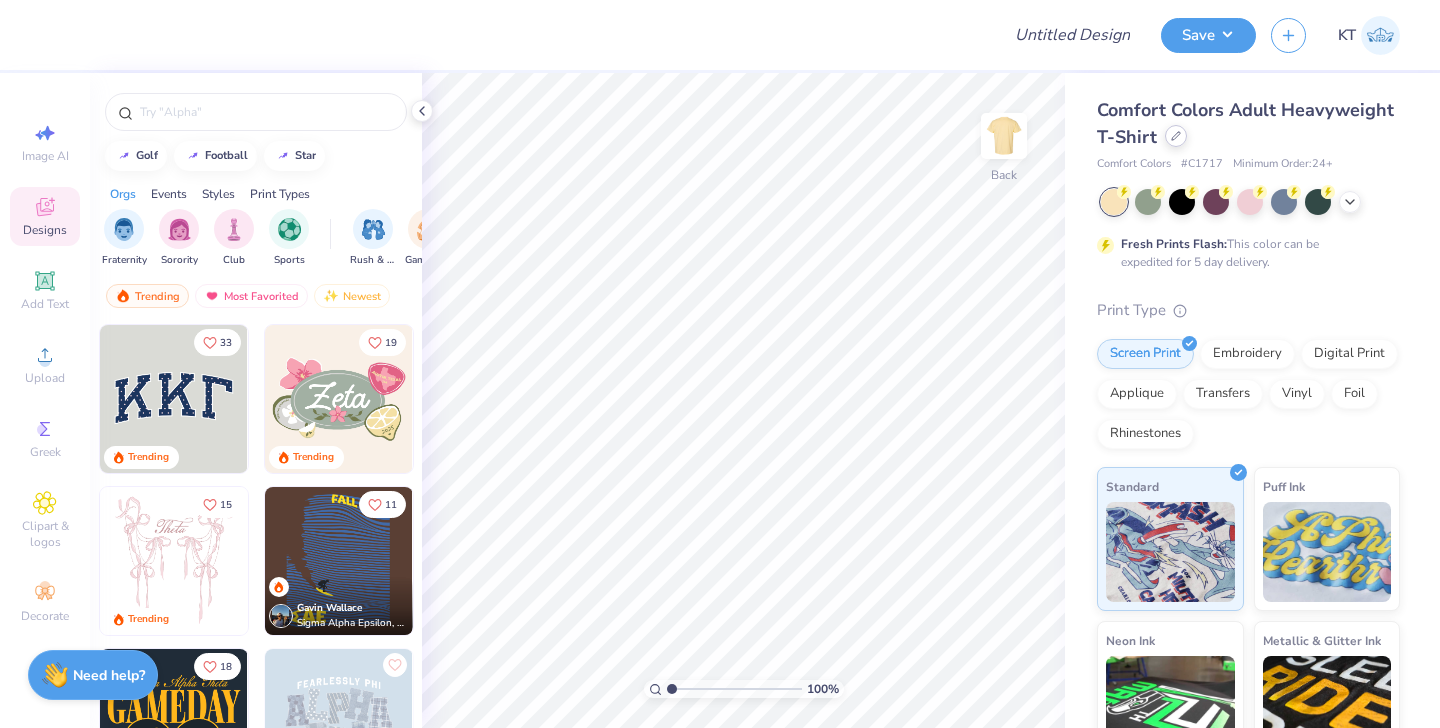 click 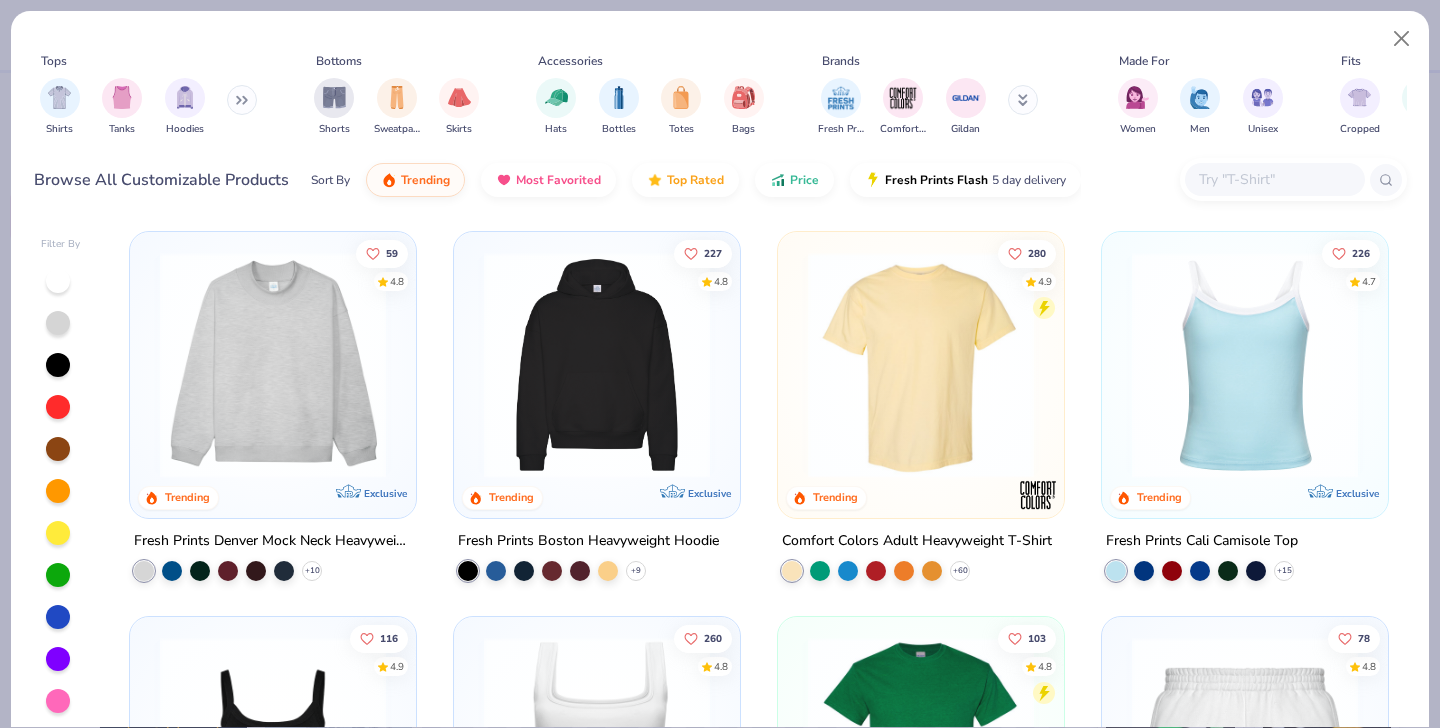 click at bounding box center (1274, 179) 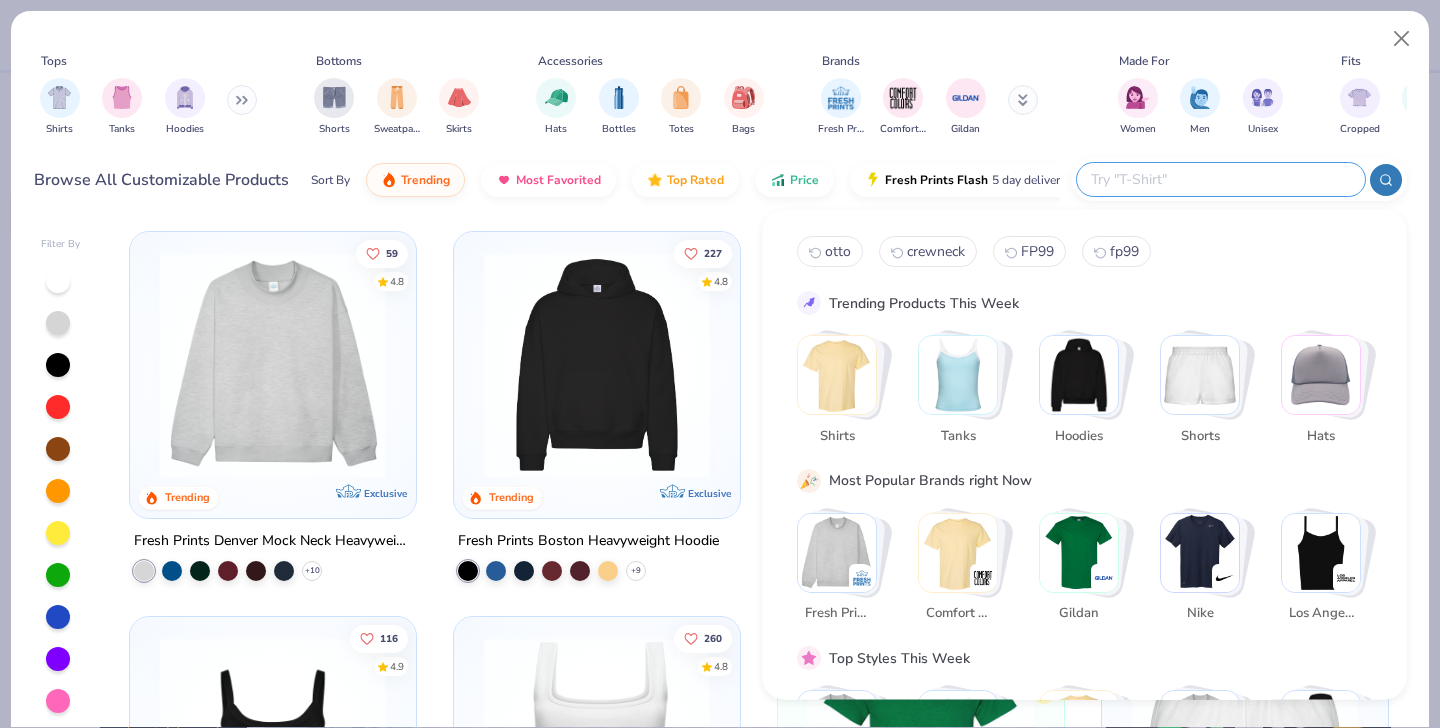 paste on "Harriton M200" 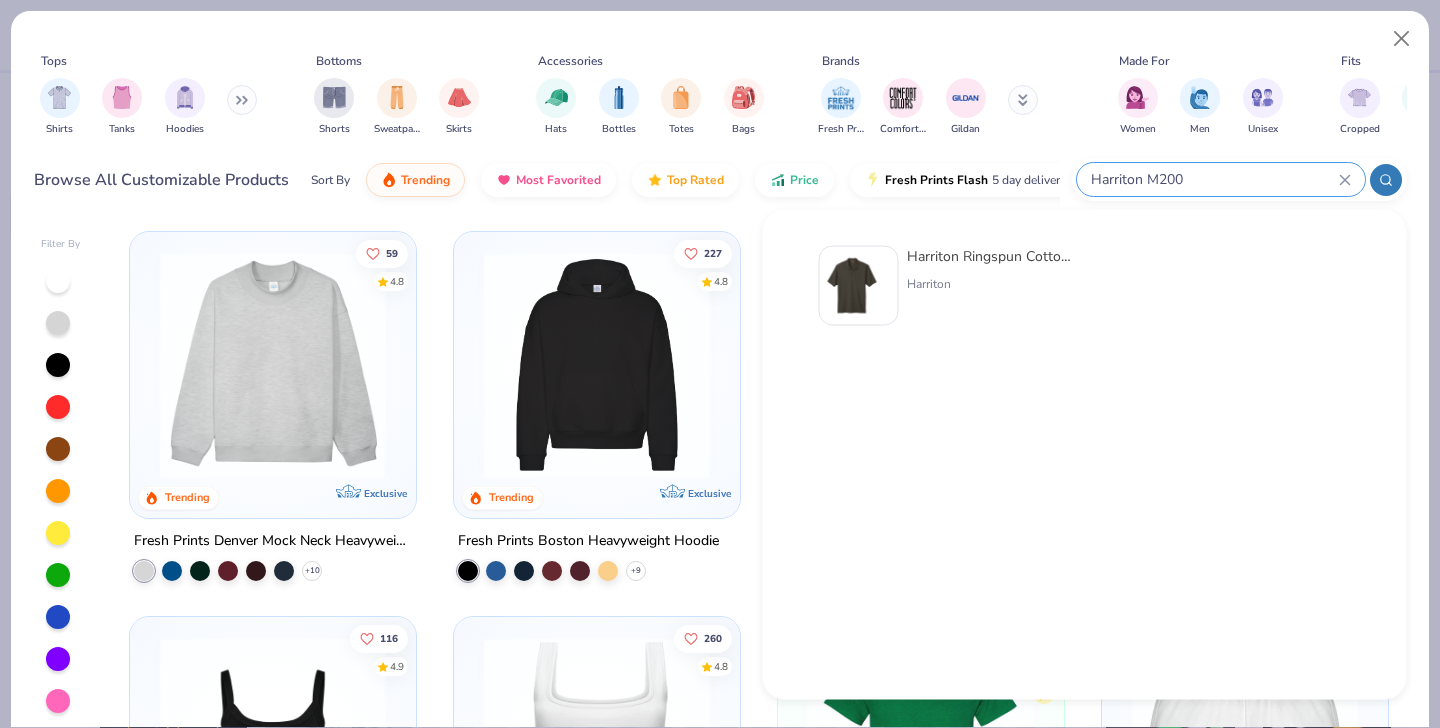 type on "Harriton M200" 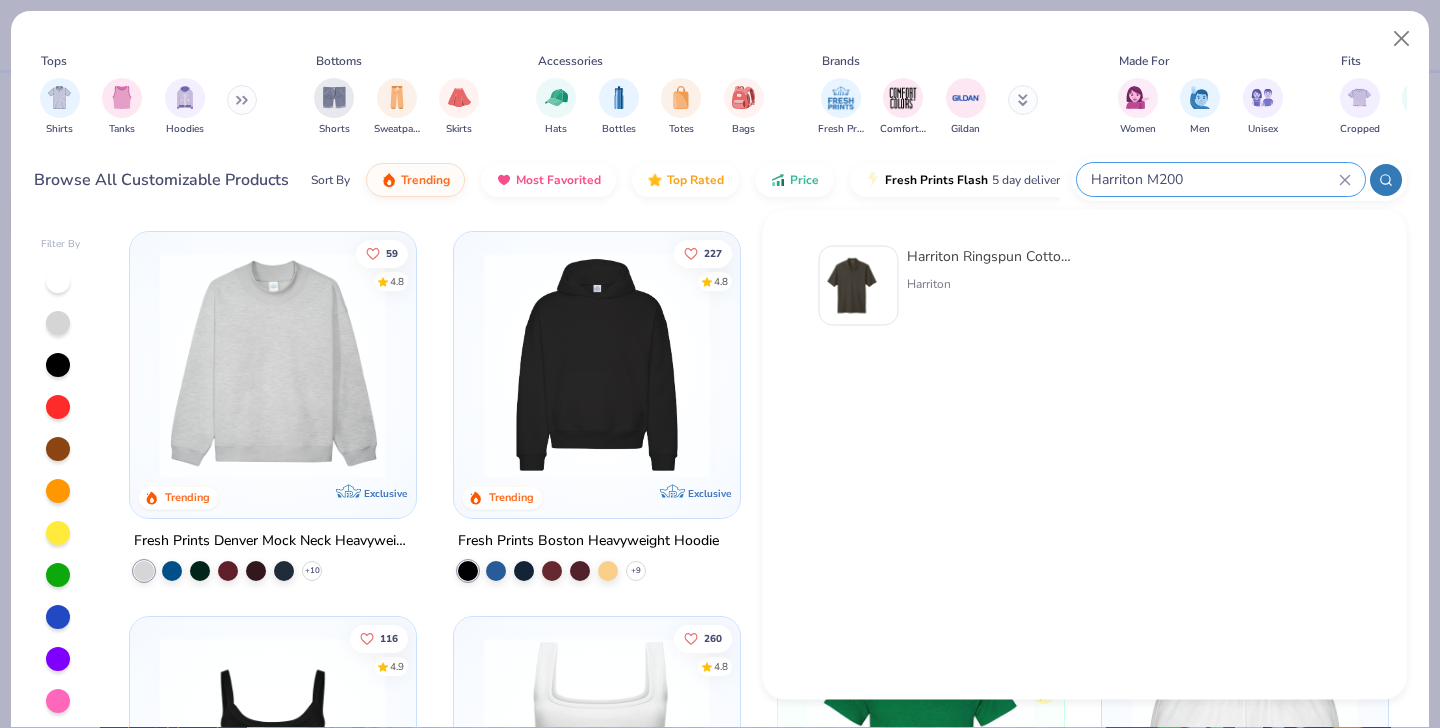 click on "Harriton Ringspun Cotton Piqué Short-Sleeve Polo" at bounding box center (991, 256) 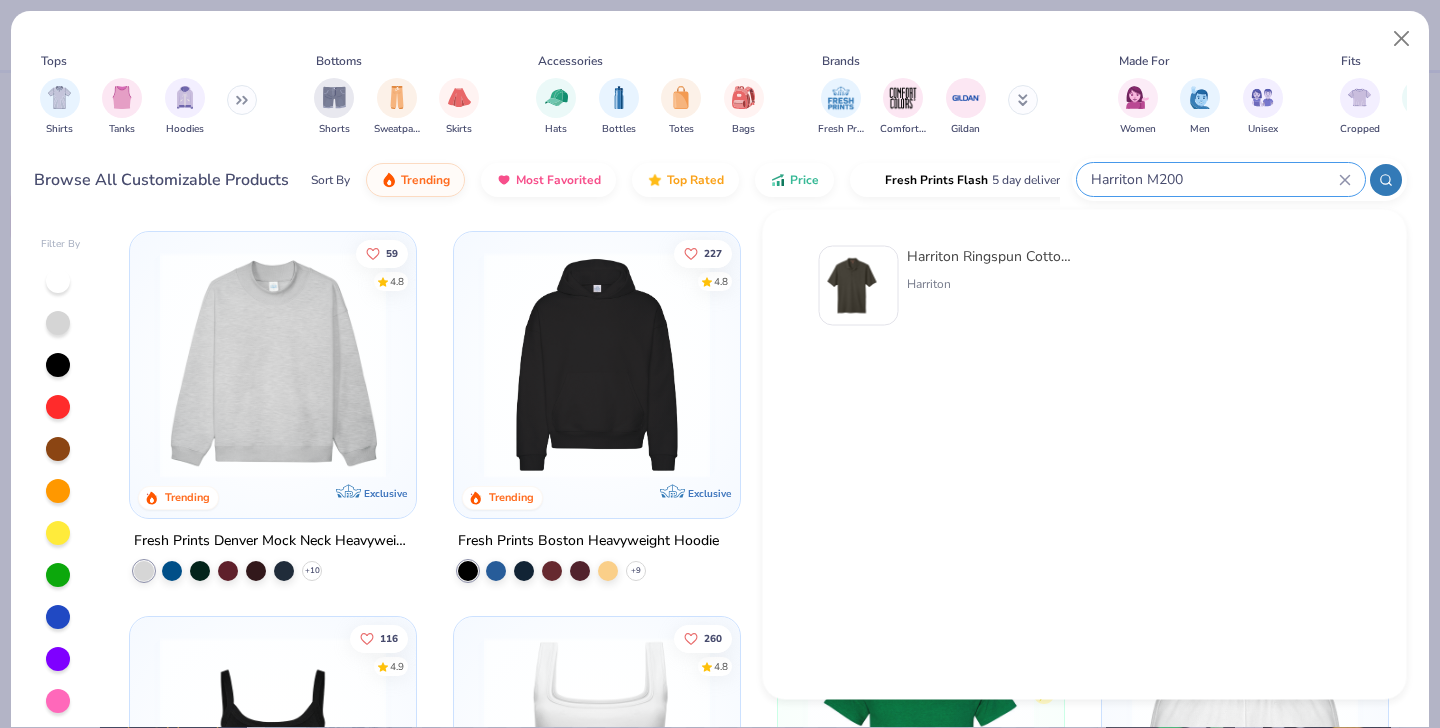 type 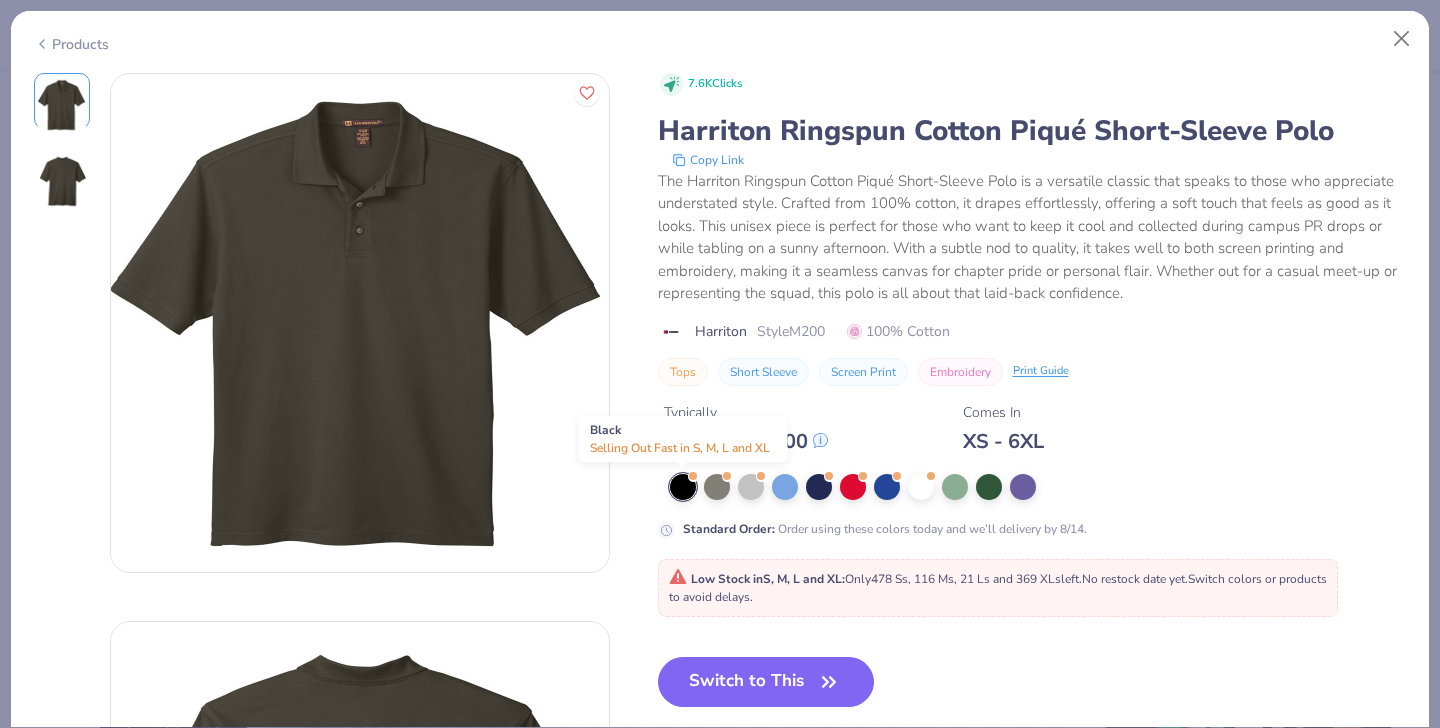 click at bounding box center [683, 487] 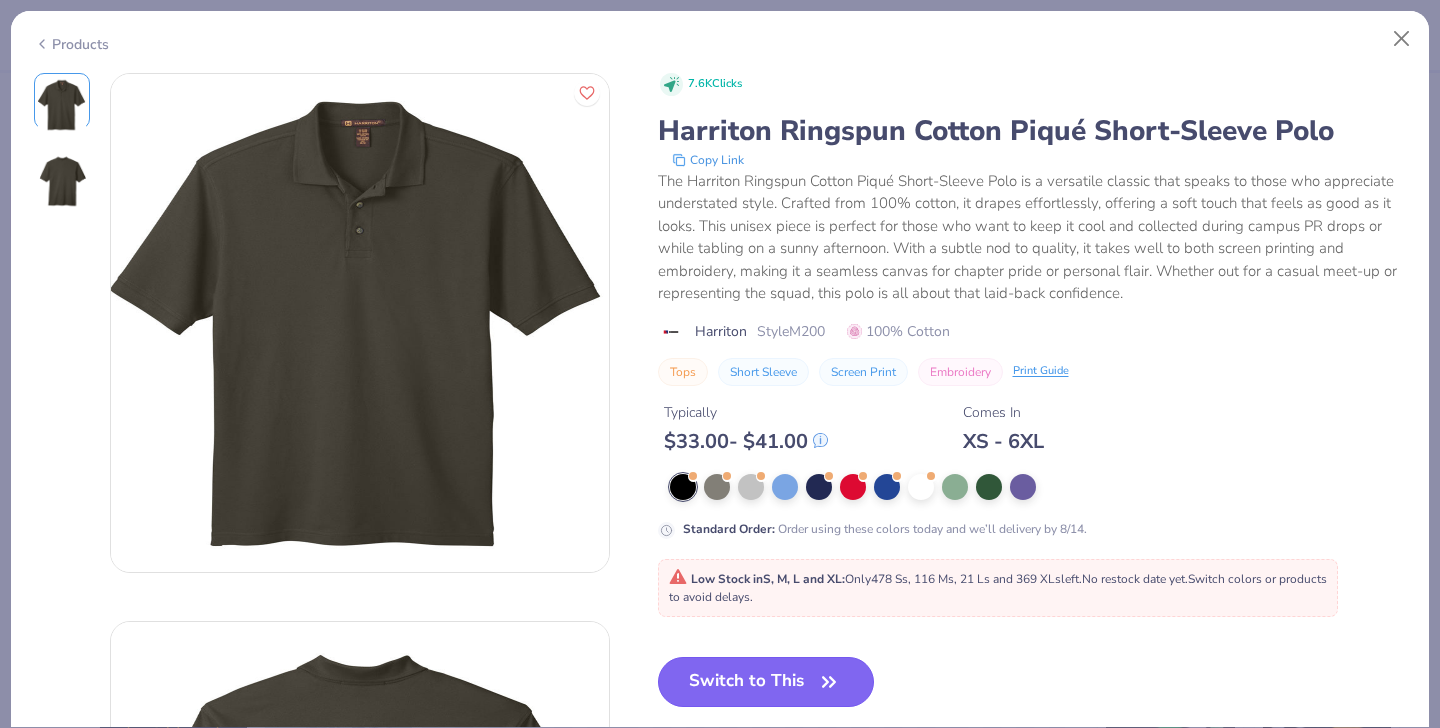 click on "Switch to This" at bounding box center (766, 682) 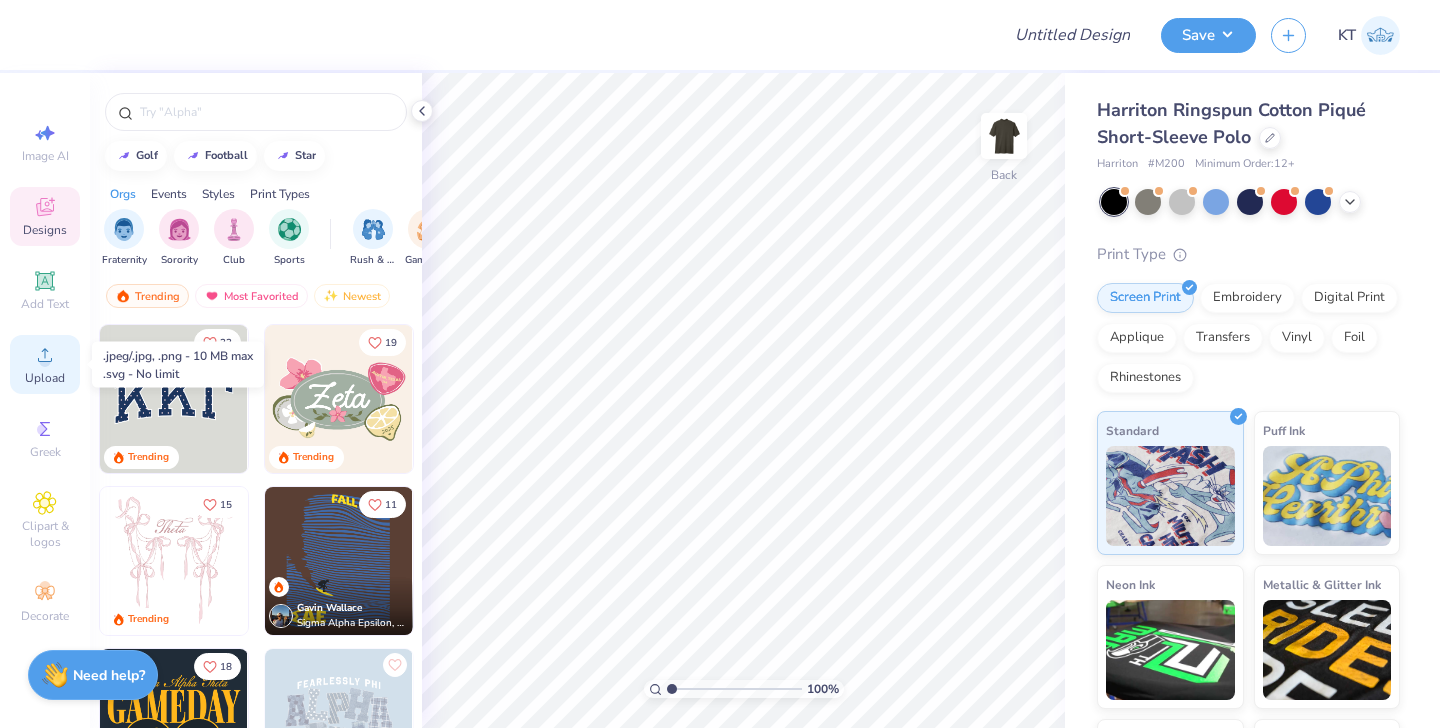 click on "Upload" at bounding box center (45, 364) 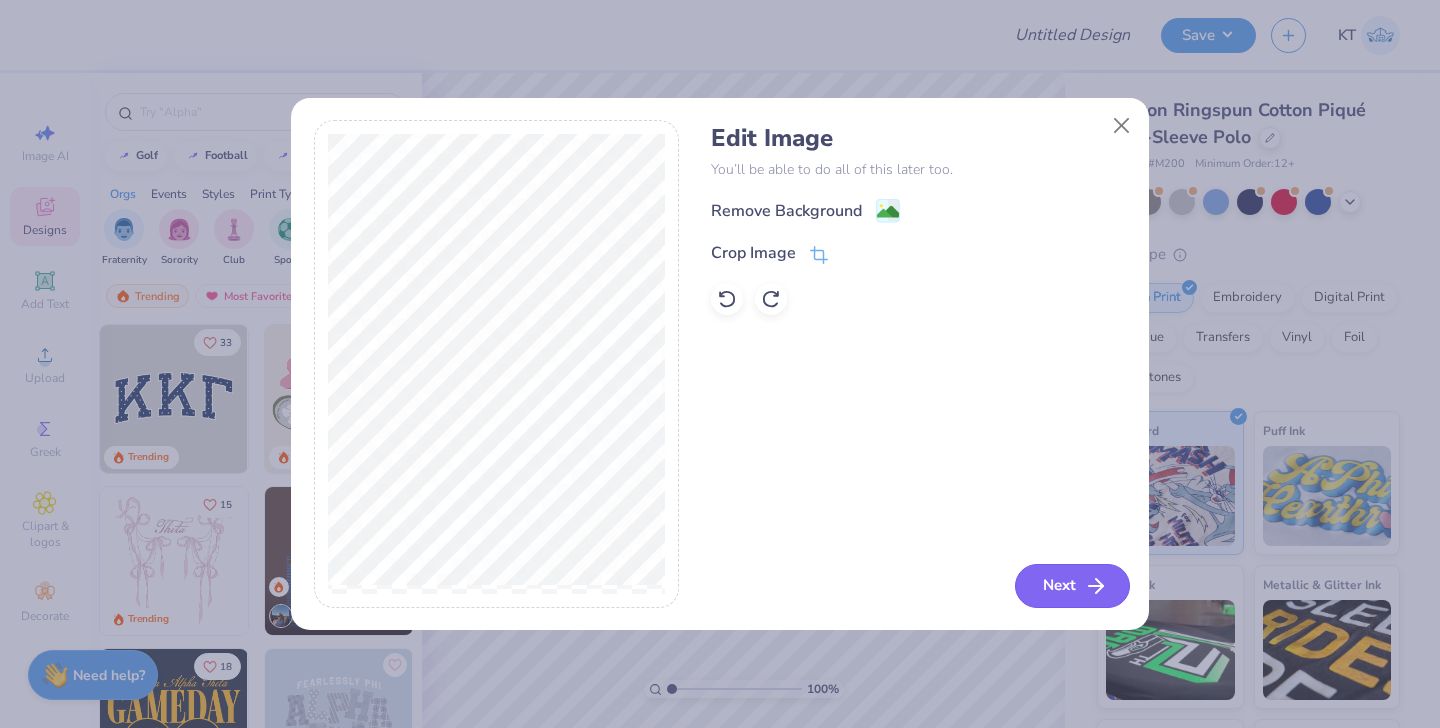 click on "Next" at bounding box center [1072, 586] 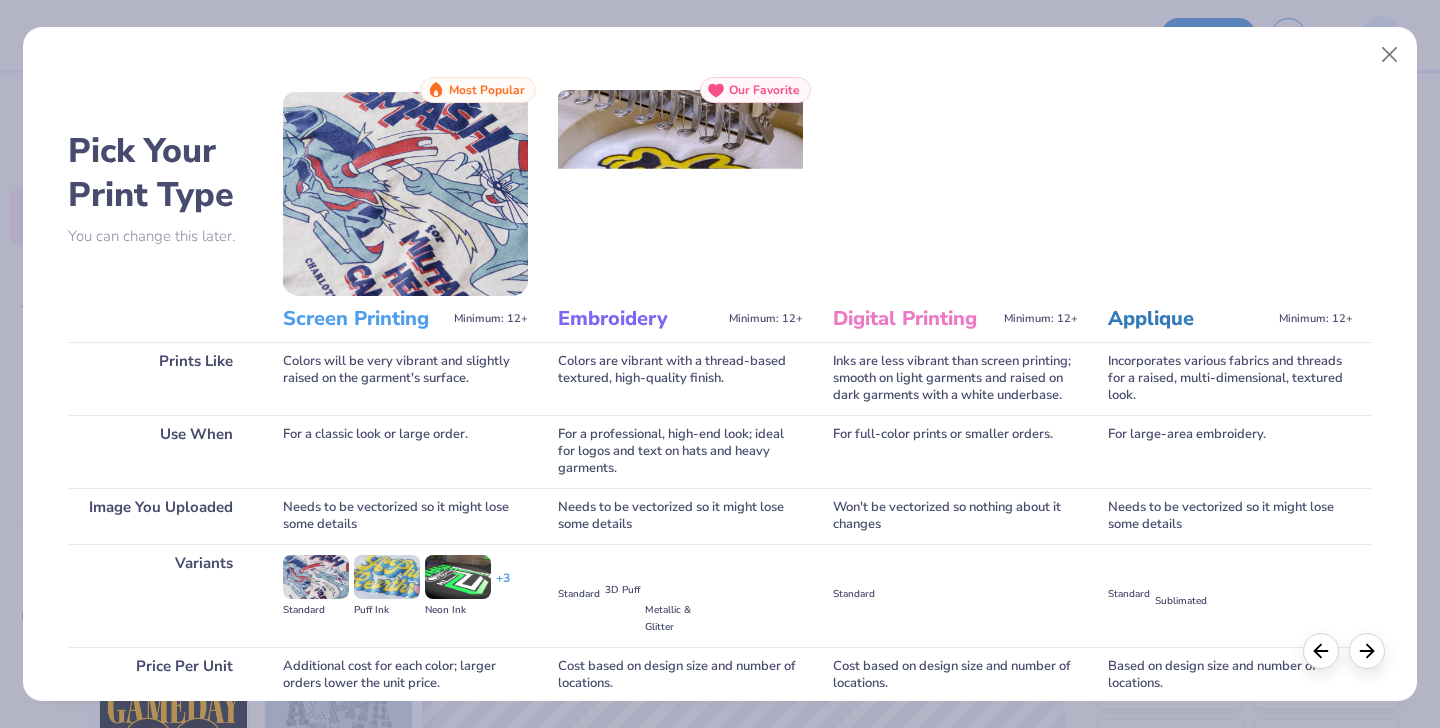 scroll, scrollTop: 169, scrollLeft: 0, axis: vertical 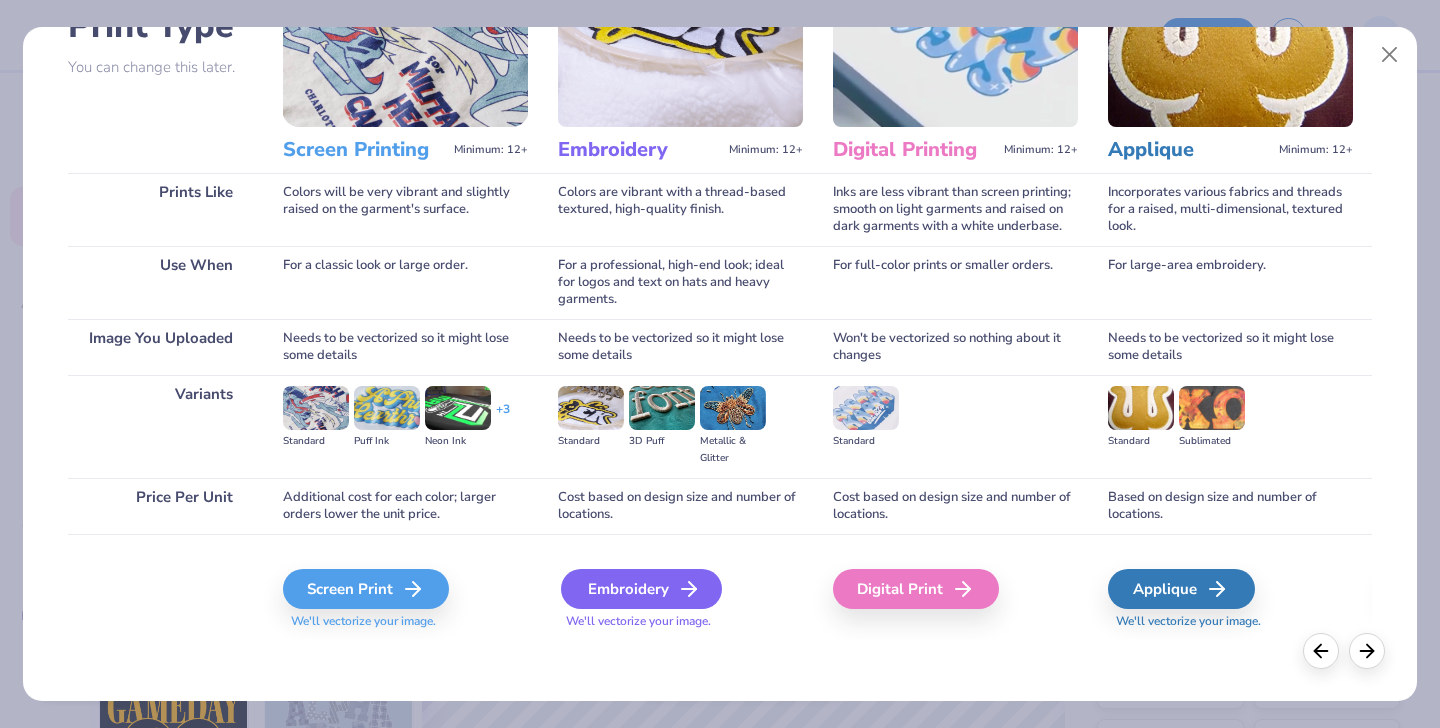 click on "Embroidery" at bounding box center (641, 589) 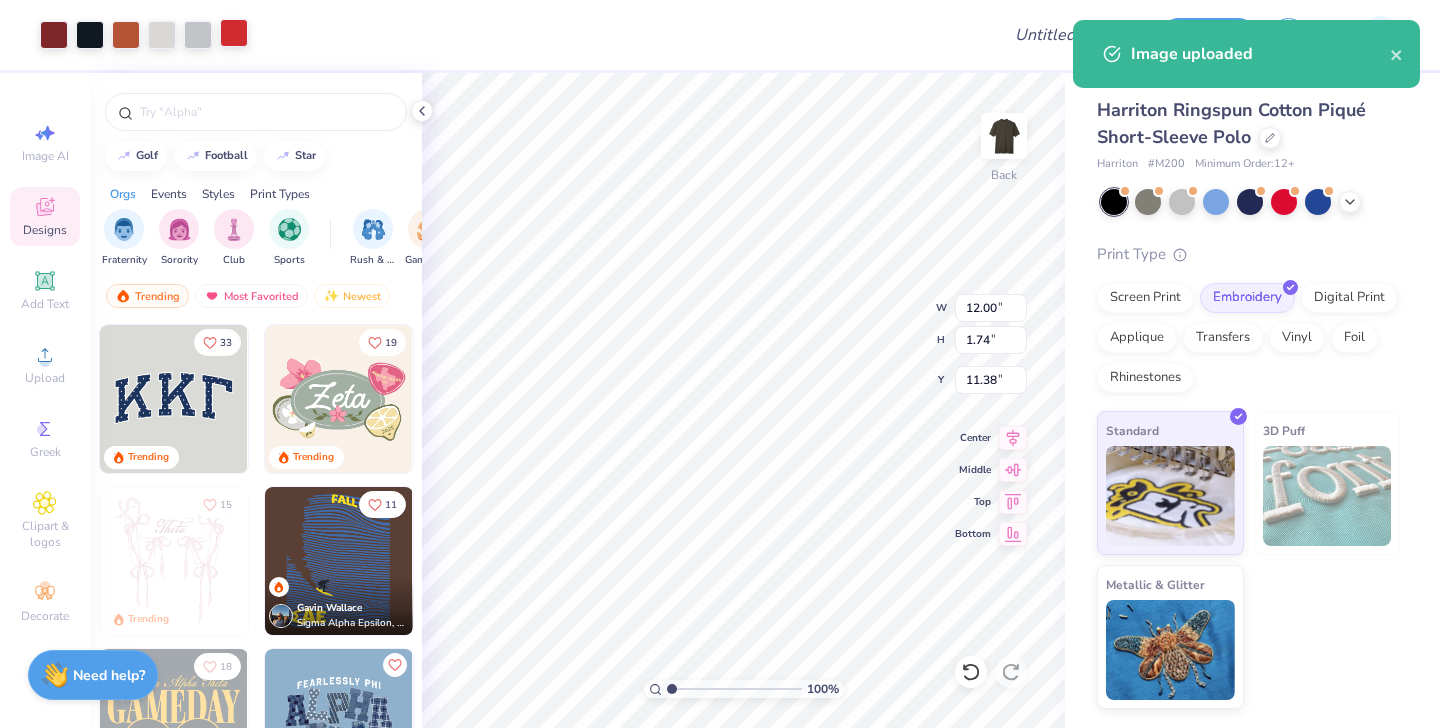 click at bounding box center [234, 33] 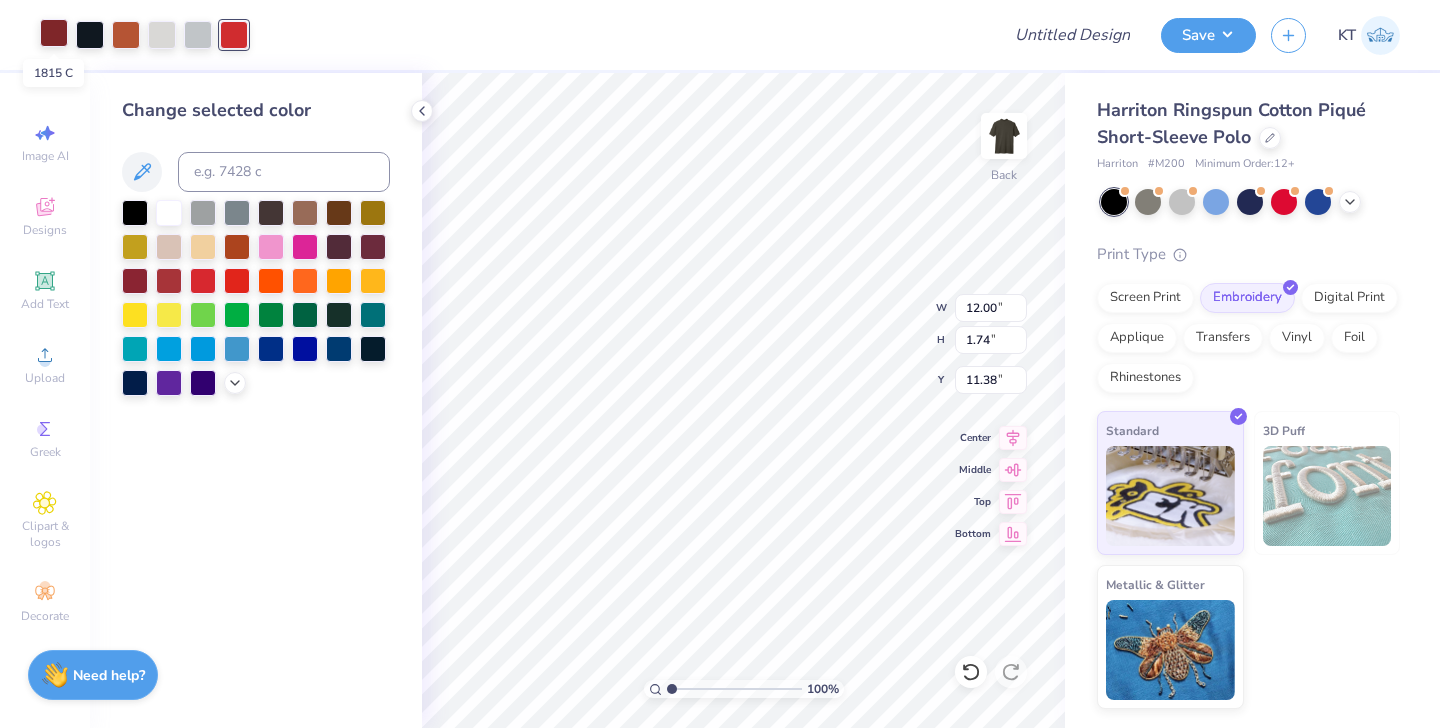 click at bounding box center (54, 33) 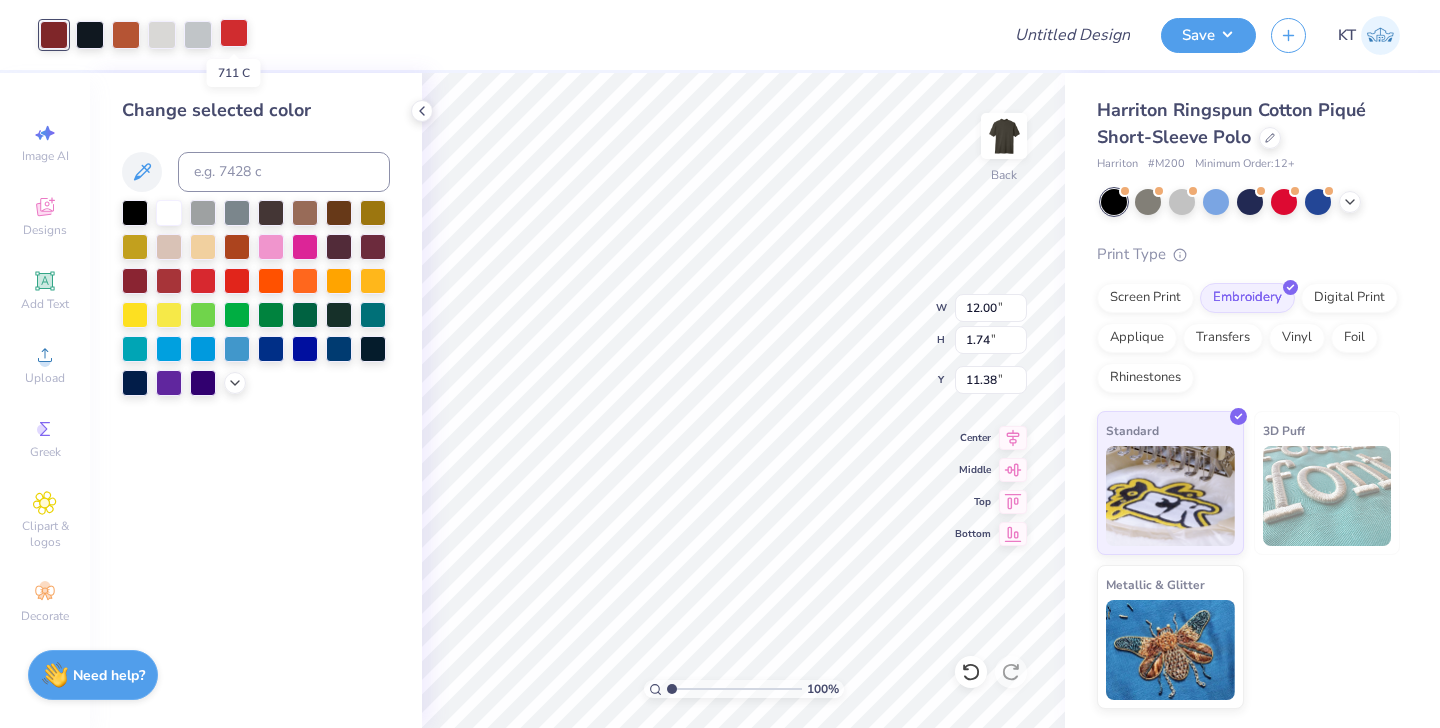 click at bounding box center [234, 33] 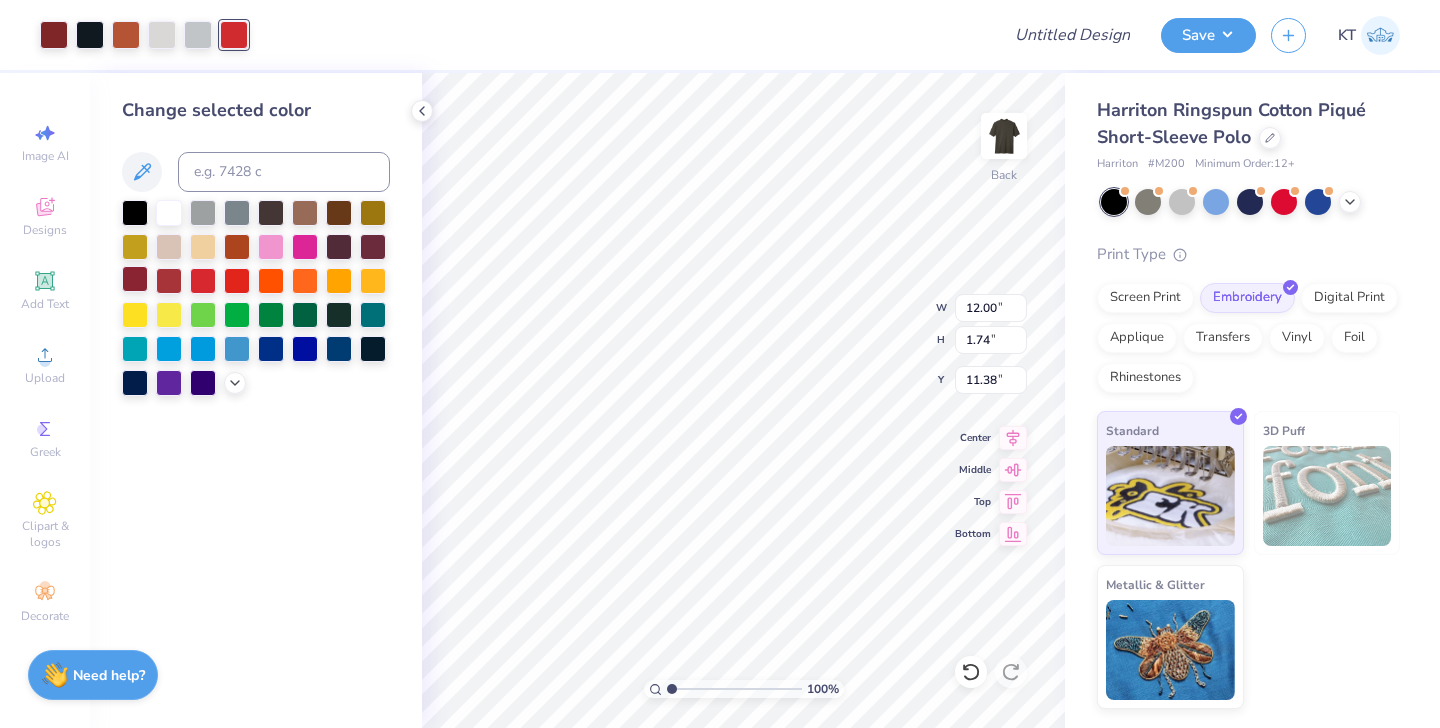 click at bounding box center (135, 279) 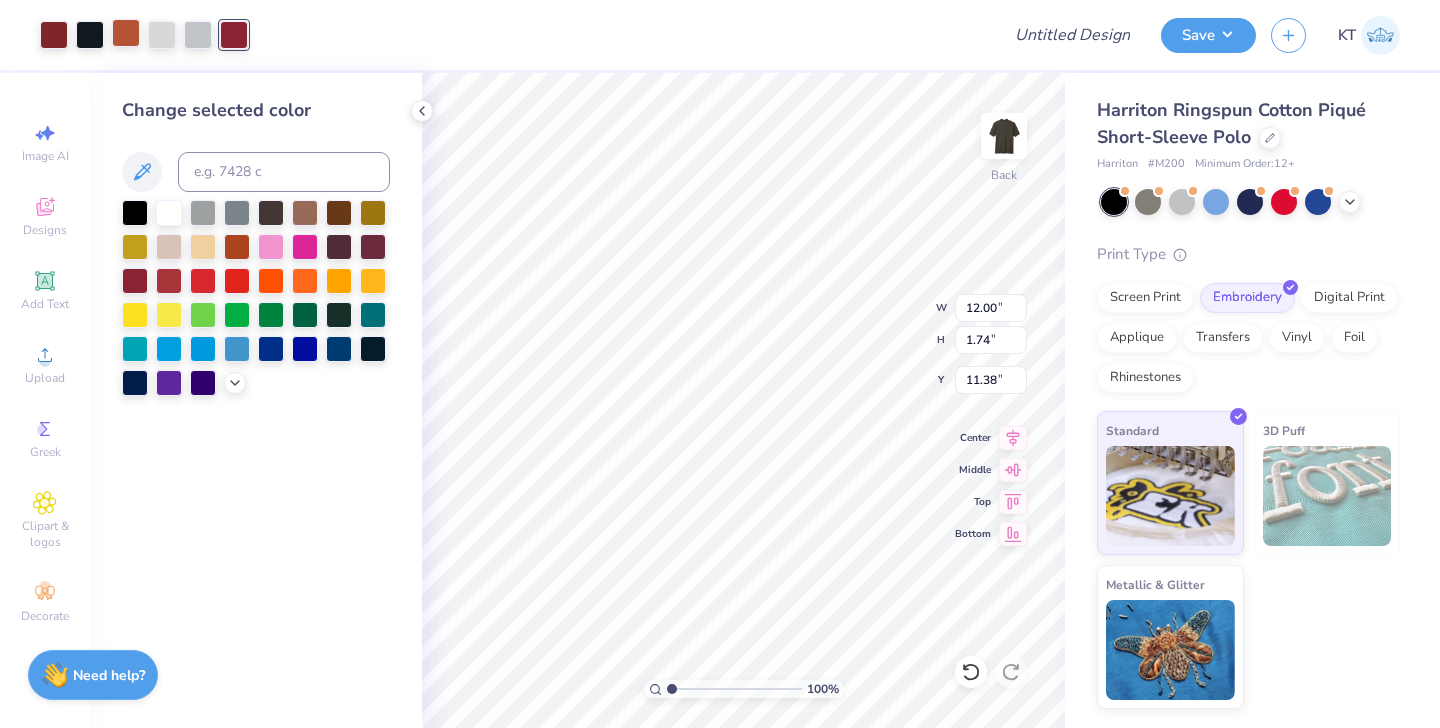 click at bounding box center [126, 33] 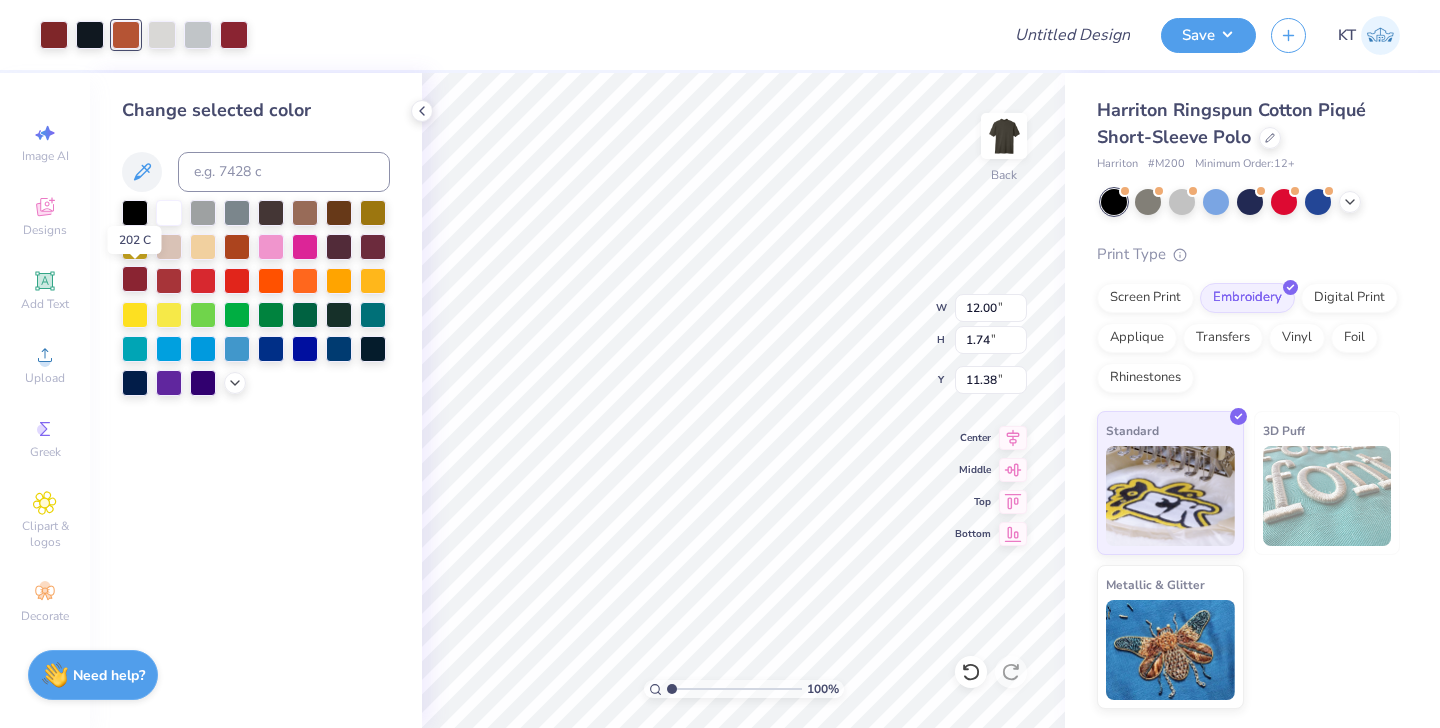 click at bounding box center (135, 279) 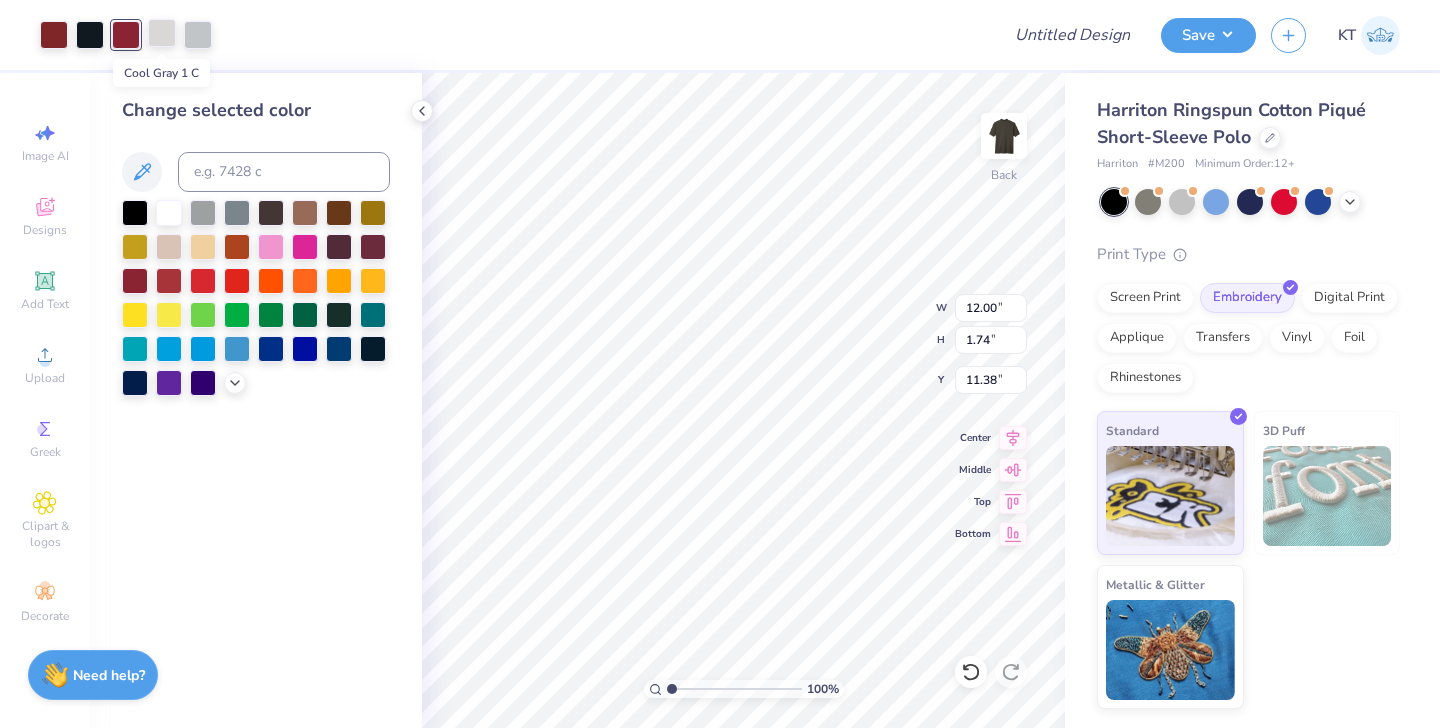 click at bounding box center (162, 33) 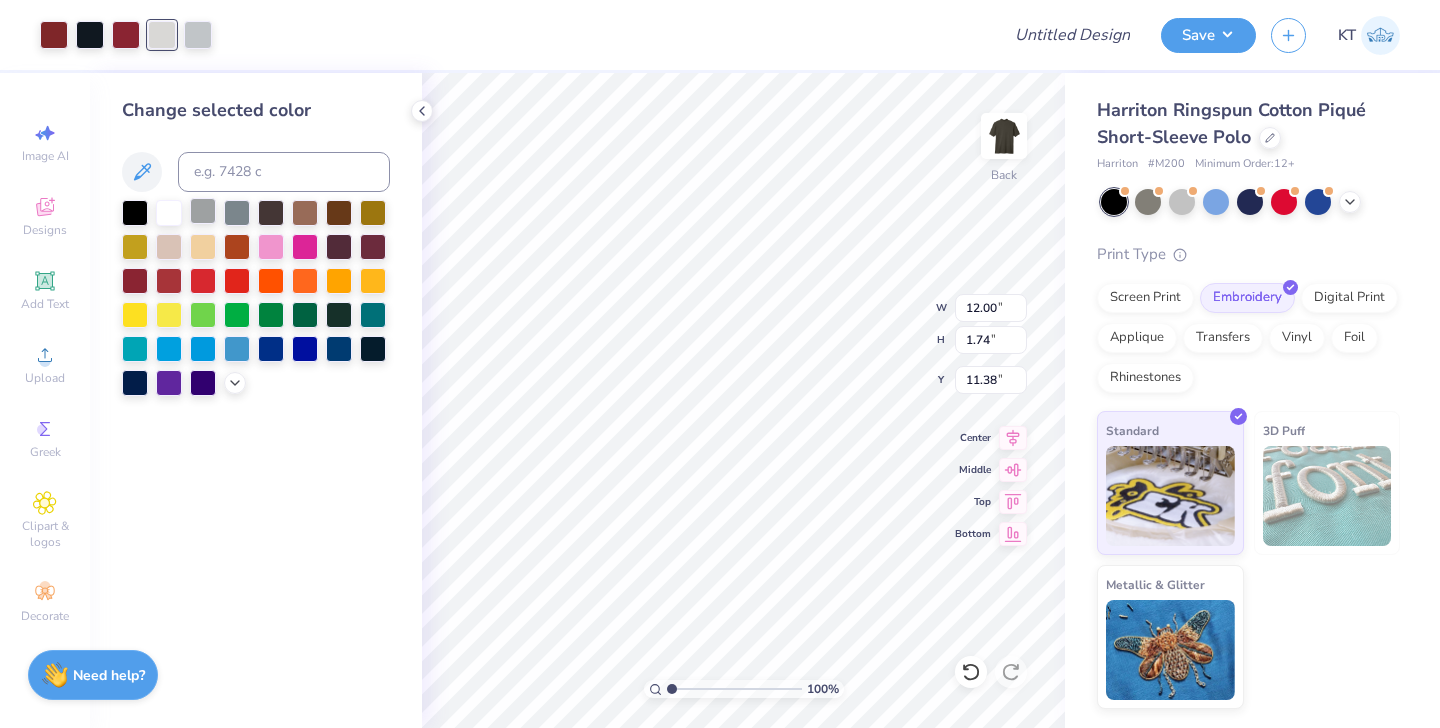click at bounding box center [203, 211] 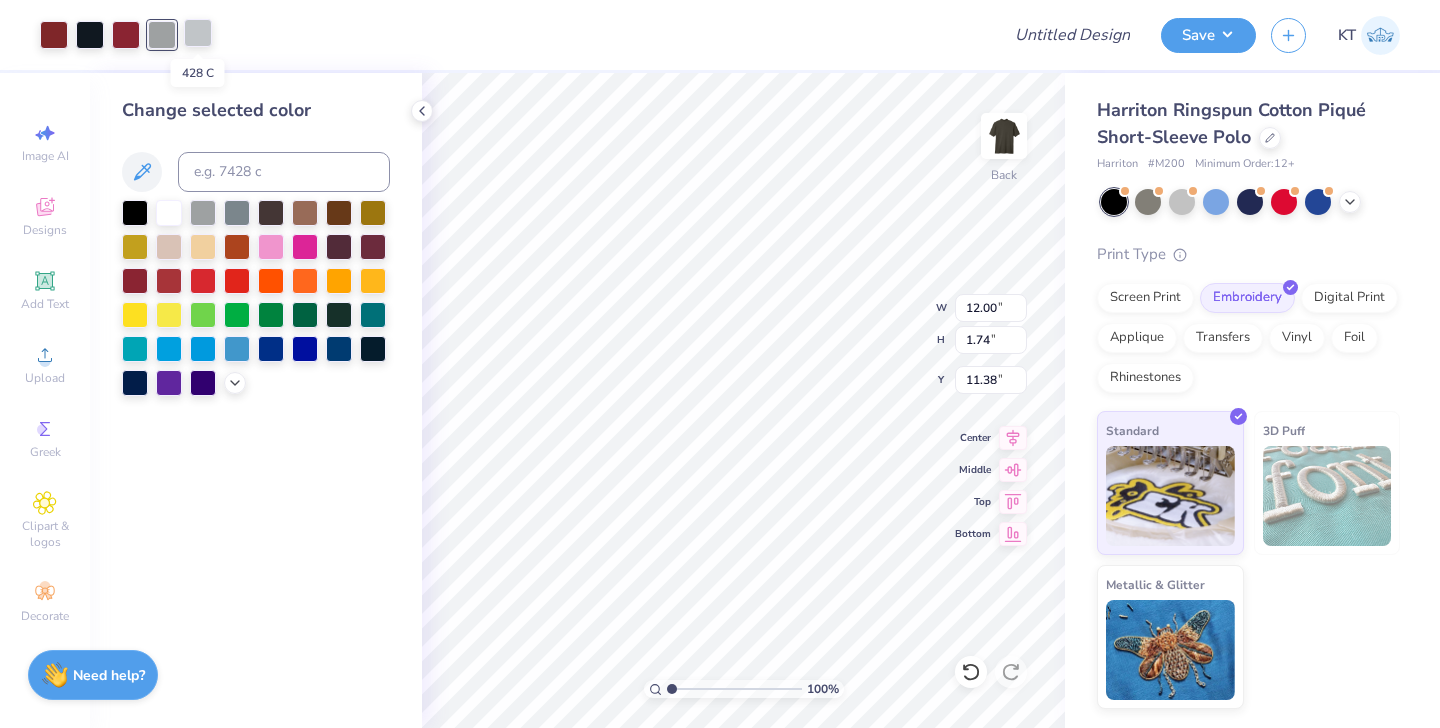 click at bounding box center [198, 33] 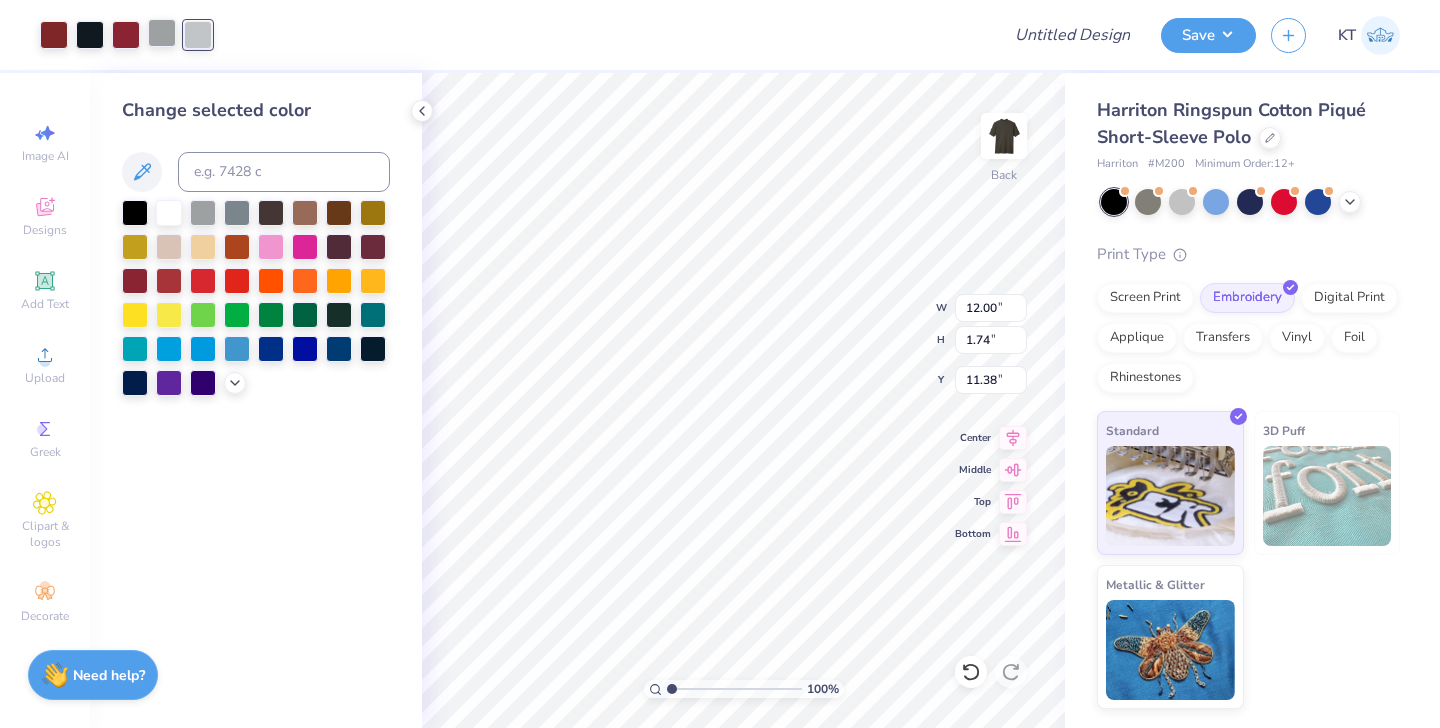 click at bounding box center [162, 33] 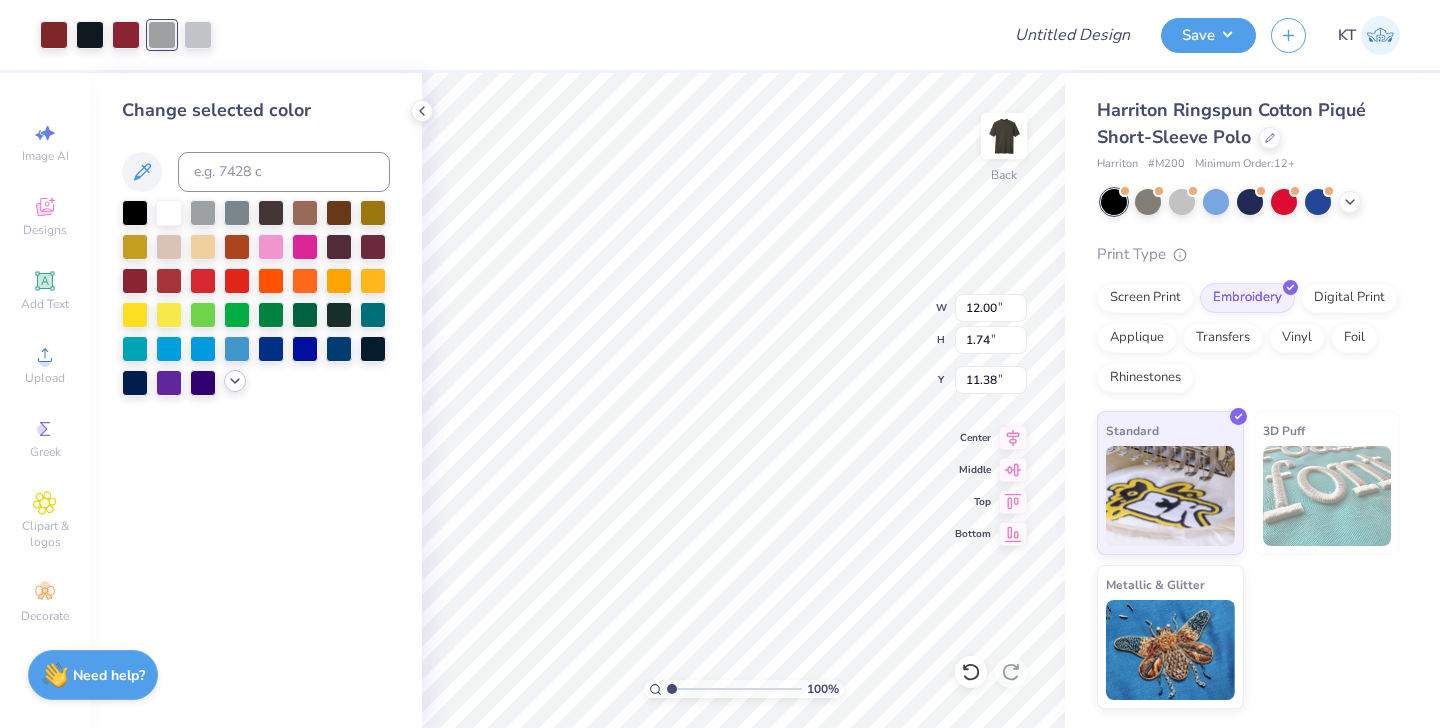 click 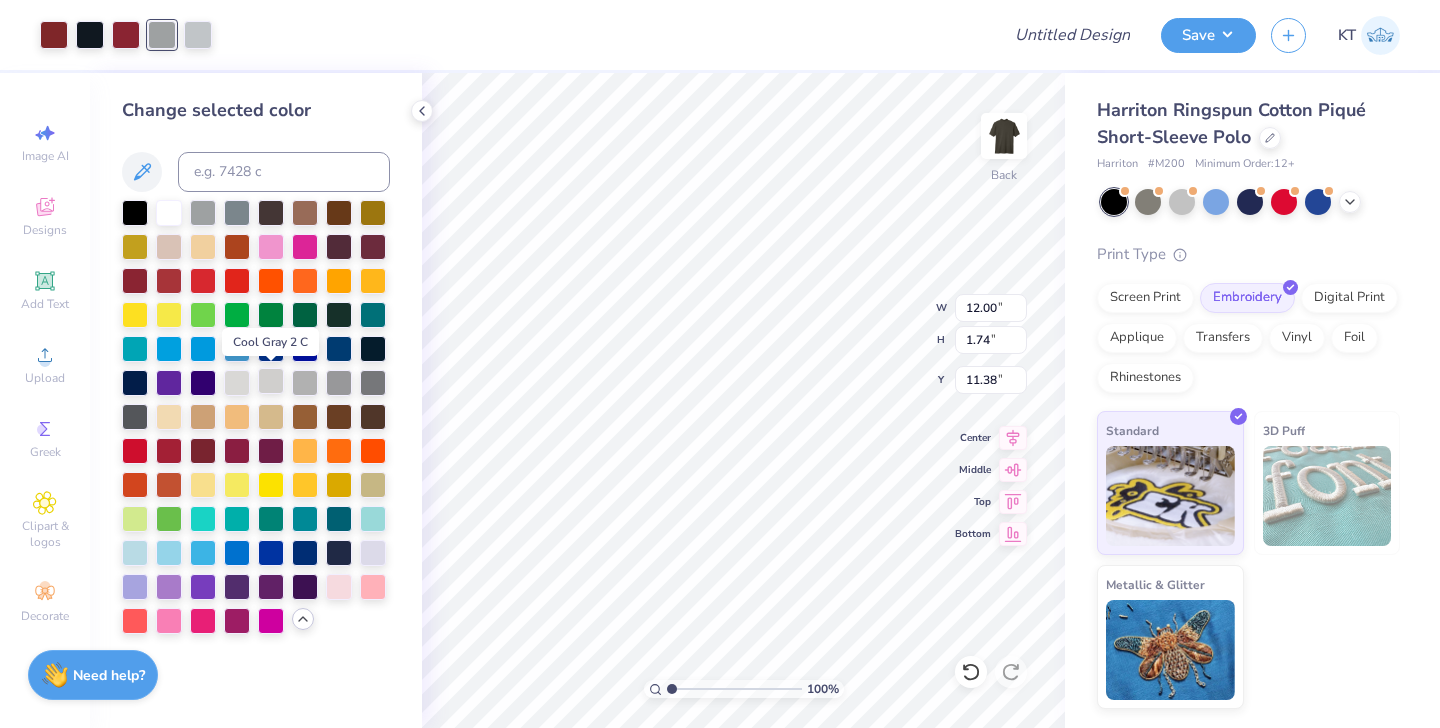 click at bounding box center [271, 381] 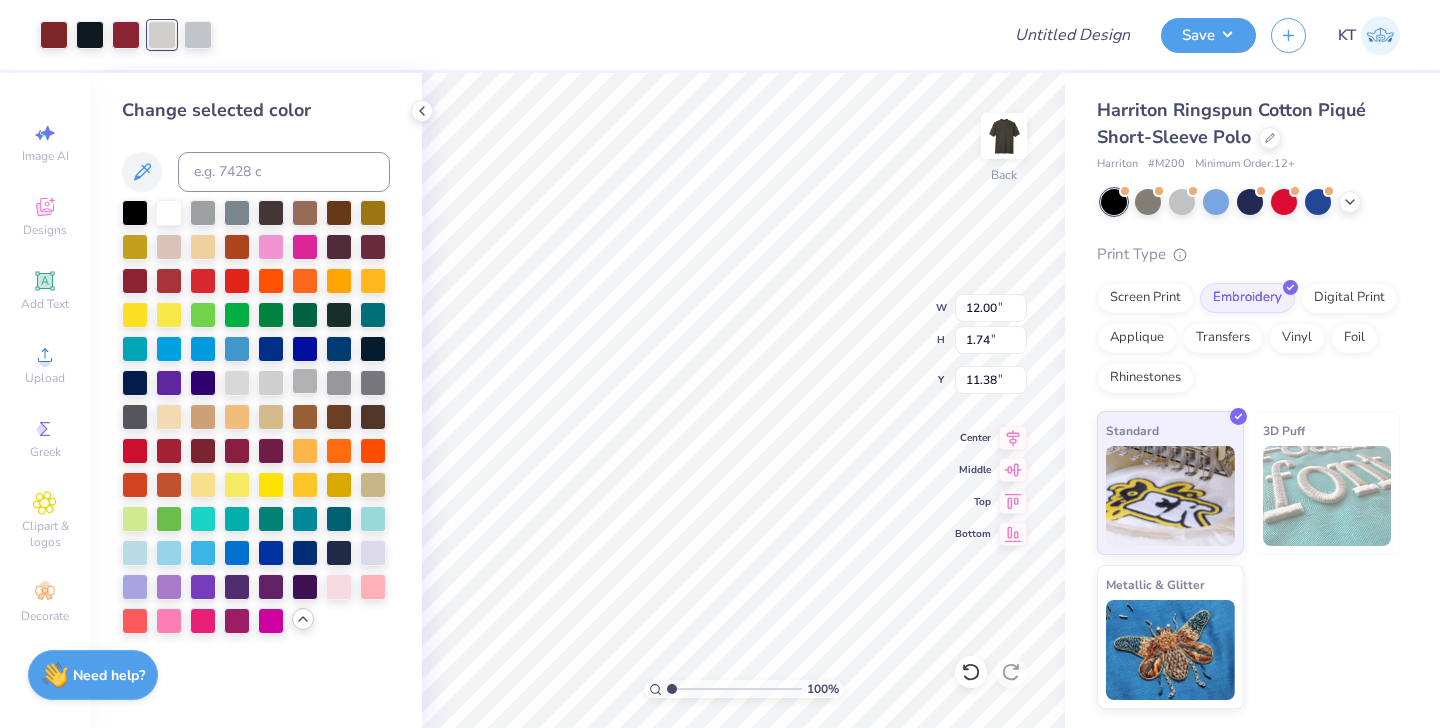 click at bounding box center (305, 381) 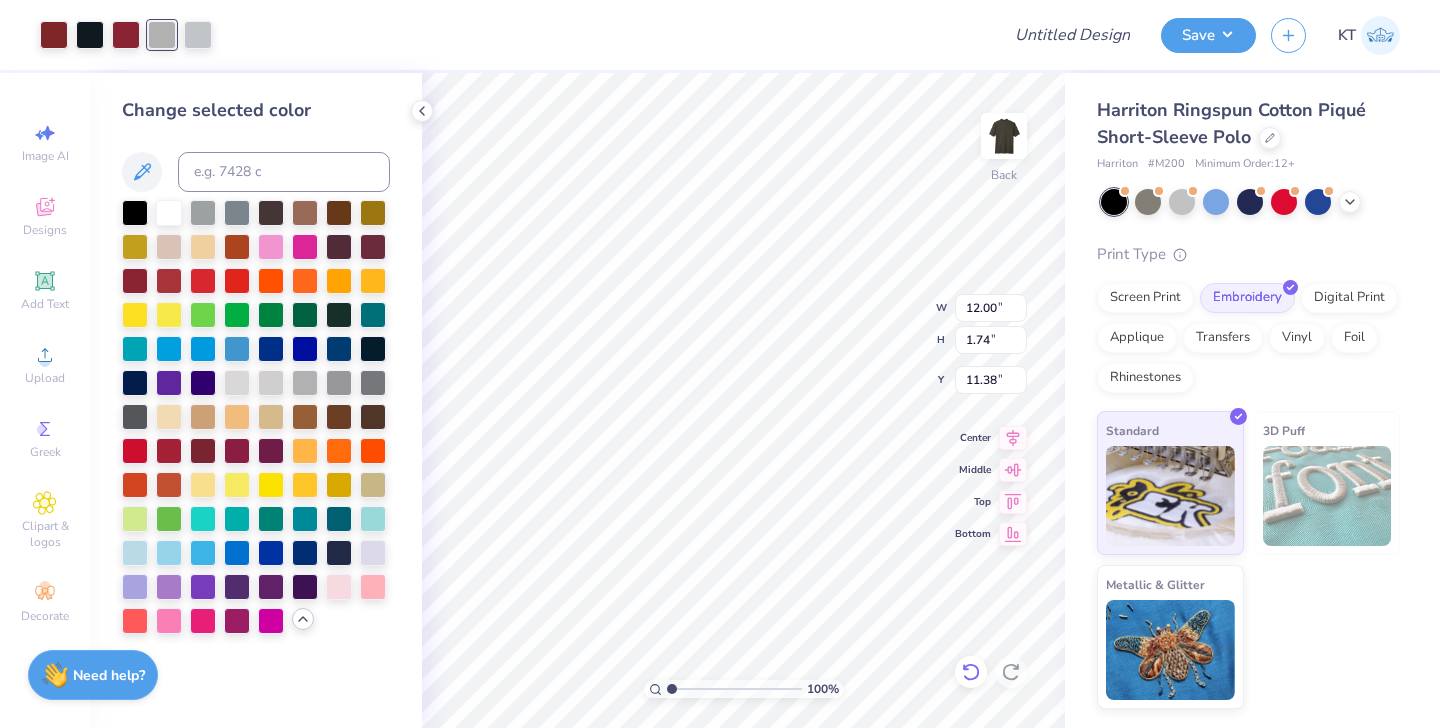 click 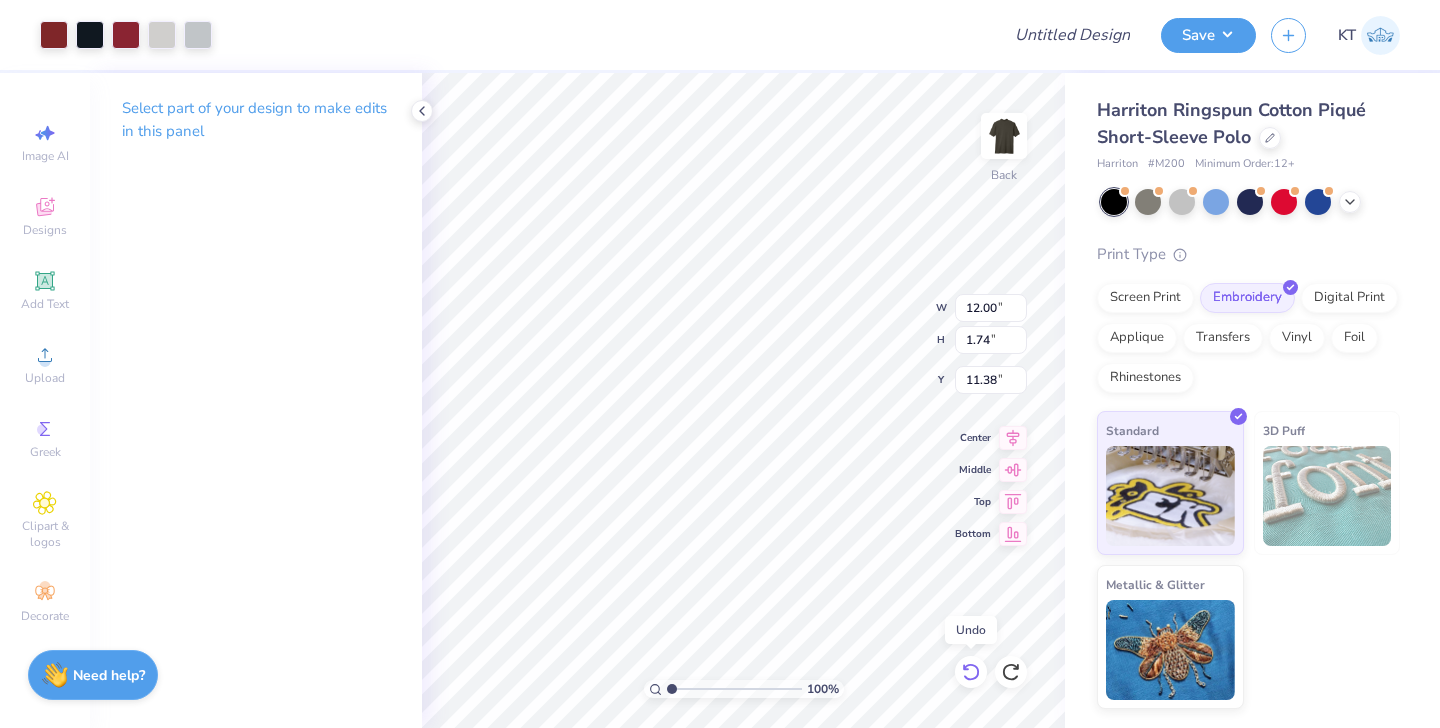 click 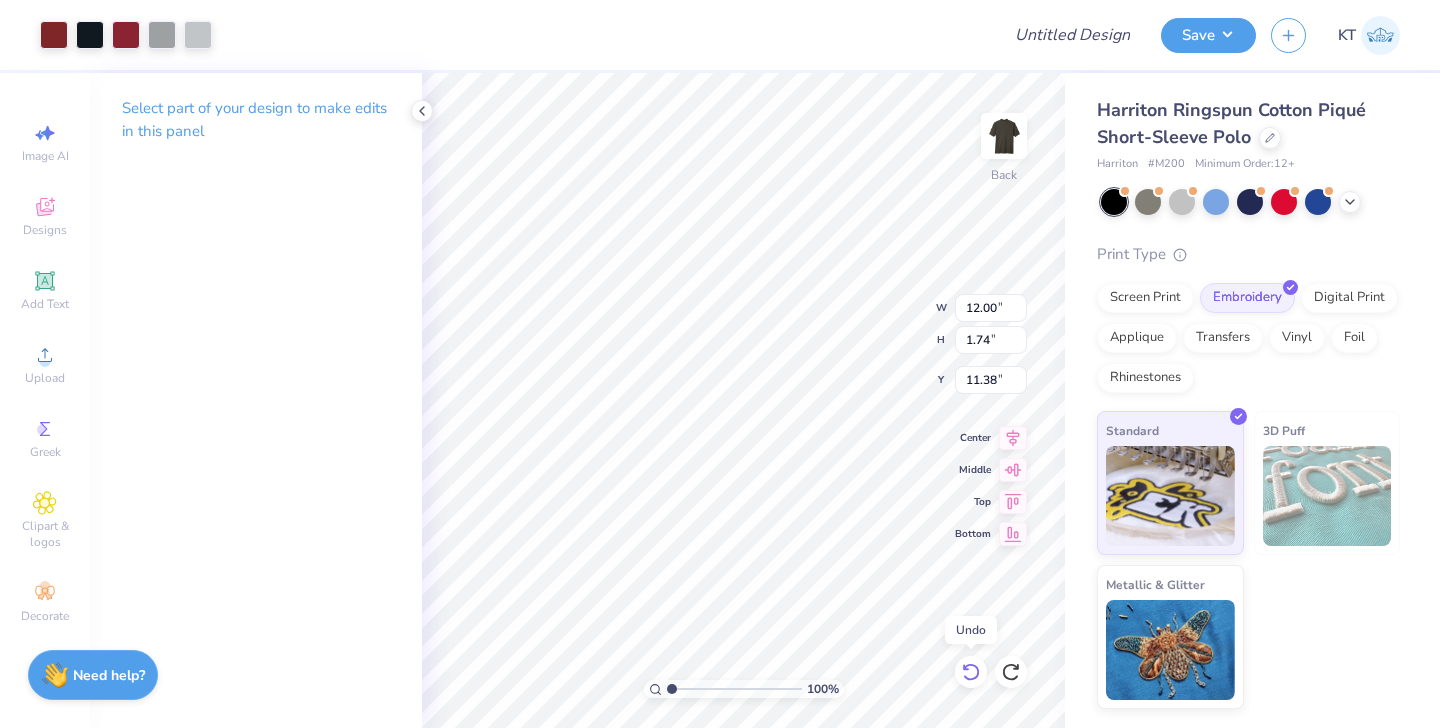click 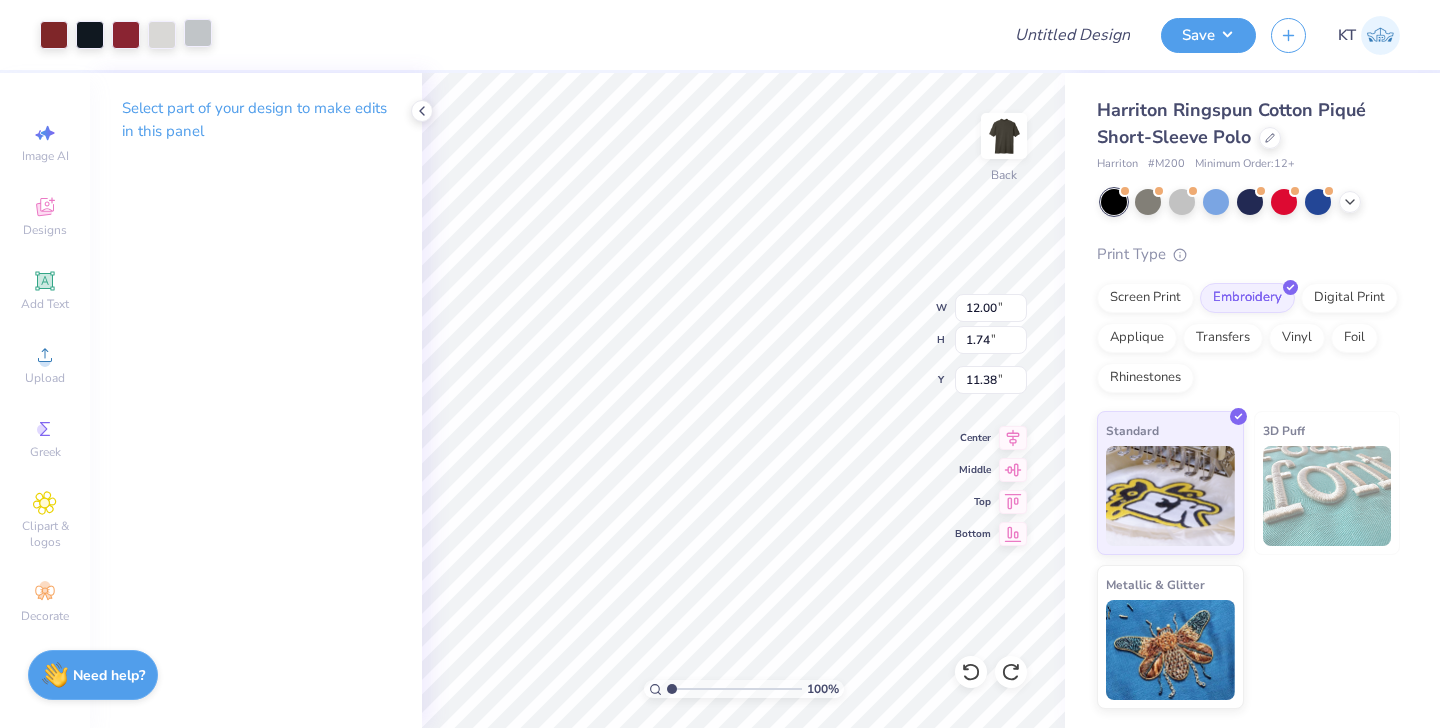 click at bounding box center [198, 33] 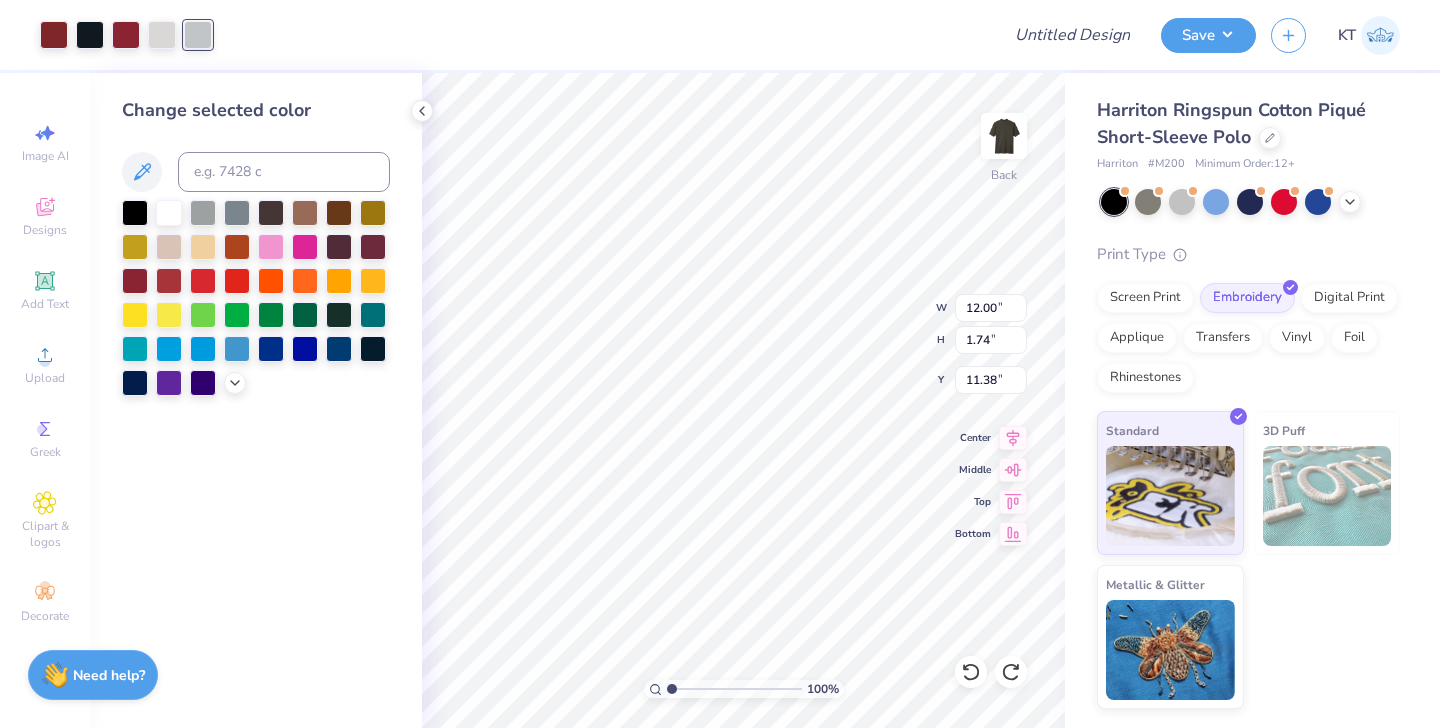 click at bounding box center [605, 35] 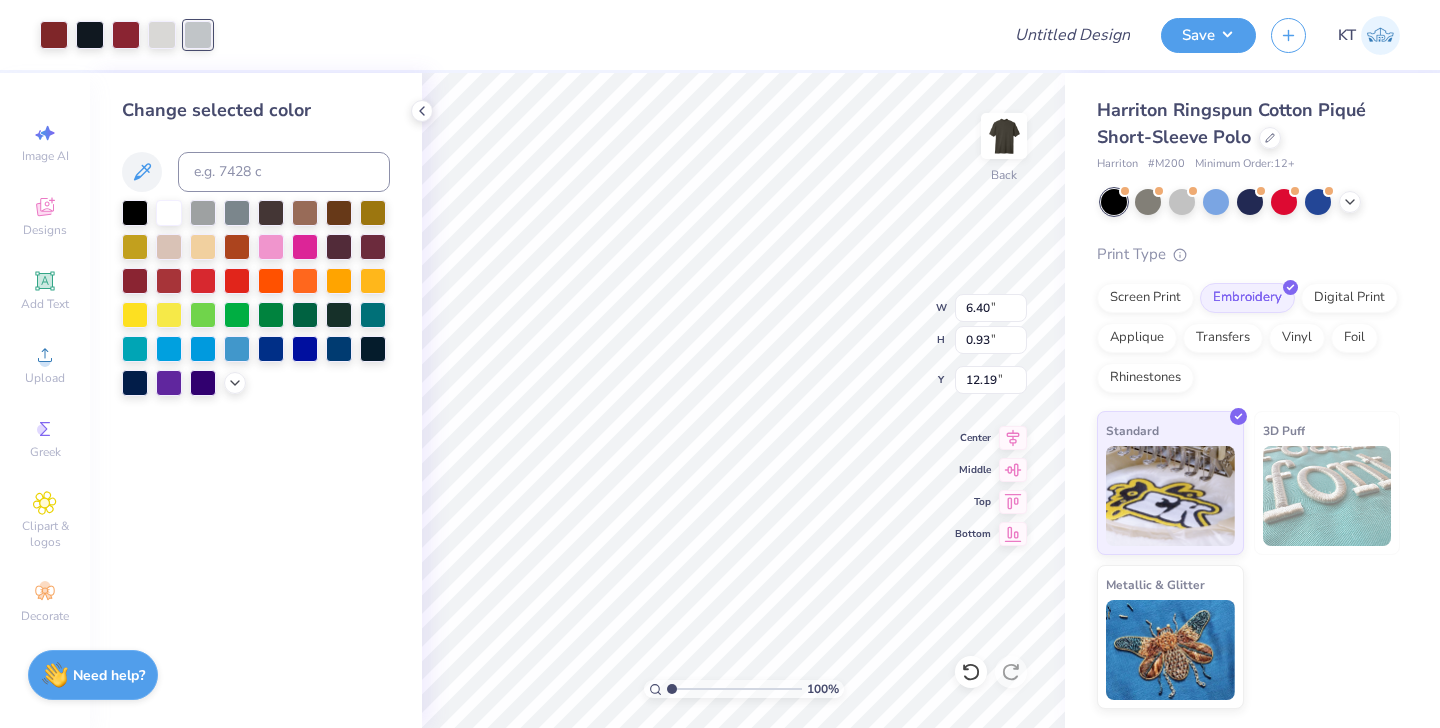 type on "3.00" 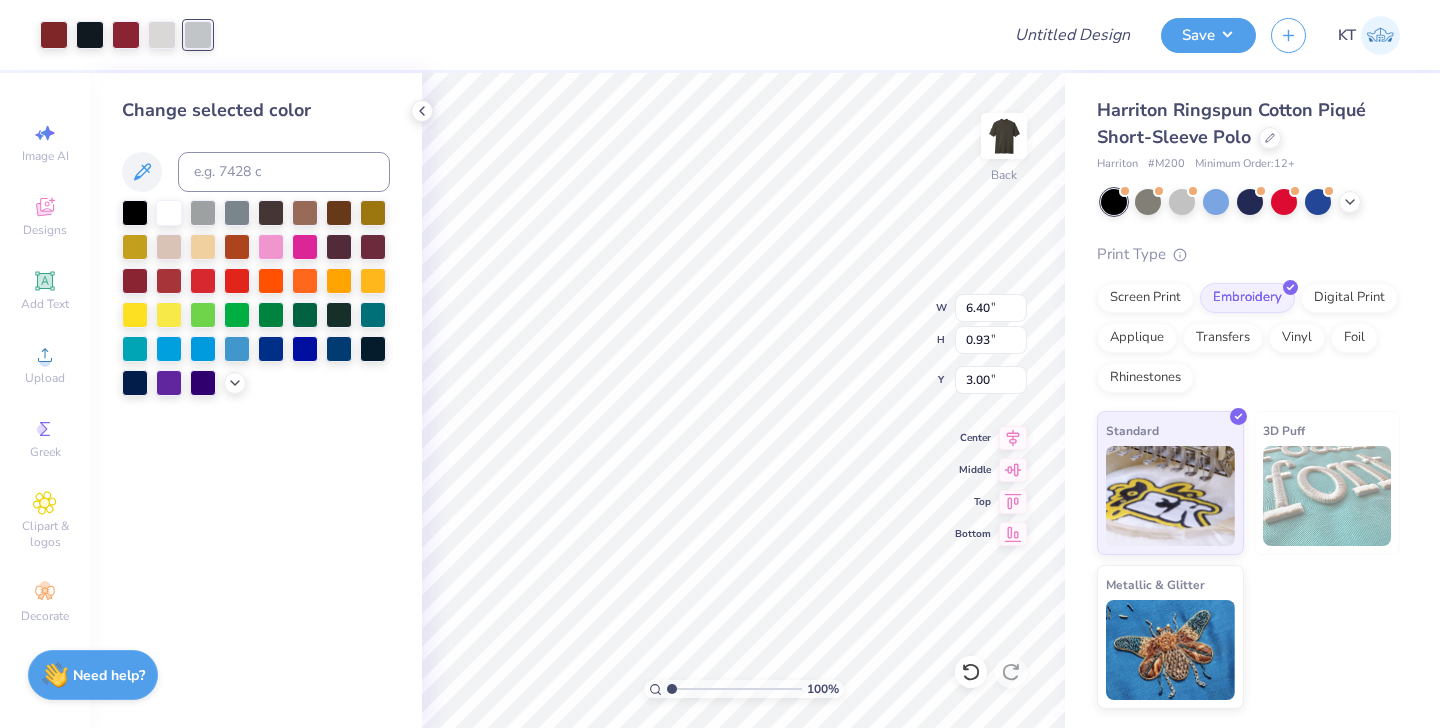 type on "4.82" 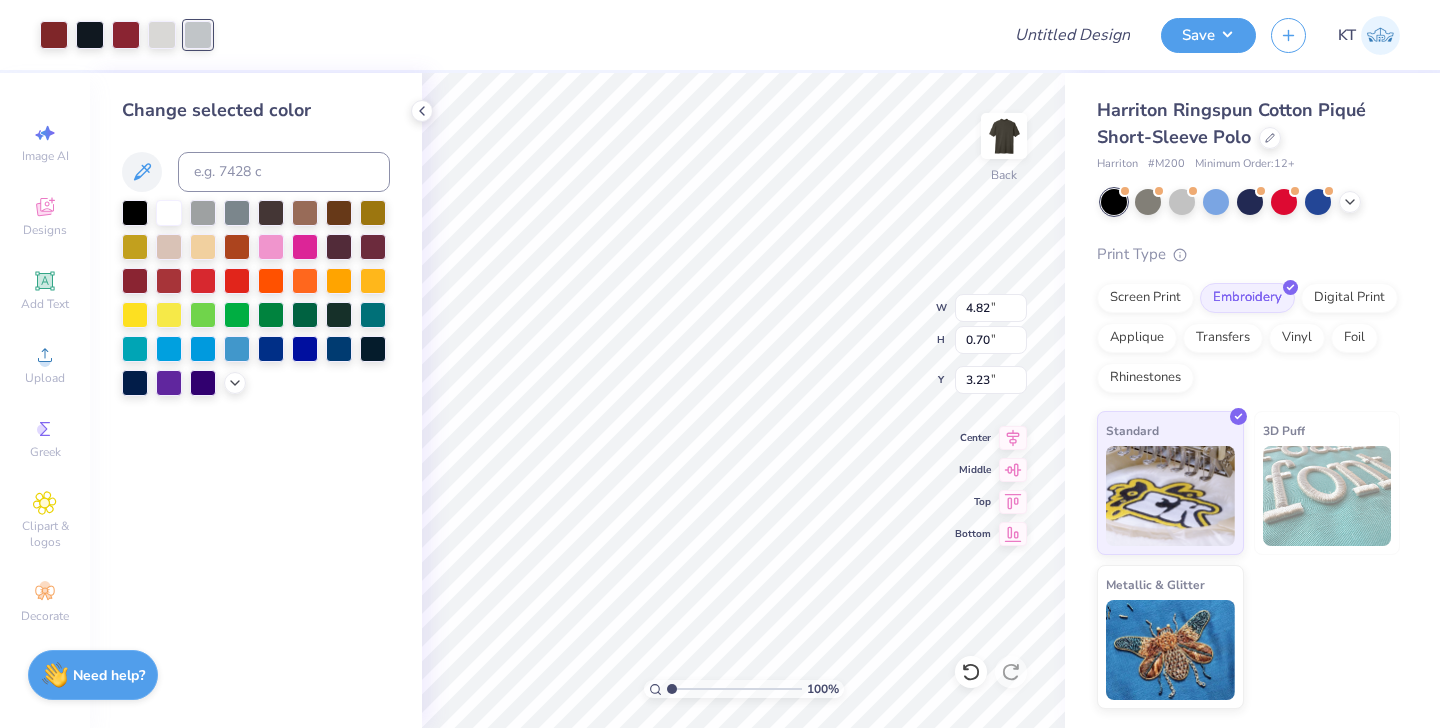 type on "3.00" 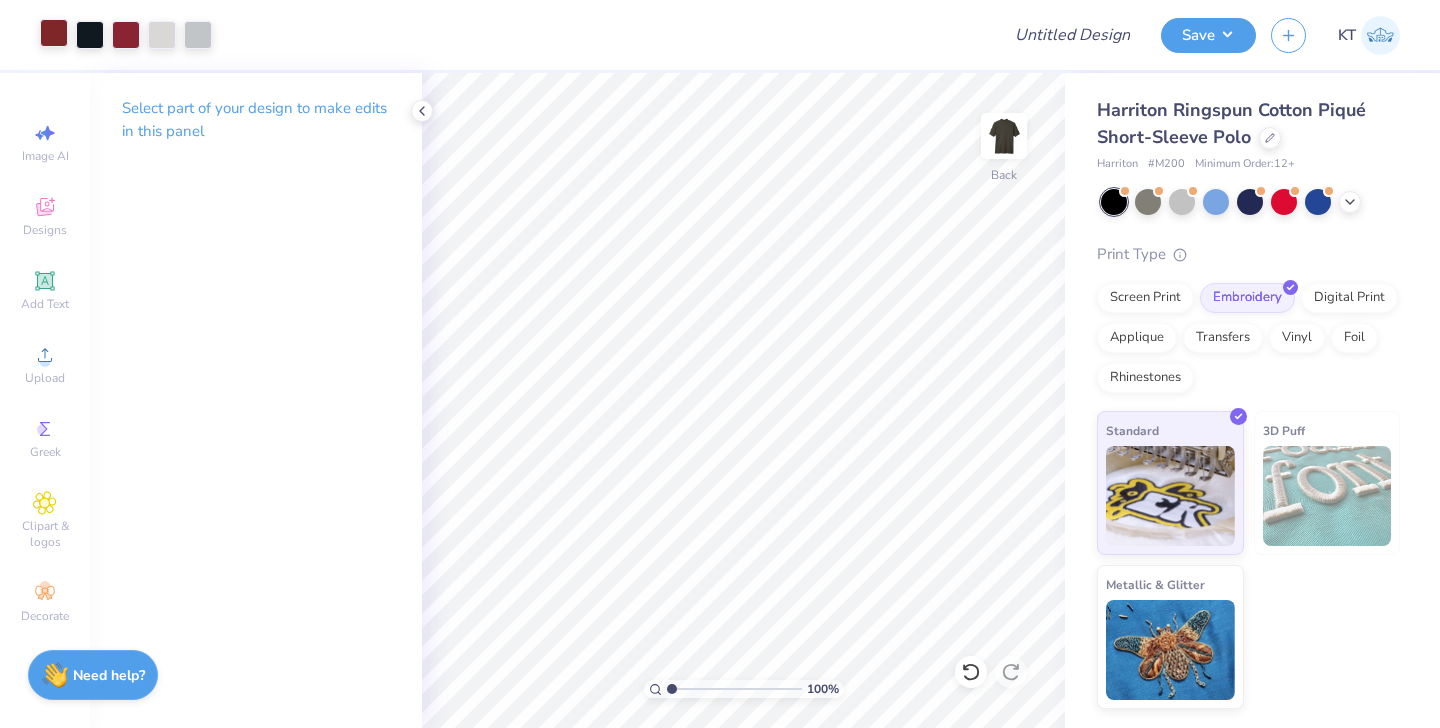 click at bounding box center [54, 33] 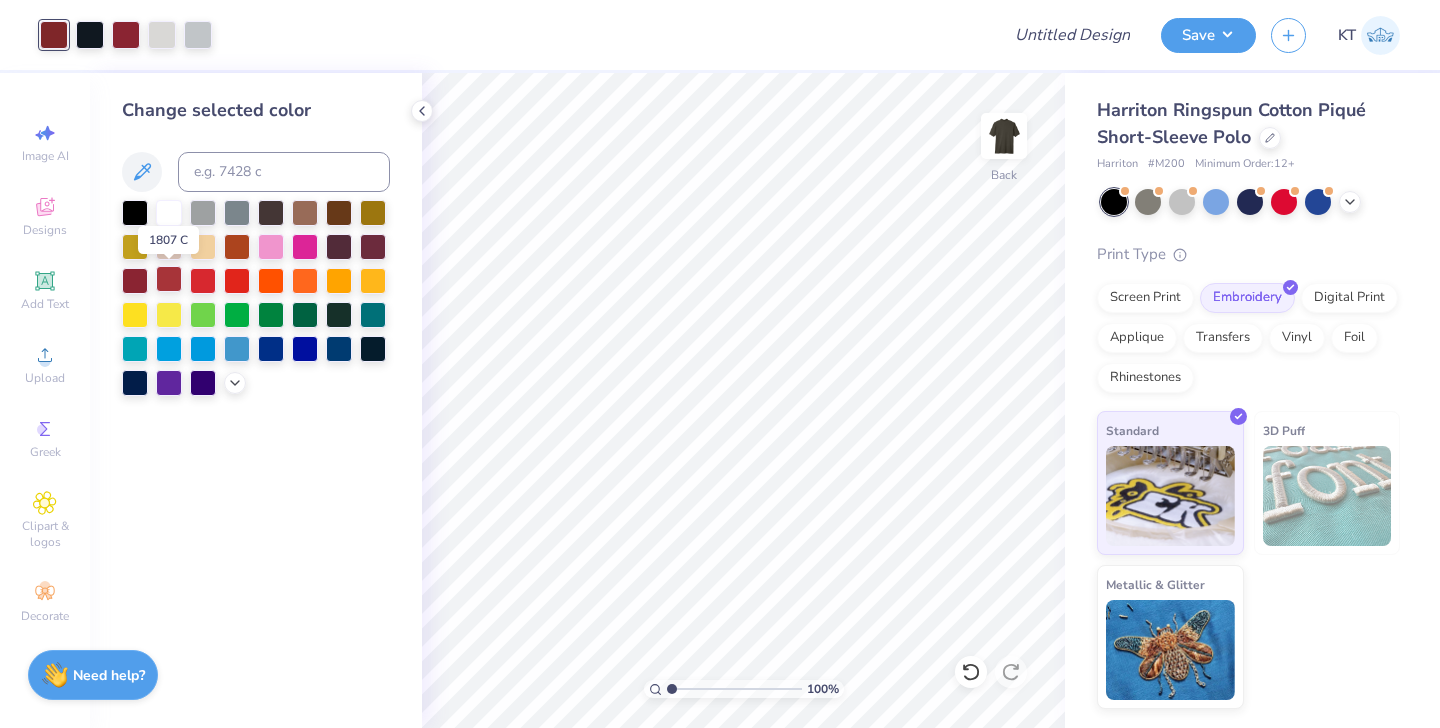 click at bounding box center [169, 279] 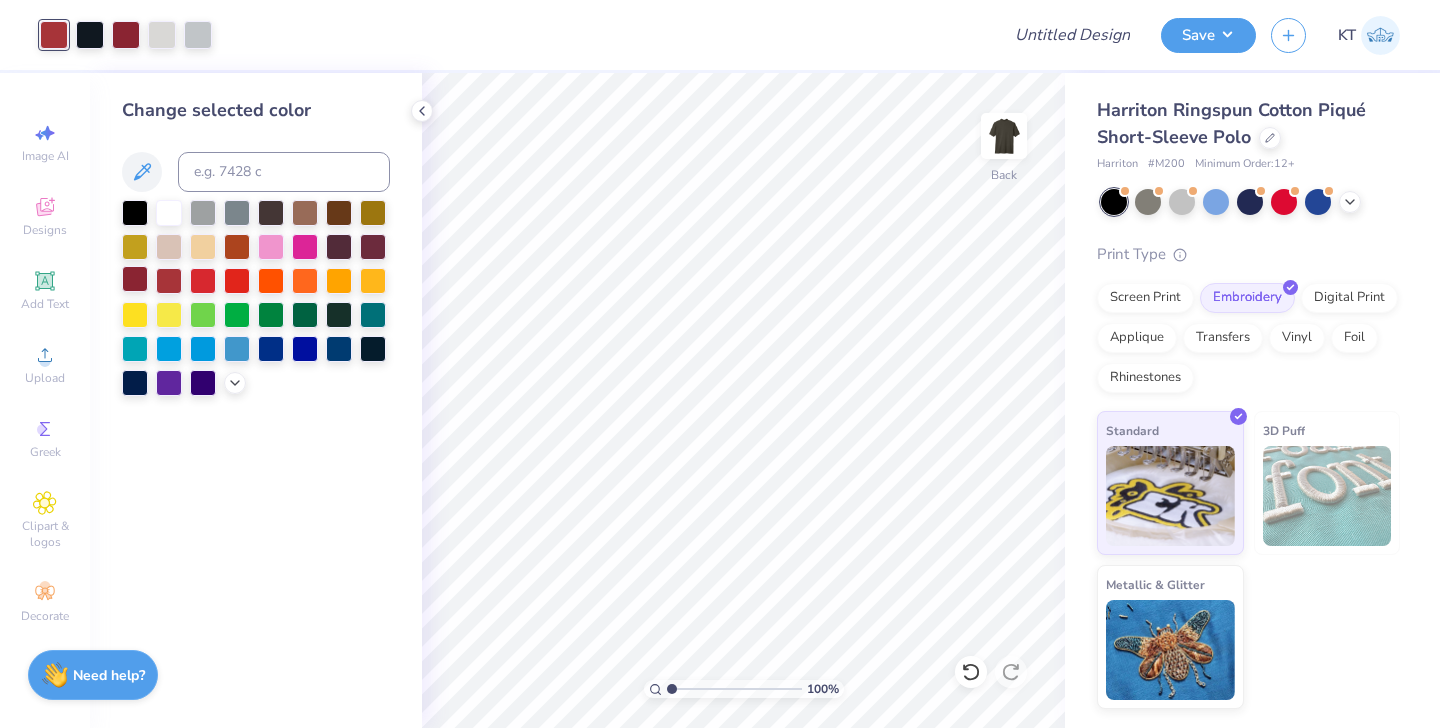 click at bounding box center [135, 279] 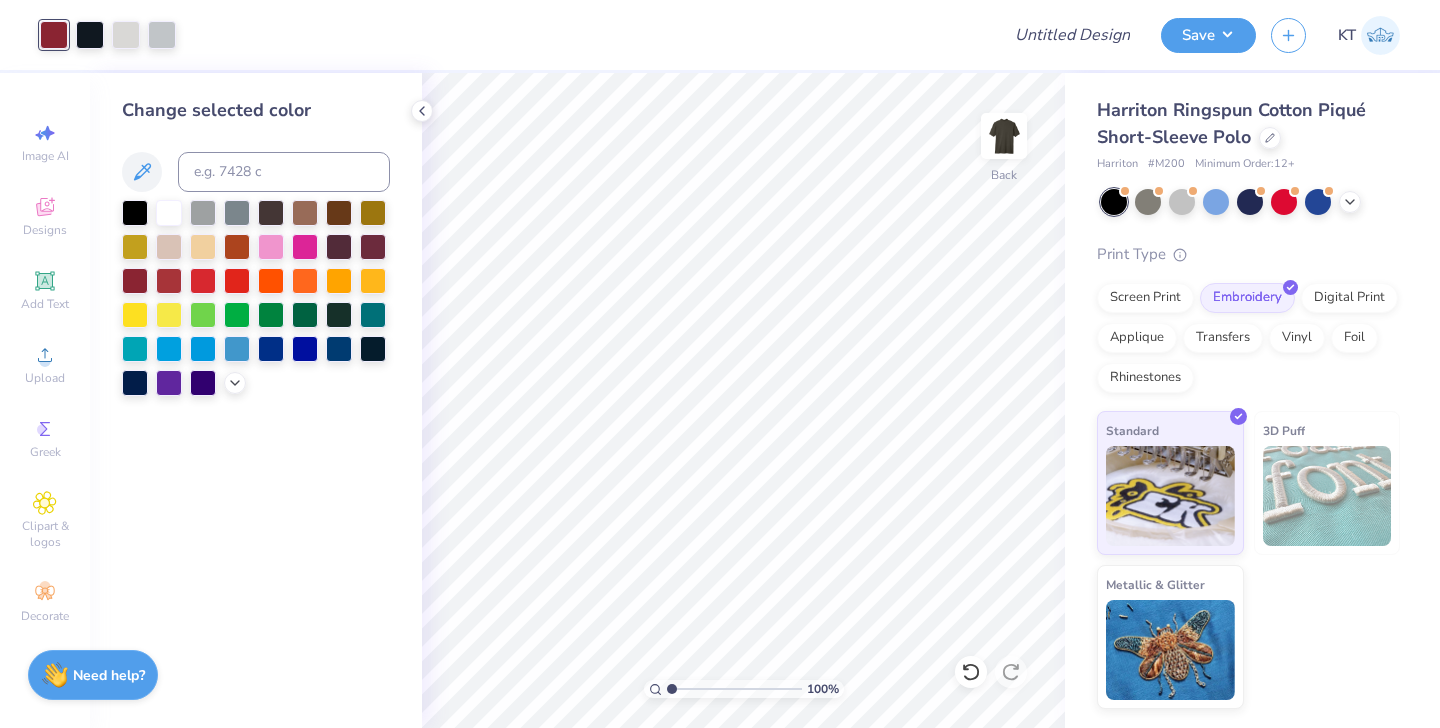 click on "Change selected color" at bounding box center (256, 400) 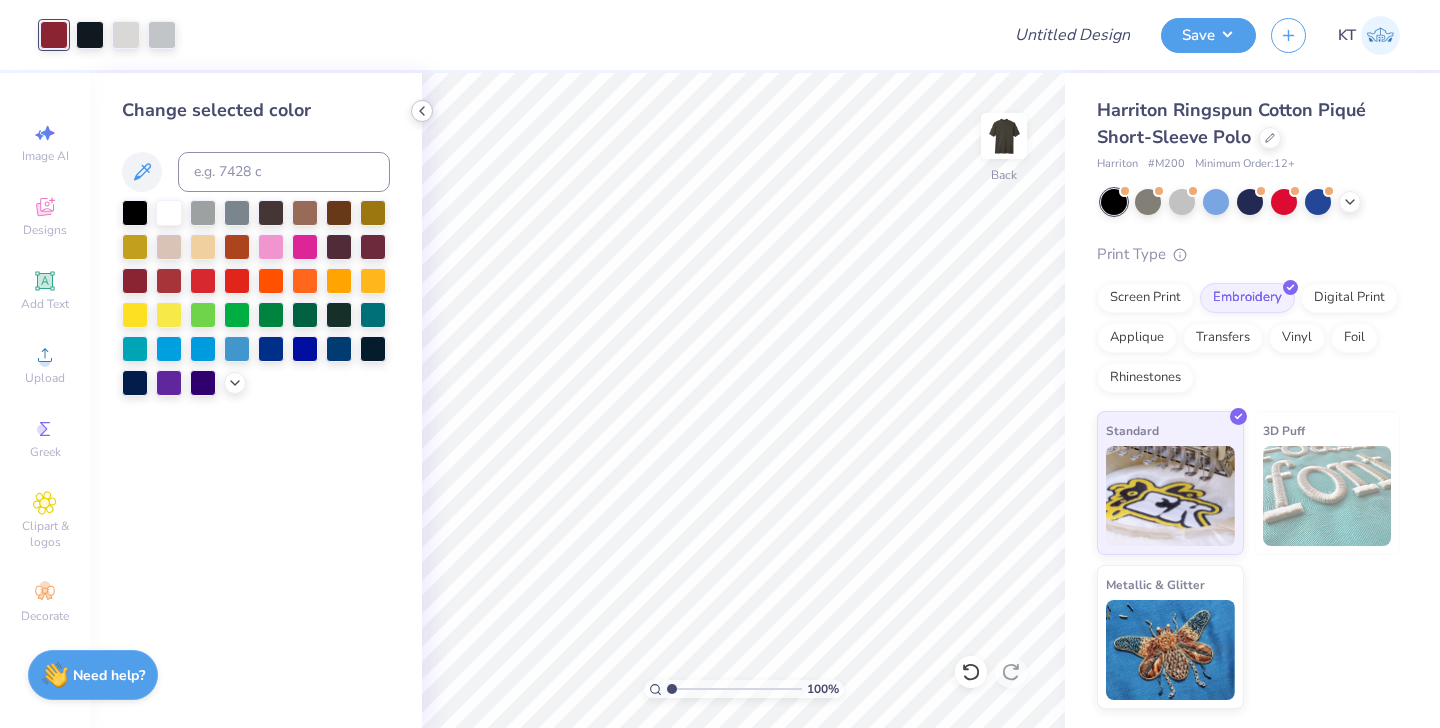 click 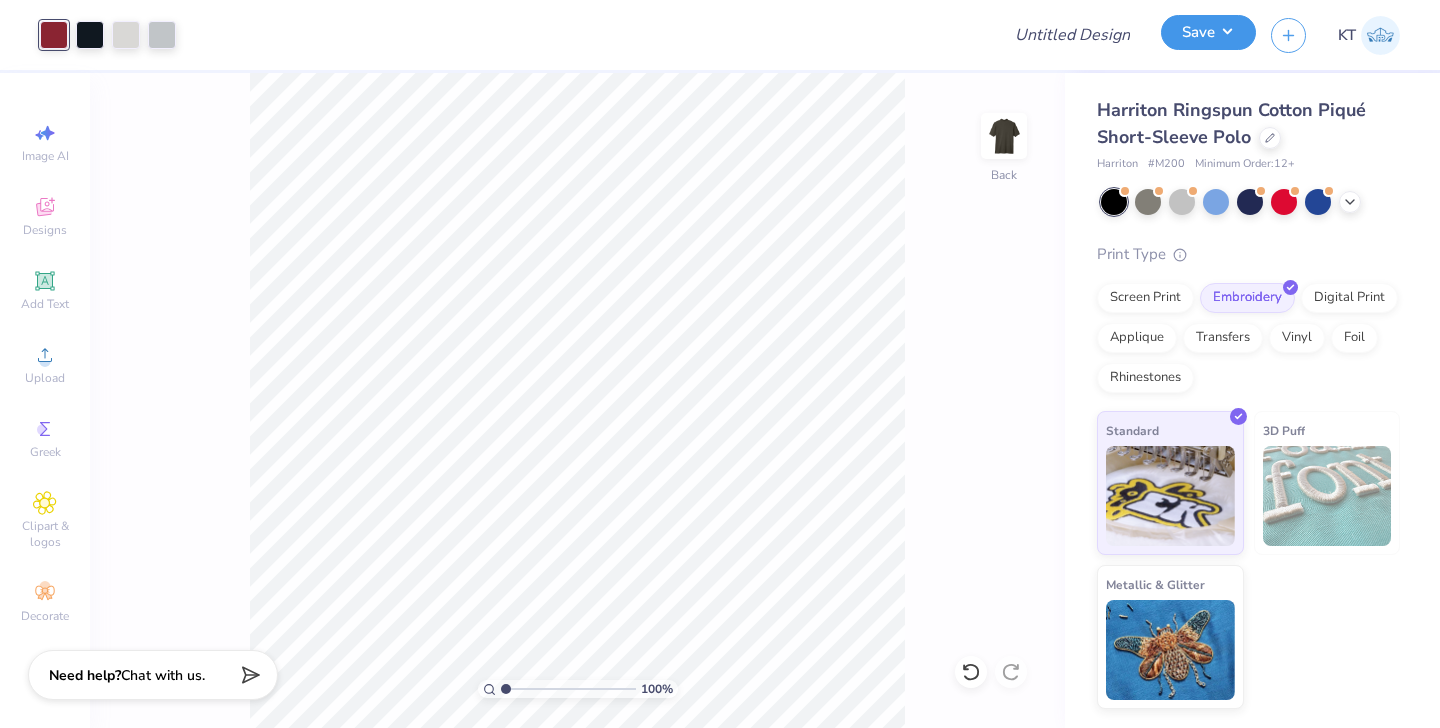 click on "Save" at bounding box center [1208, 32] 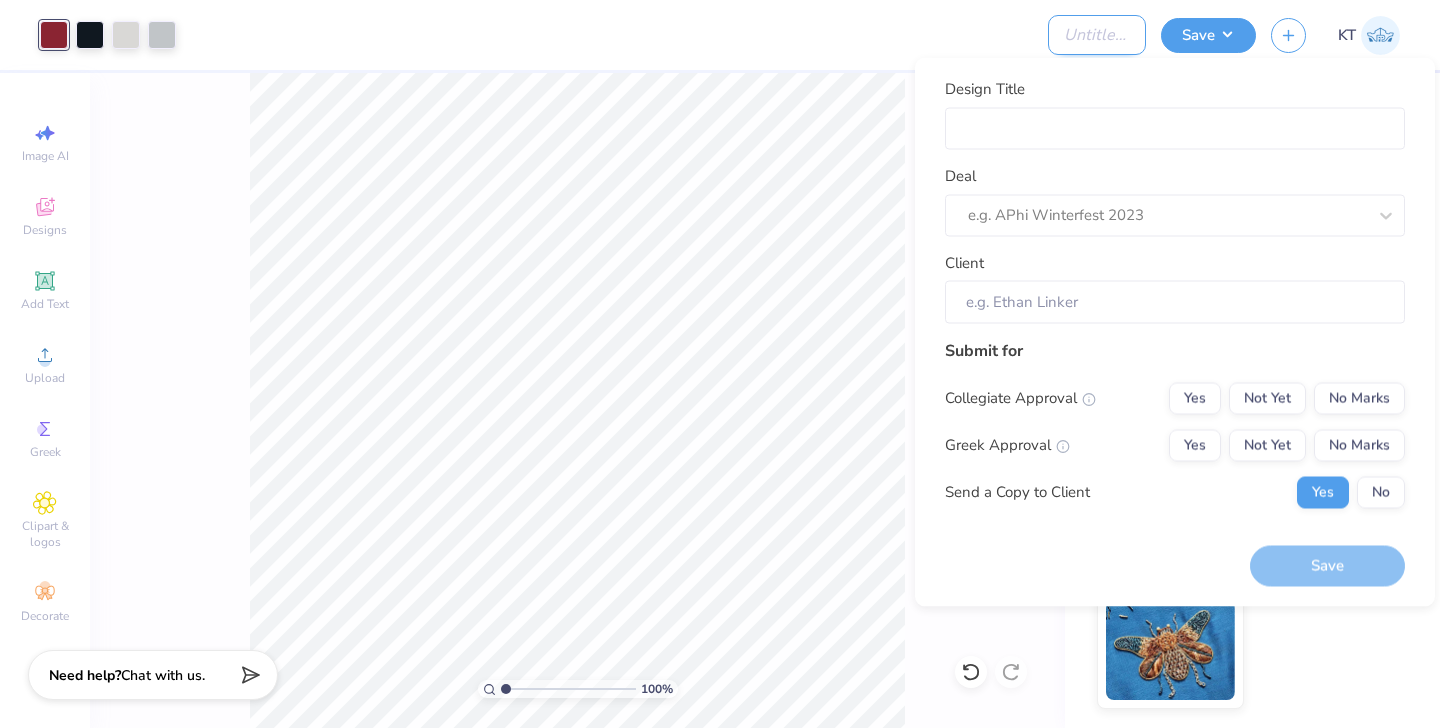 click on "Design Title" at bounding box center (1097, 35) 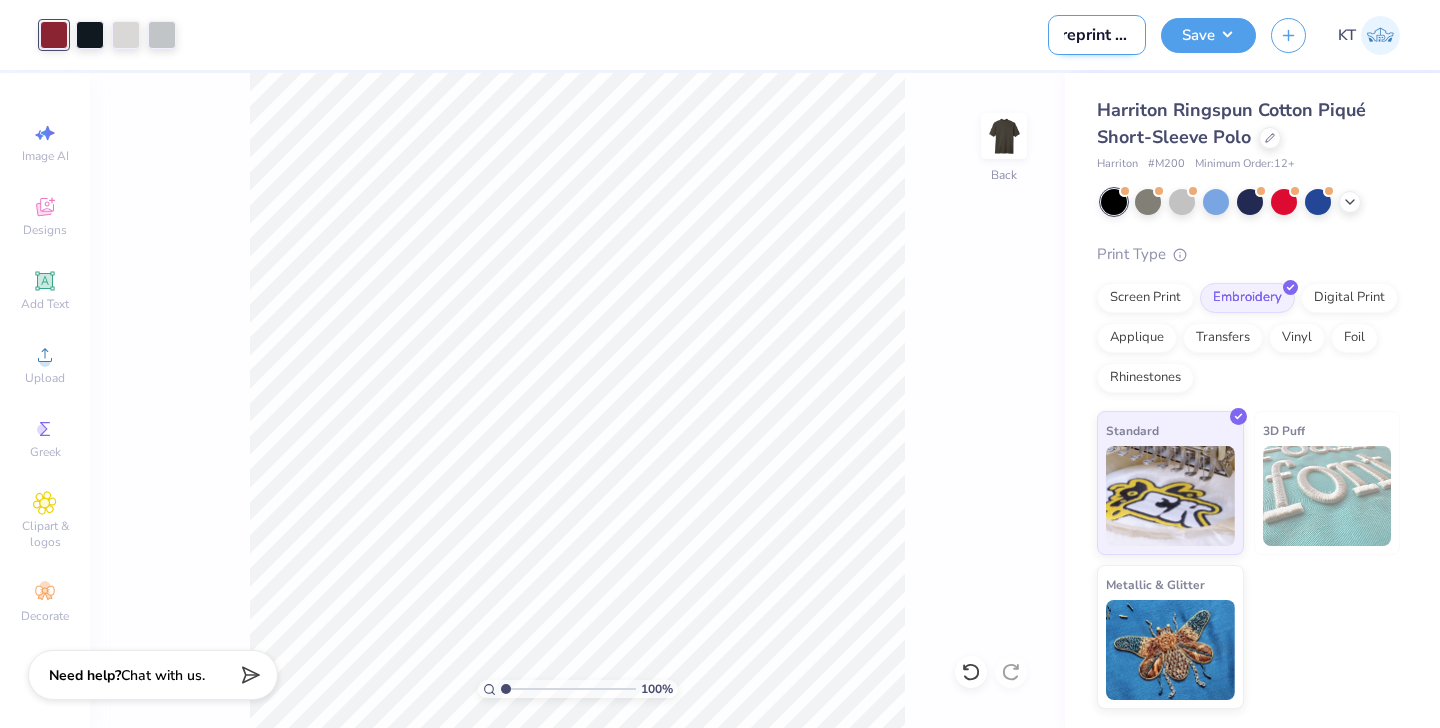 scroll, scrollTop: 0, scrollLeft: 8, axis: horizontal 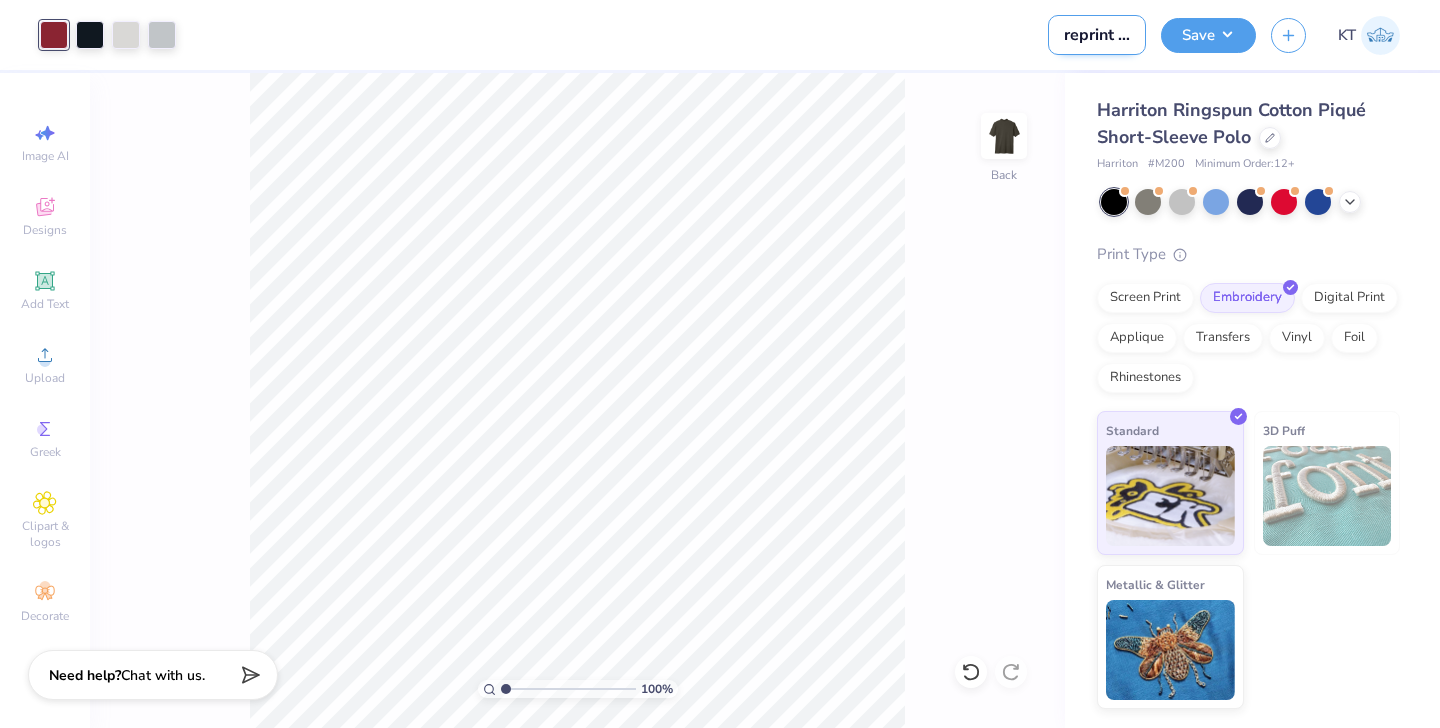 click on "reprint of" at bounding box center (1097, 35) 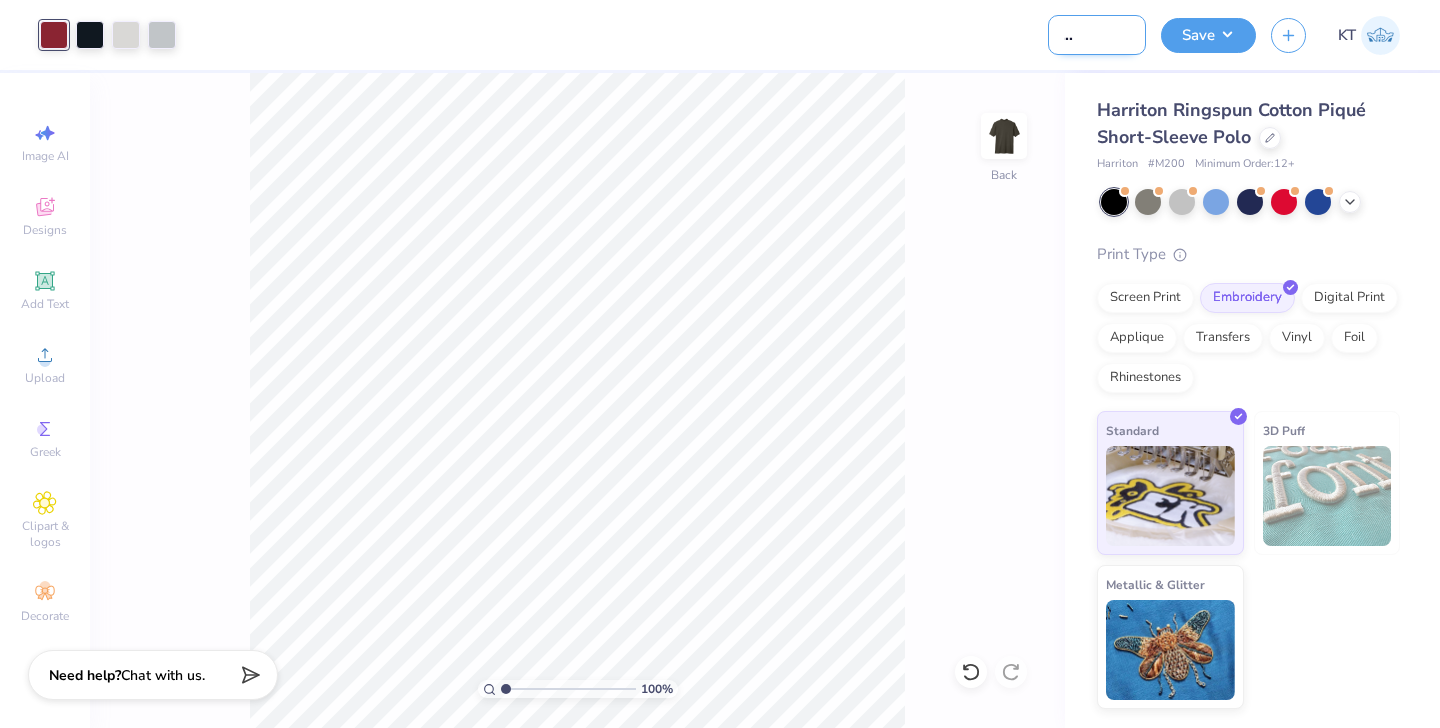 scroll, scrollTop: 0, scrollLeft: 66, axis: horizontal 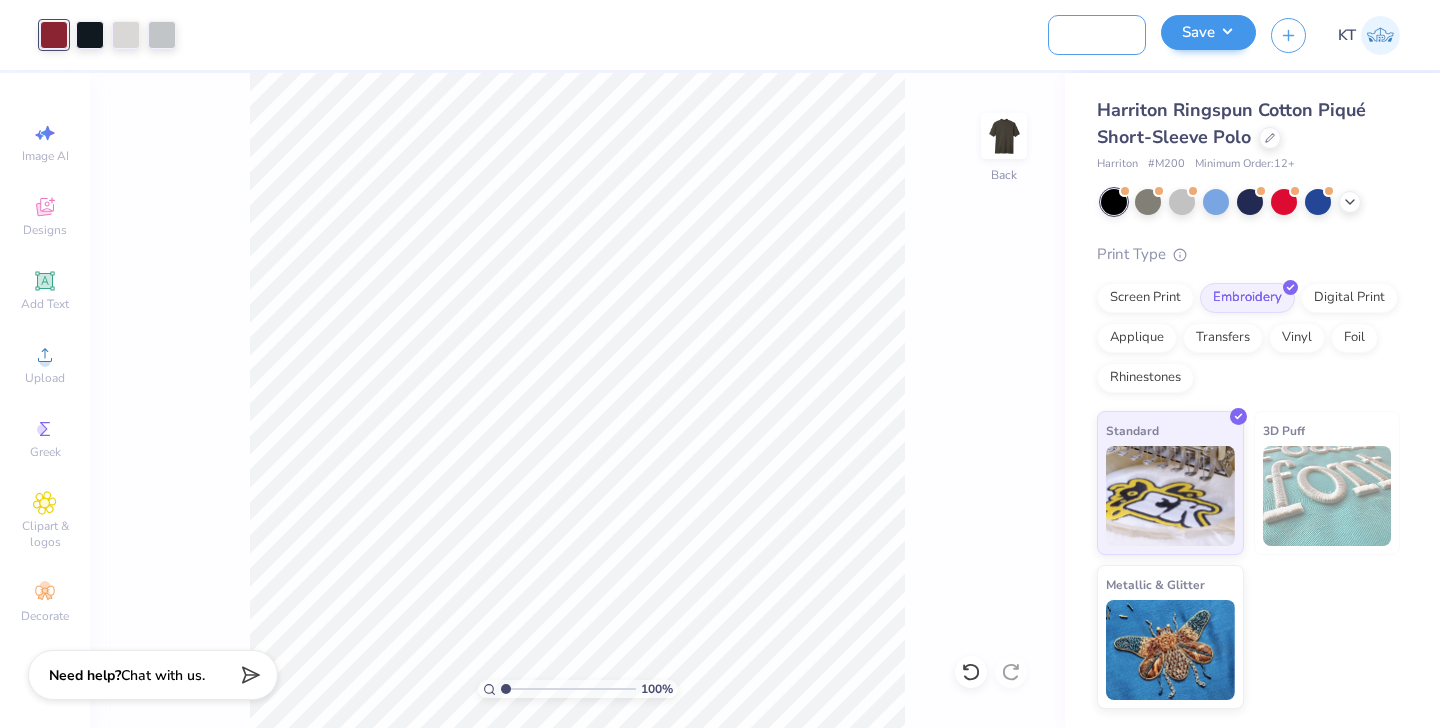 type on "reprint of 151914" 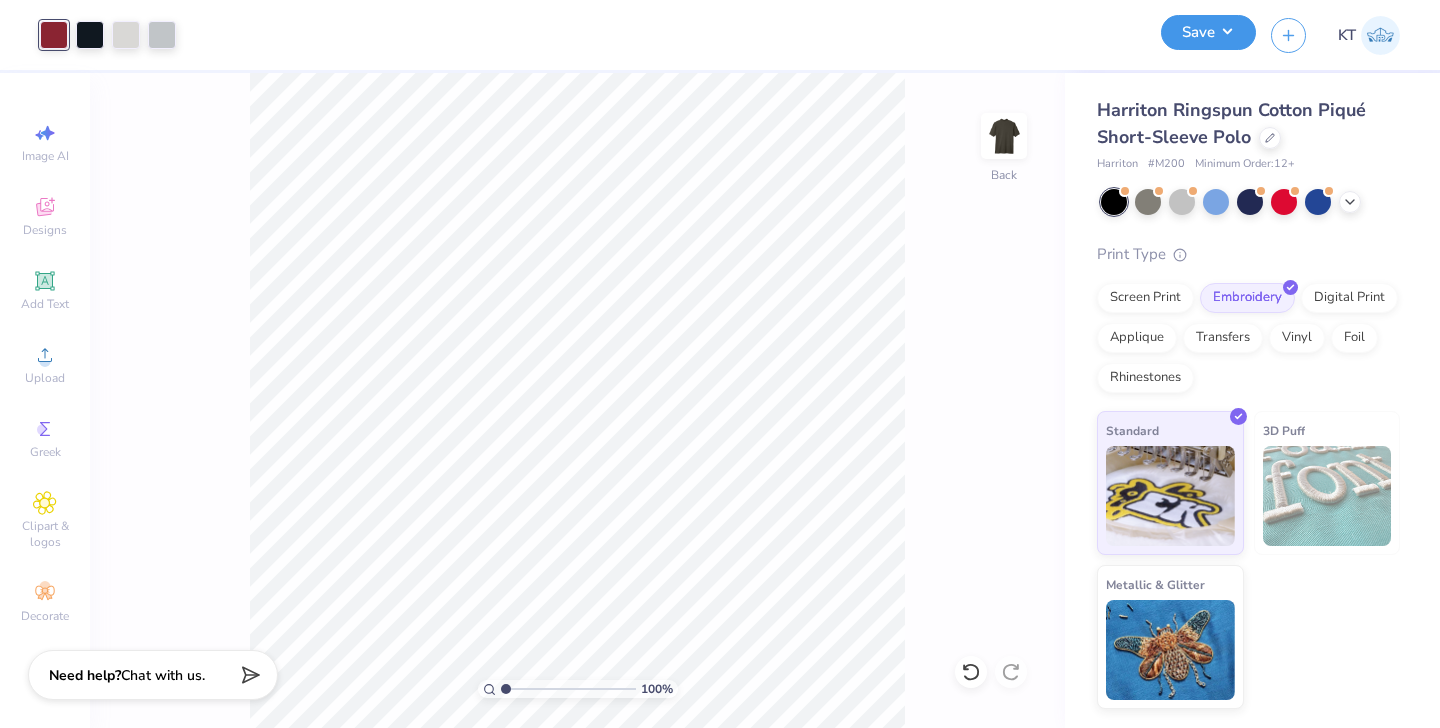 click on "Save" at bounding box center [1208, 32] 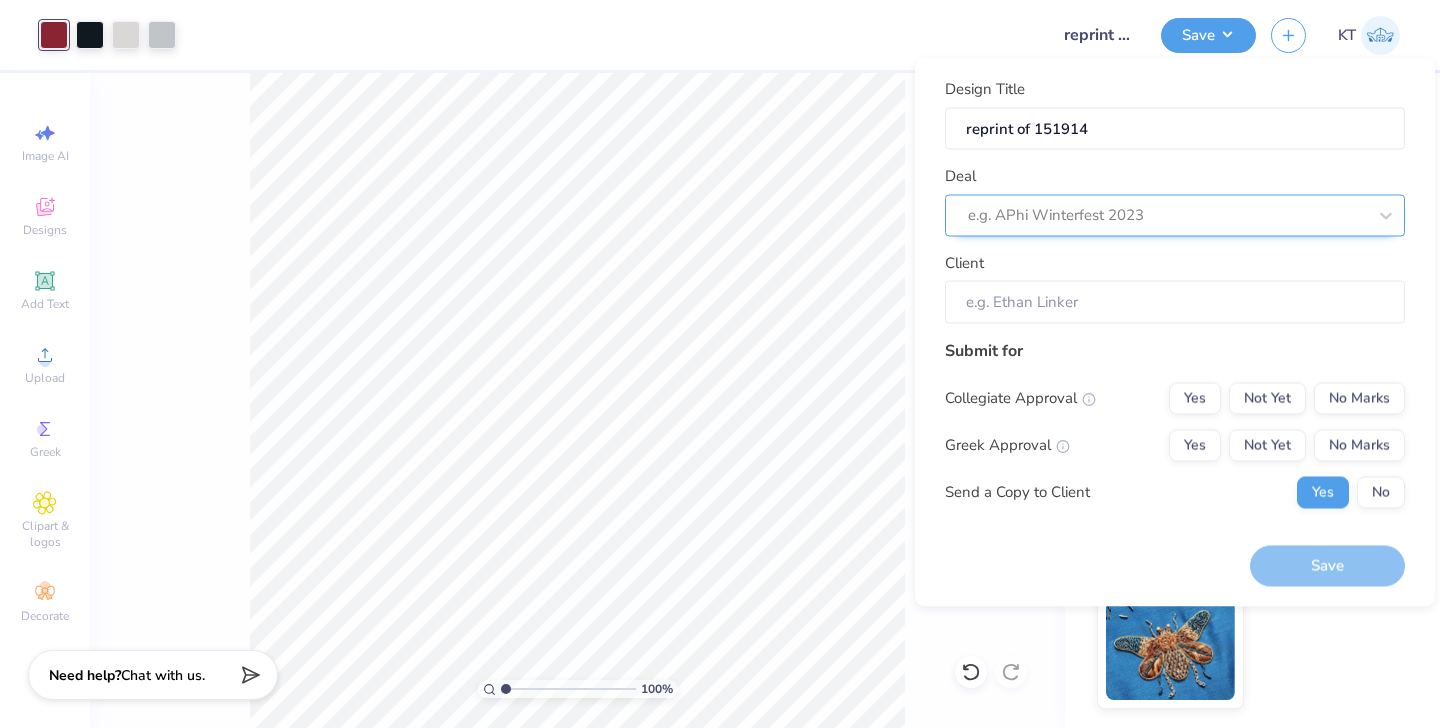 click at bounding box center [1167, 215] 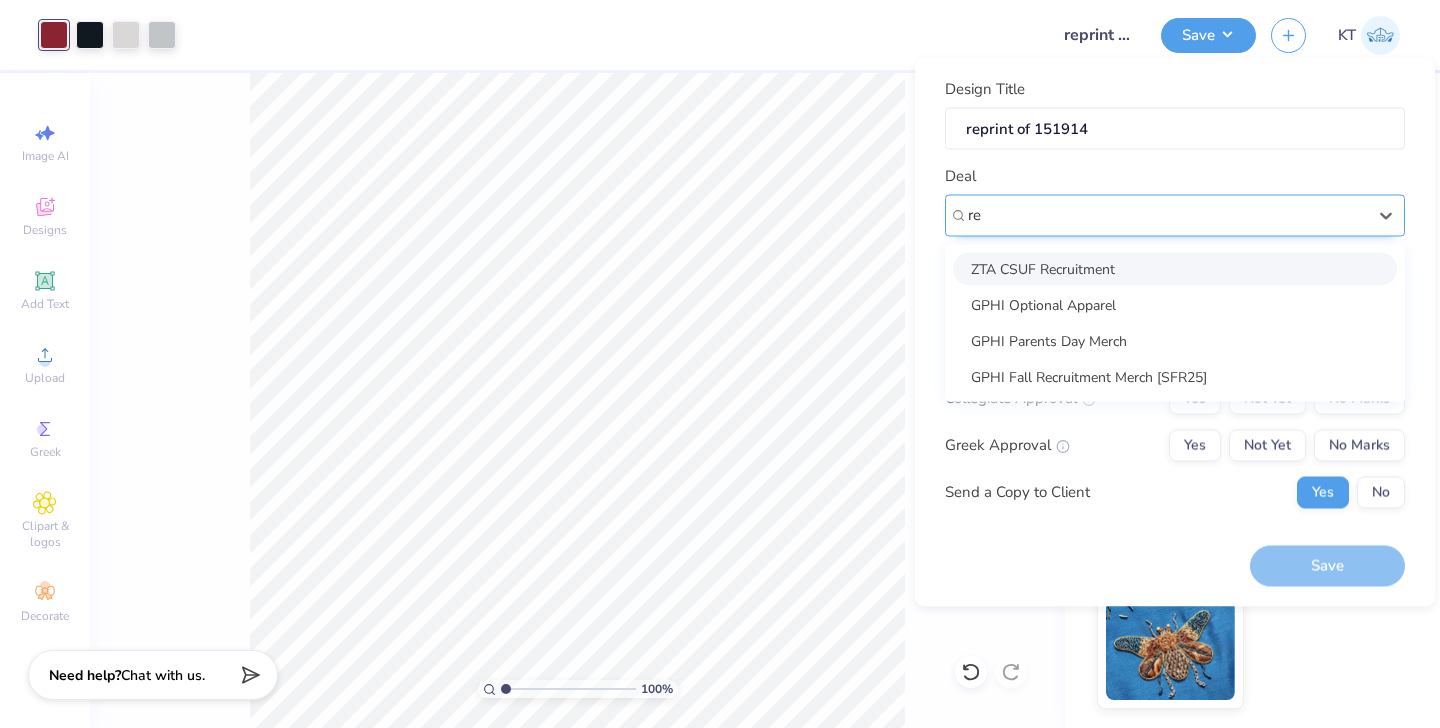 type on "r" 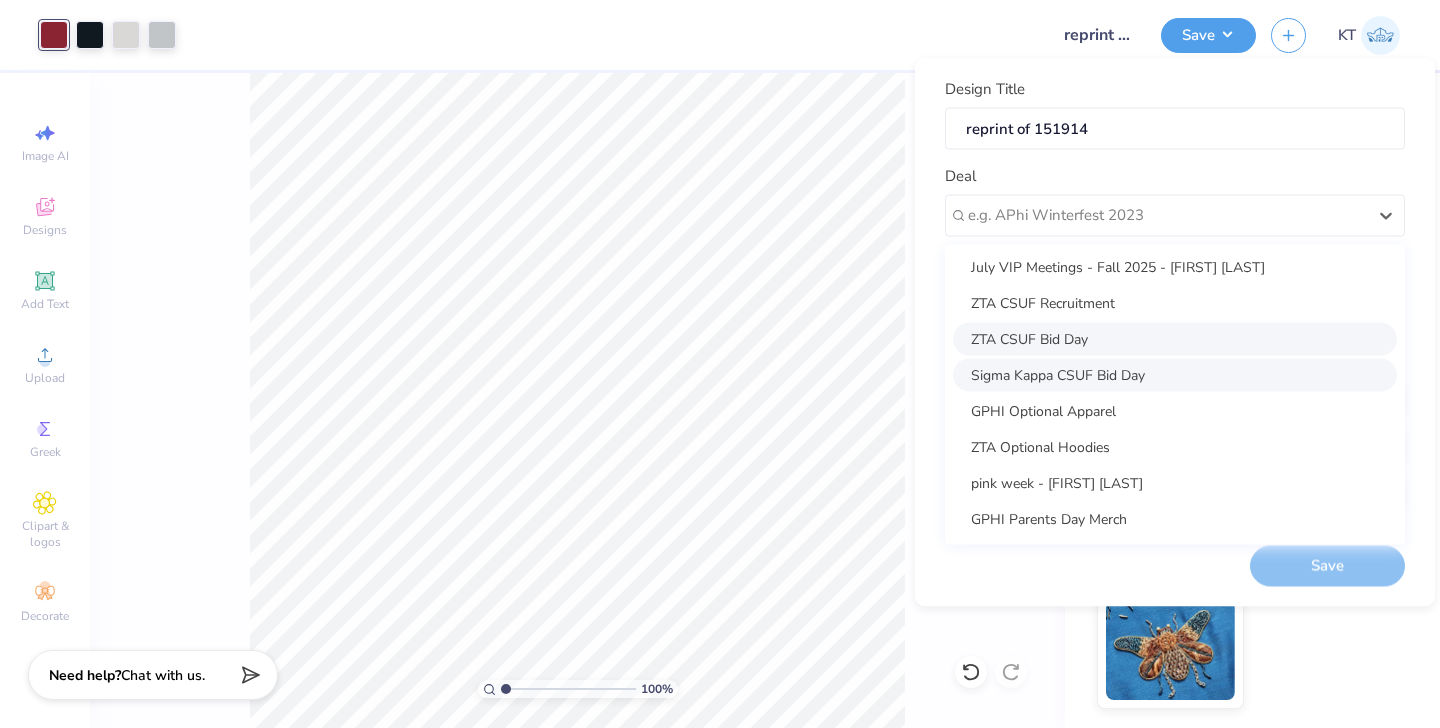 scroll, scrollTop: 181, scrollLeft: 0, axis: vertical 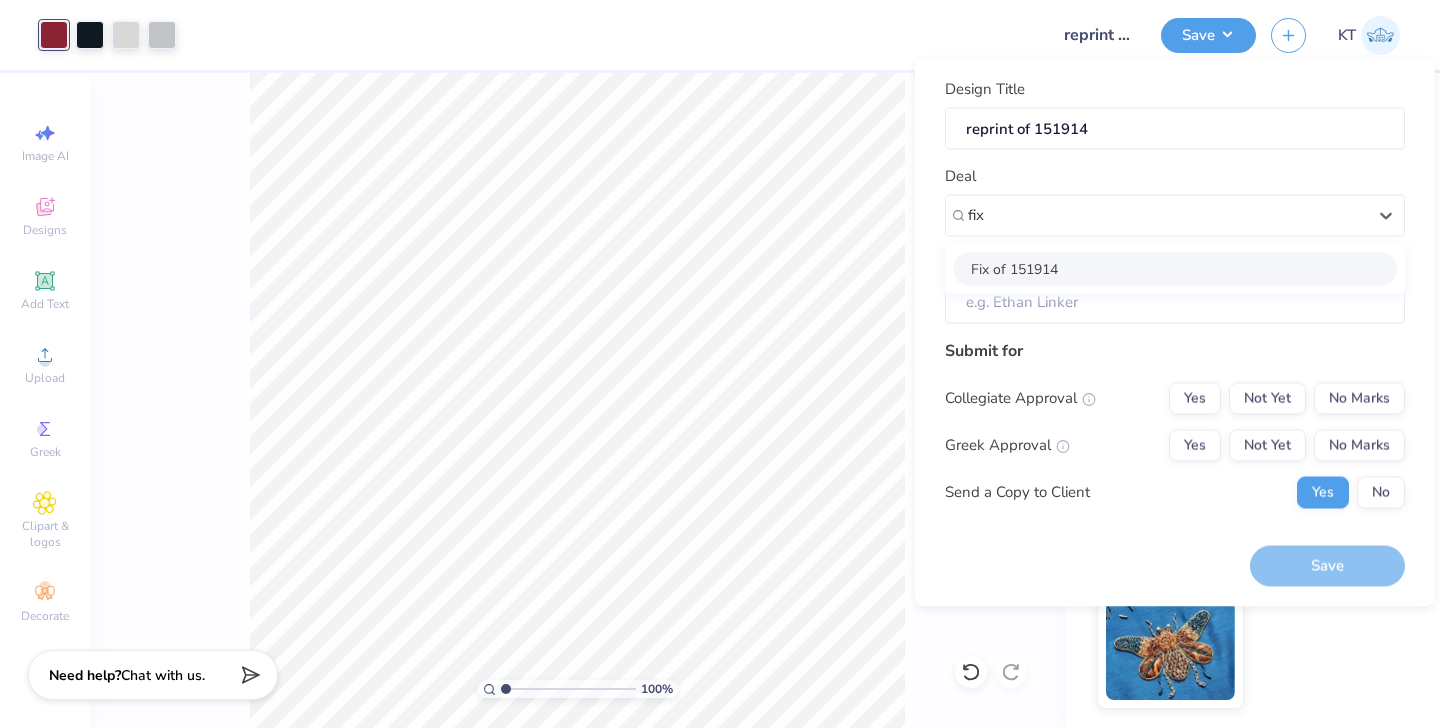 click on "Fix of 151914" at bounding box center (1175, 268) 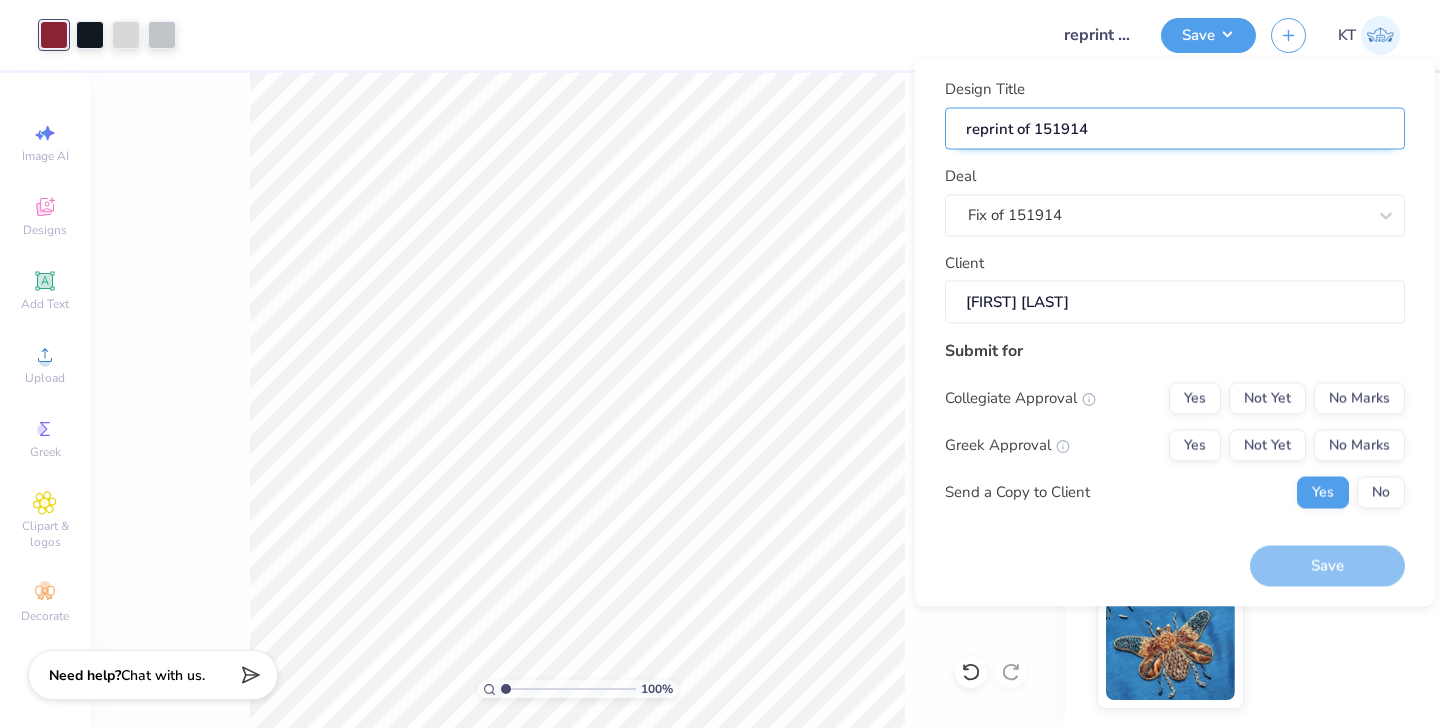 click on "reprint of 151914" at bounding box center (1175, 128) 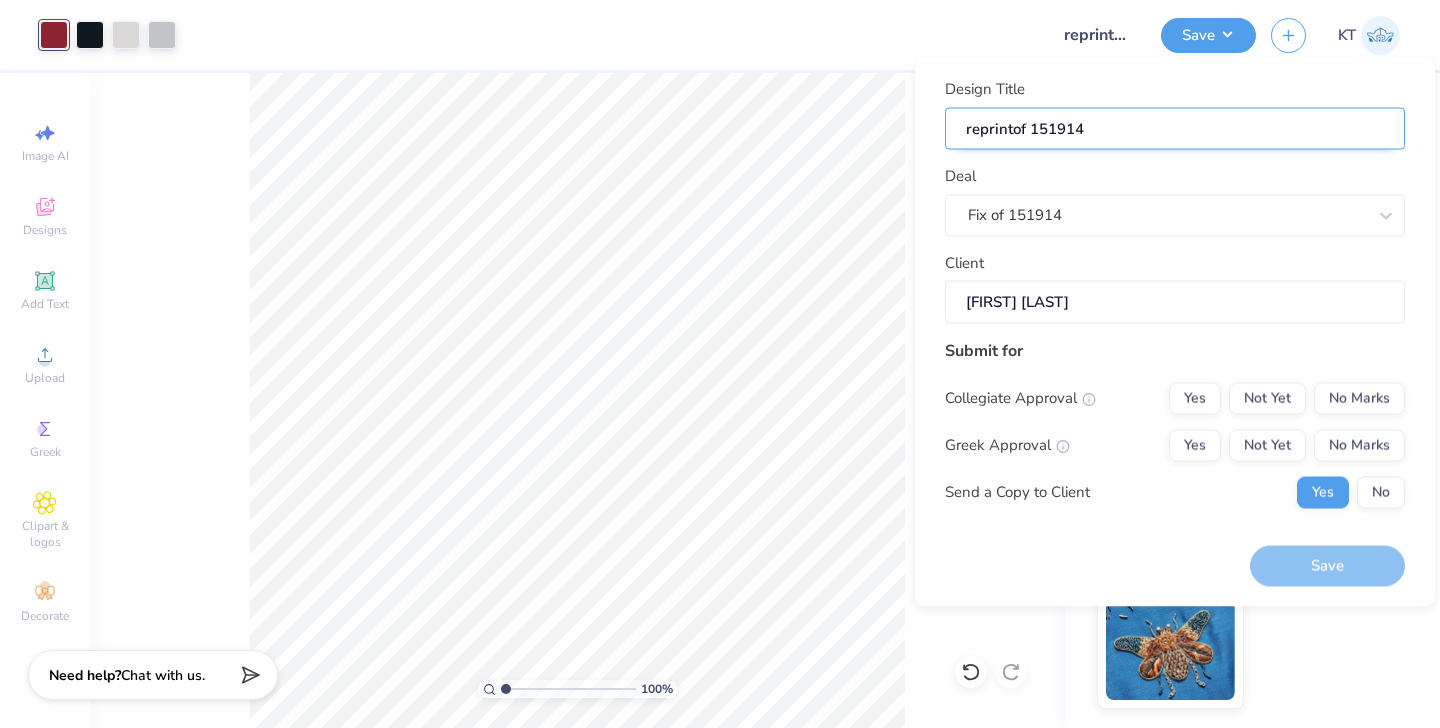 type on "reprinof 151914" 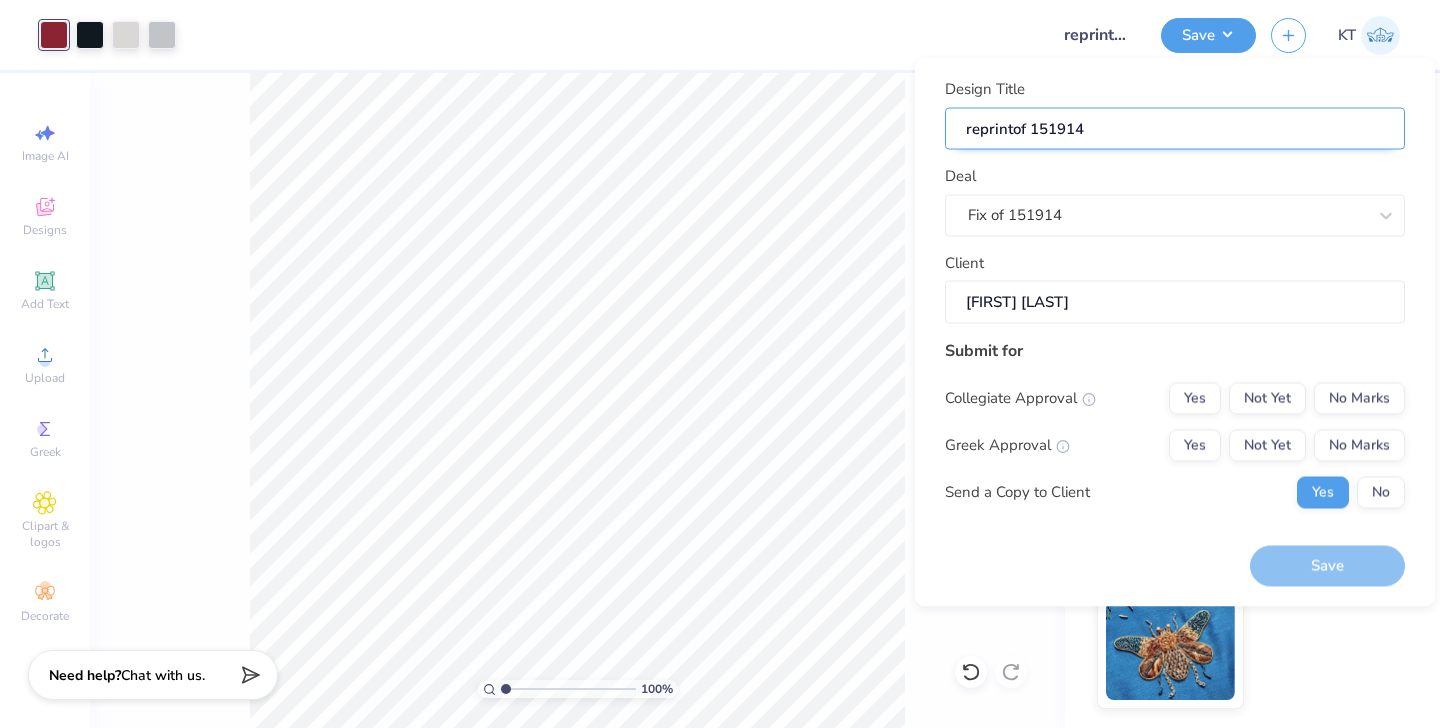 type on "reprinof 151914" 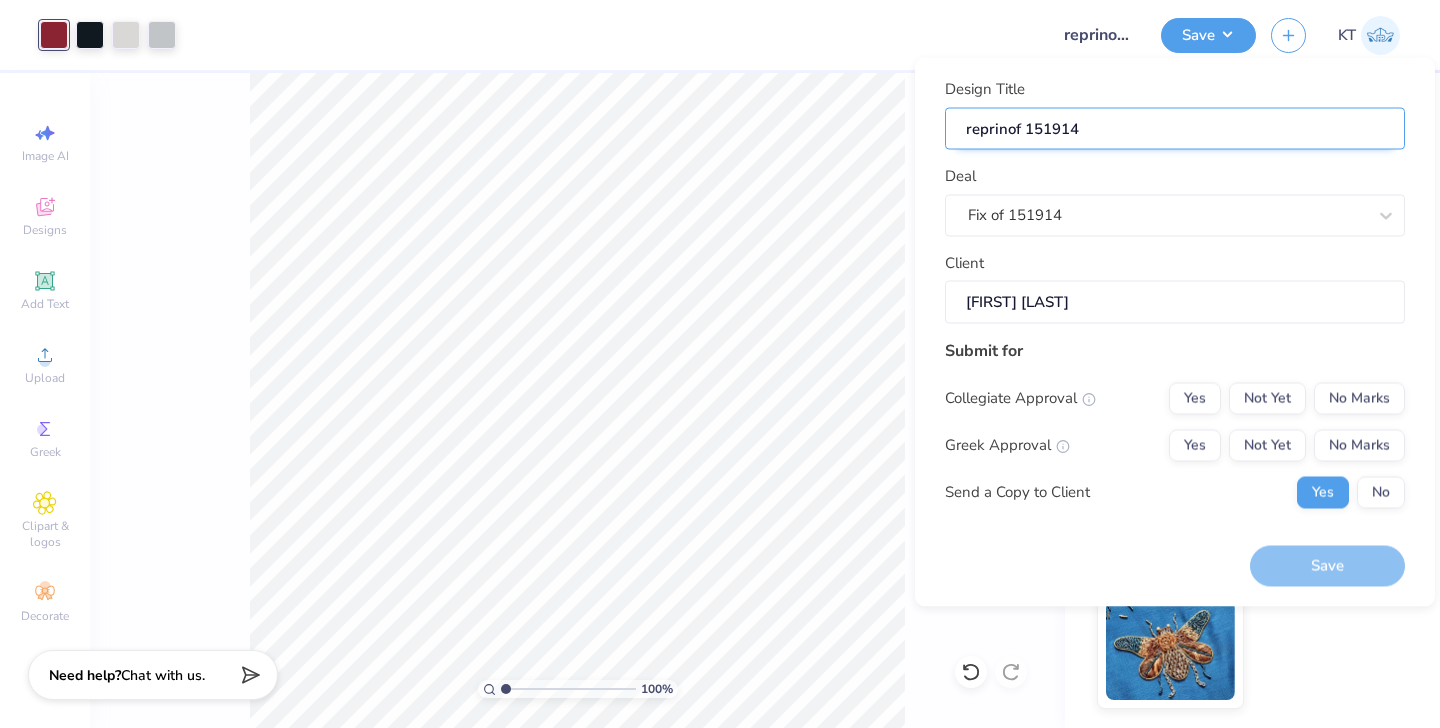 type on "repriof 151914" 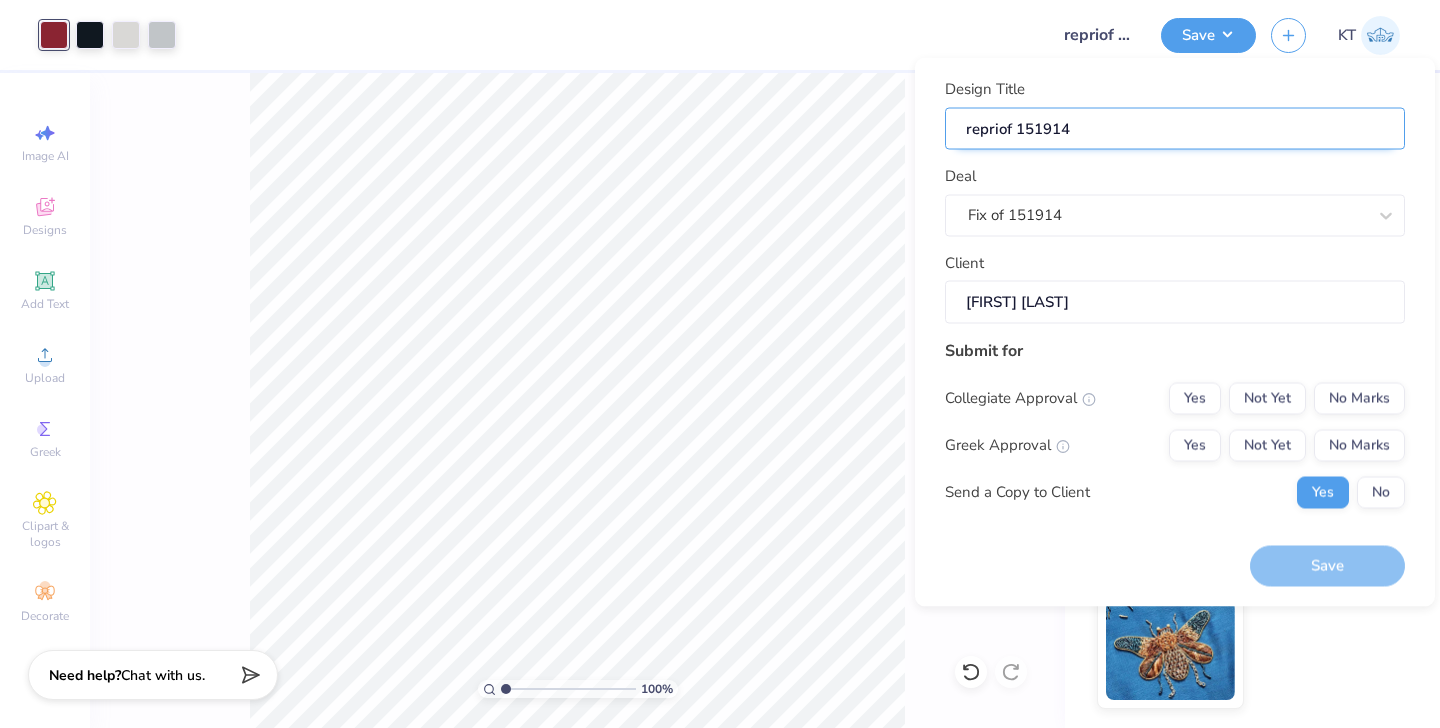 type on "reprof 151914" 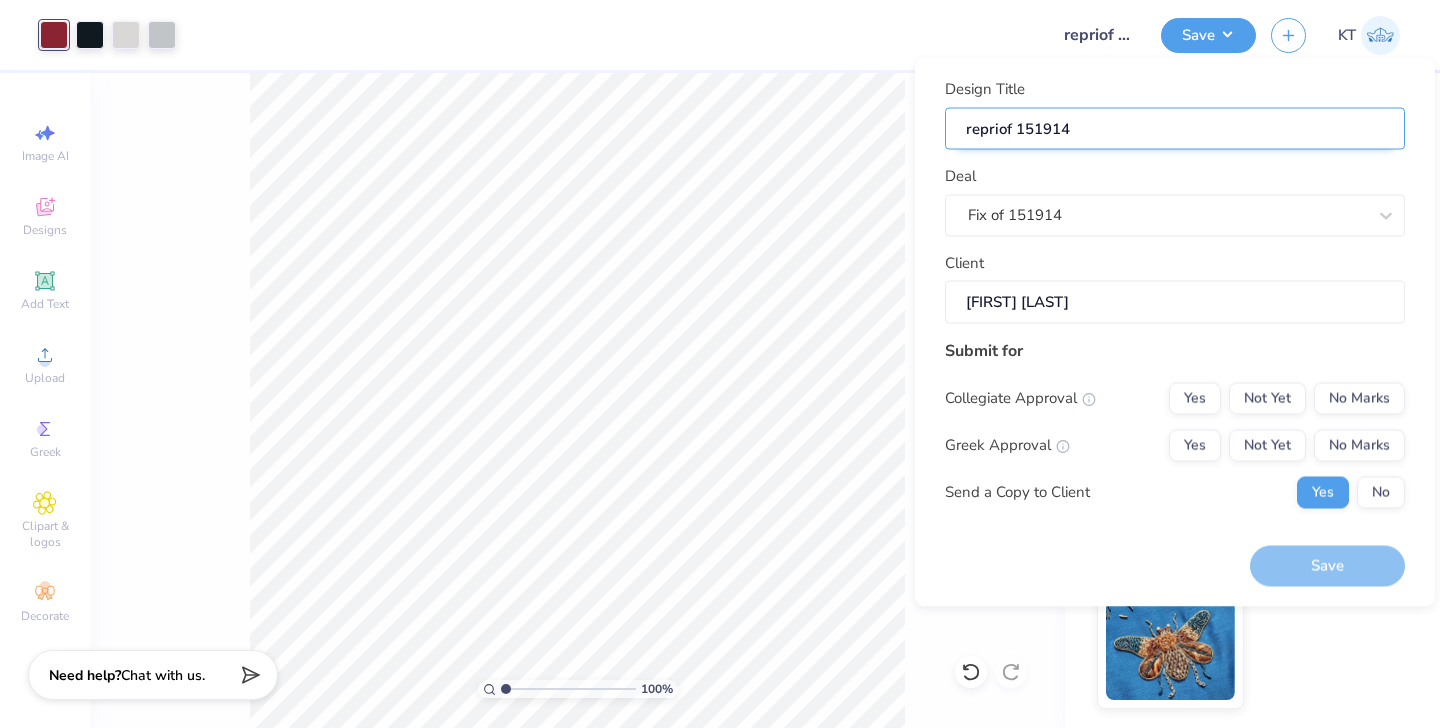 type on "reprof 151914" 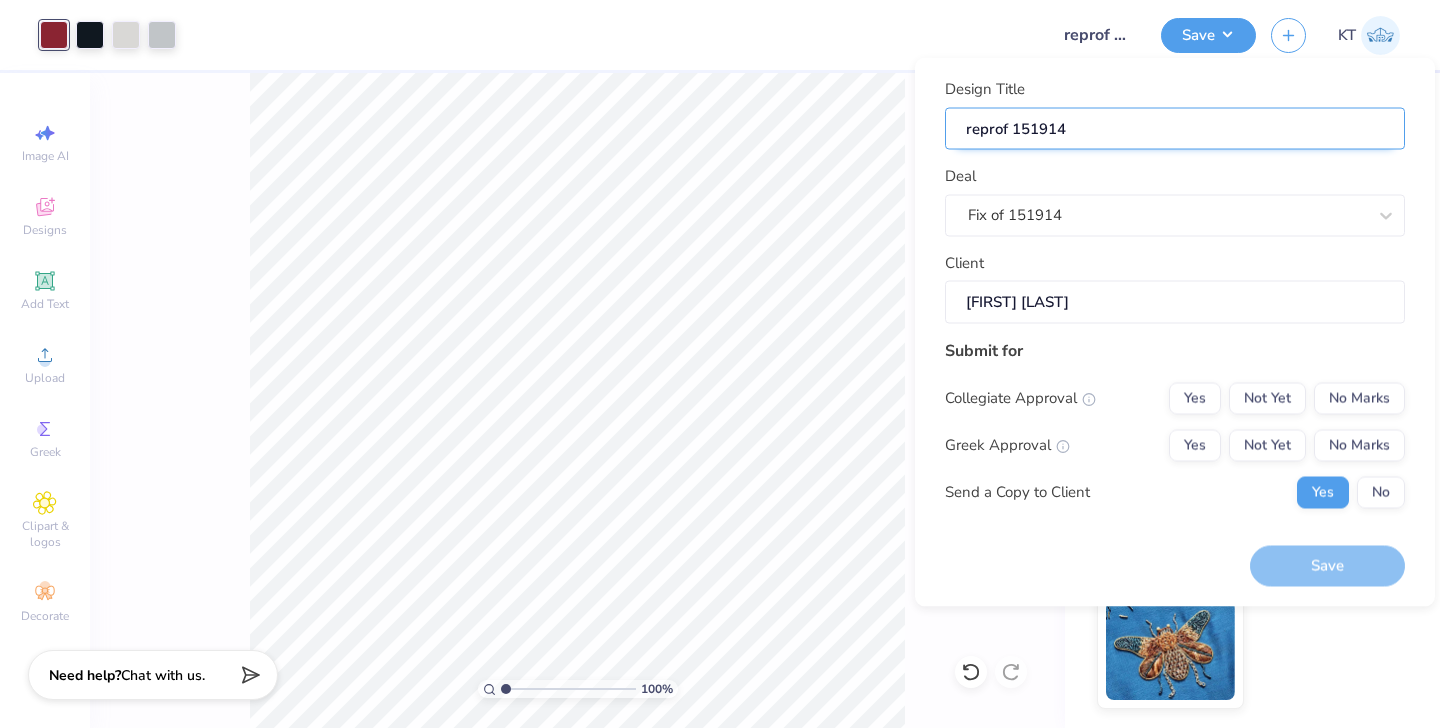 type on "repof 151914" 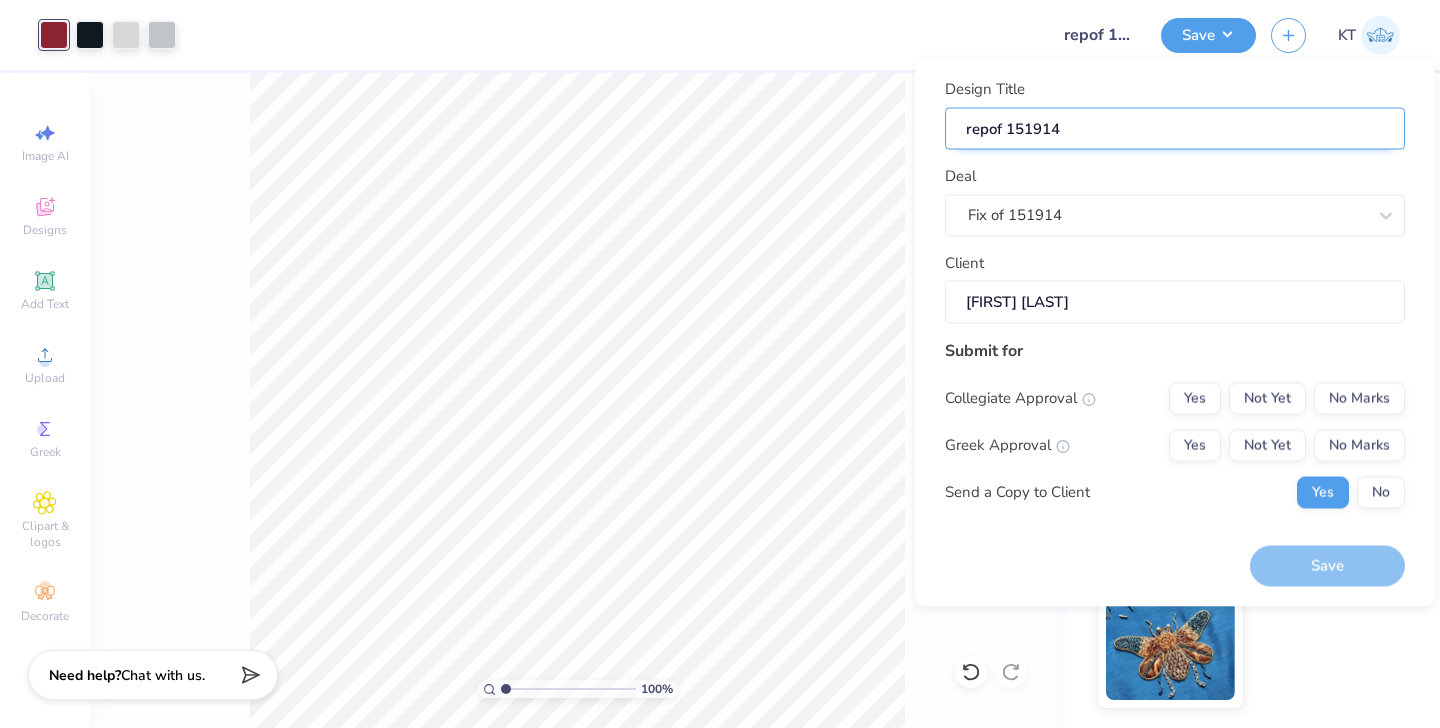 type on "reof 151914" 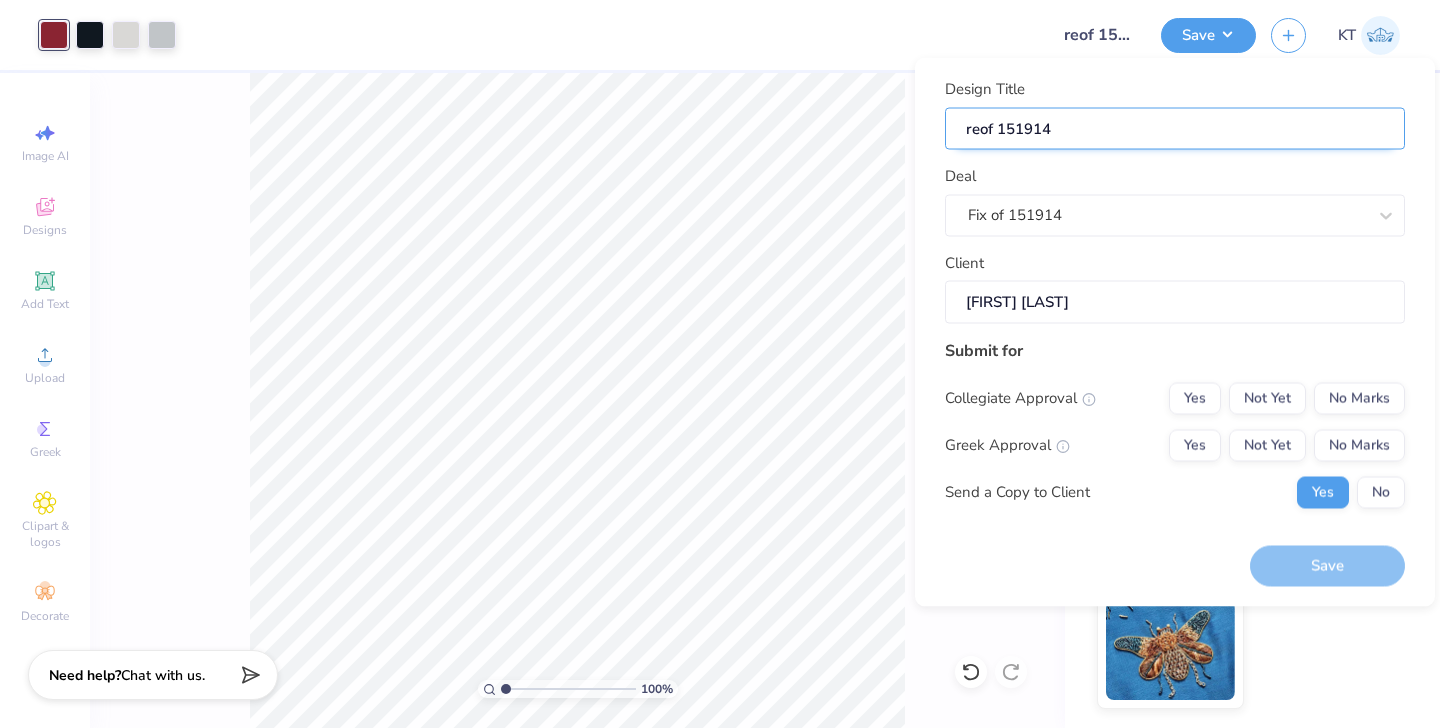 type on "rof 151914" 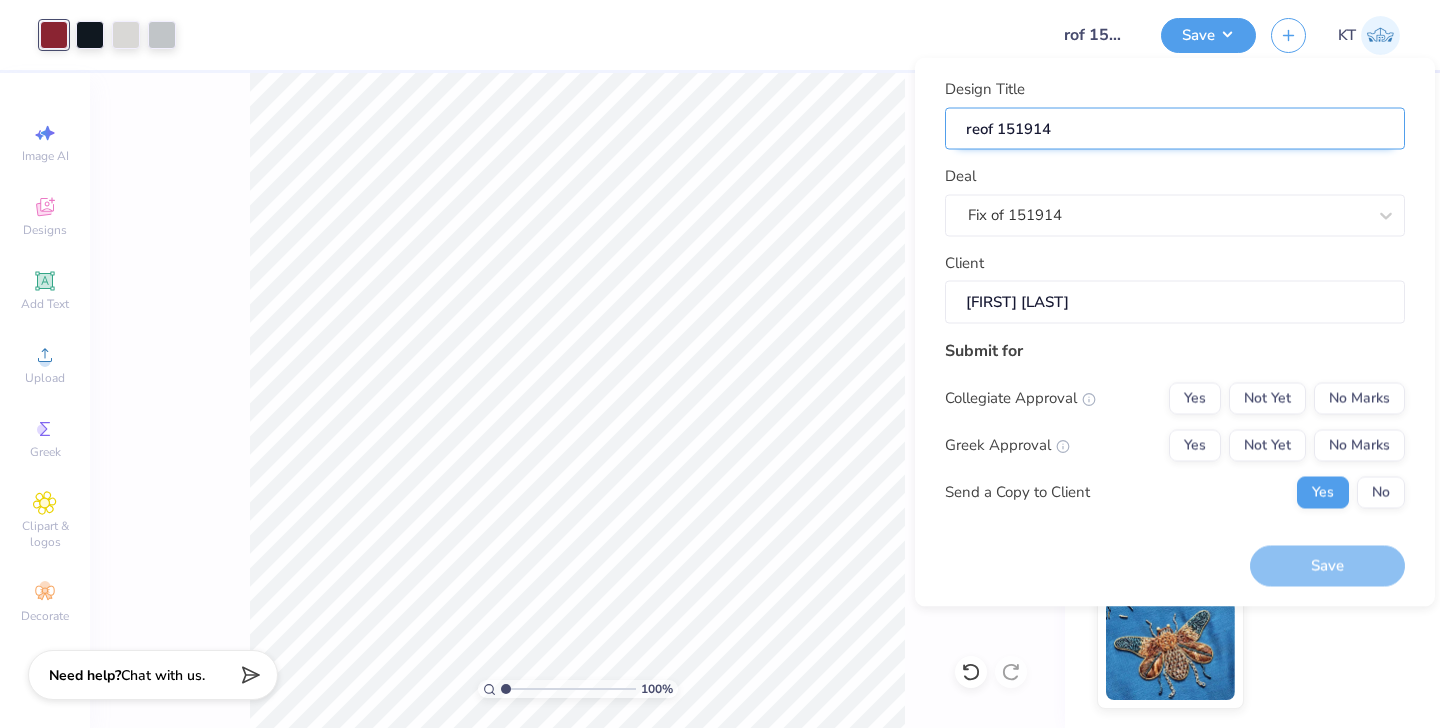 type on "rof 151914" 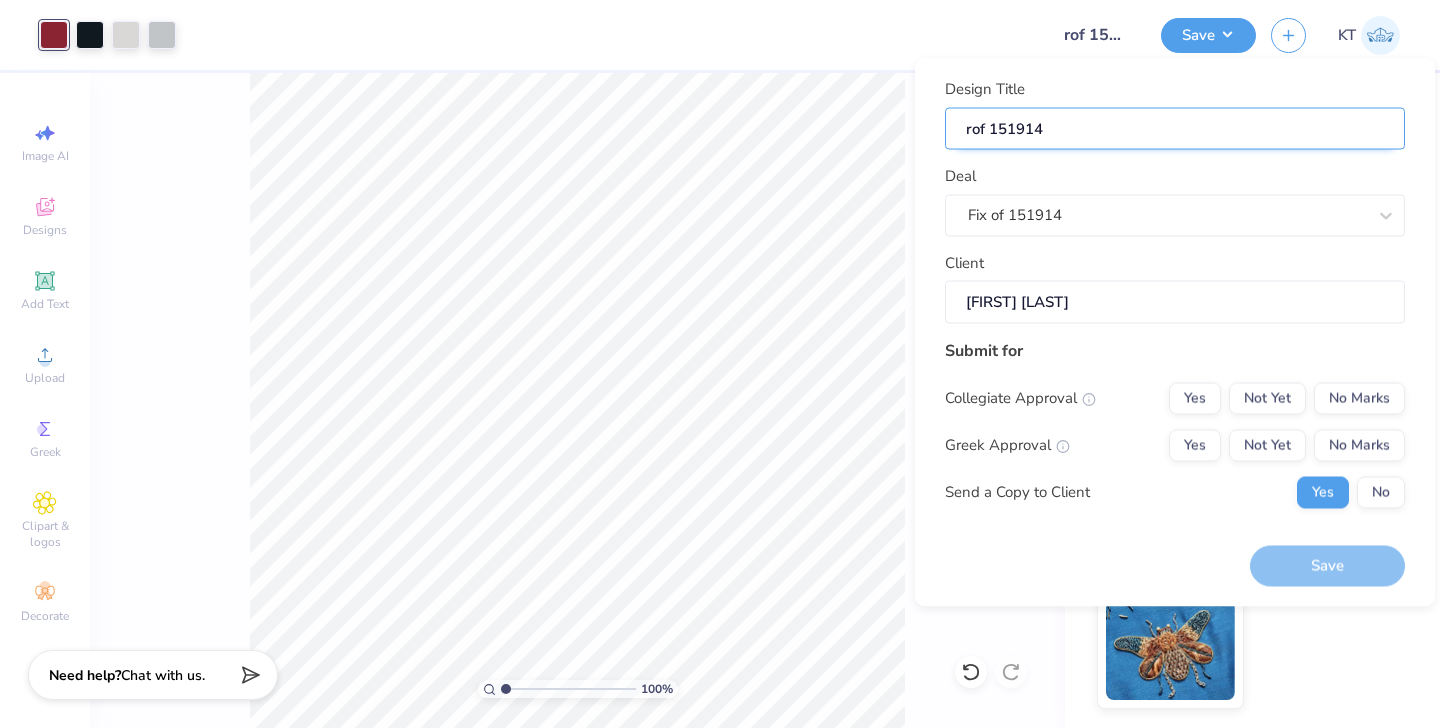 type on "of 151914" 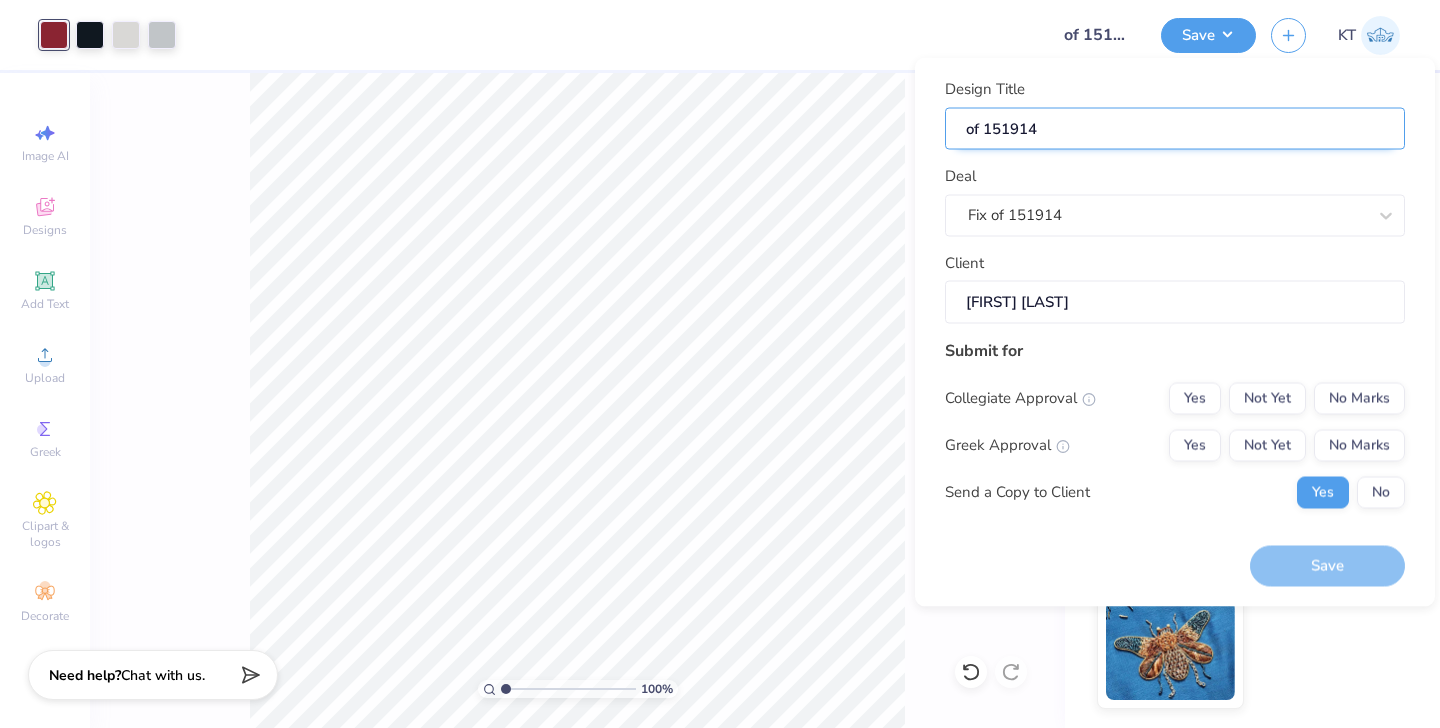 type on "Fof 151914" 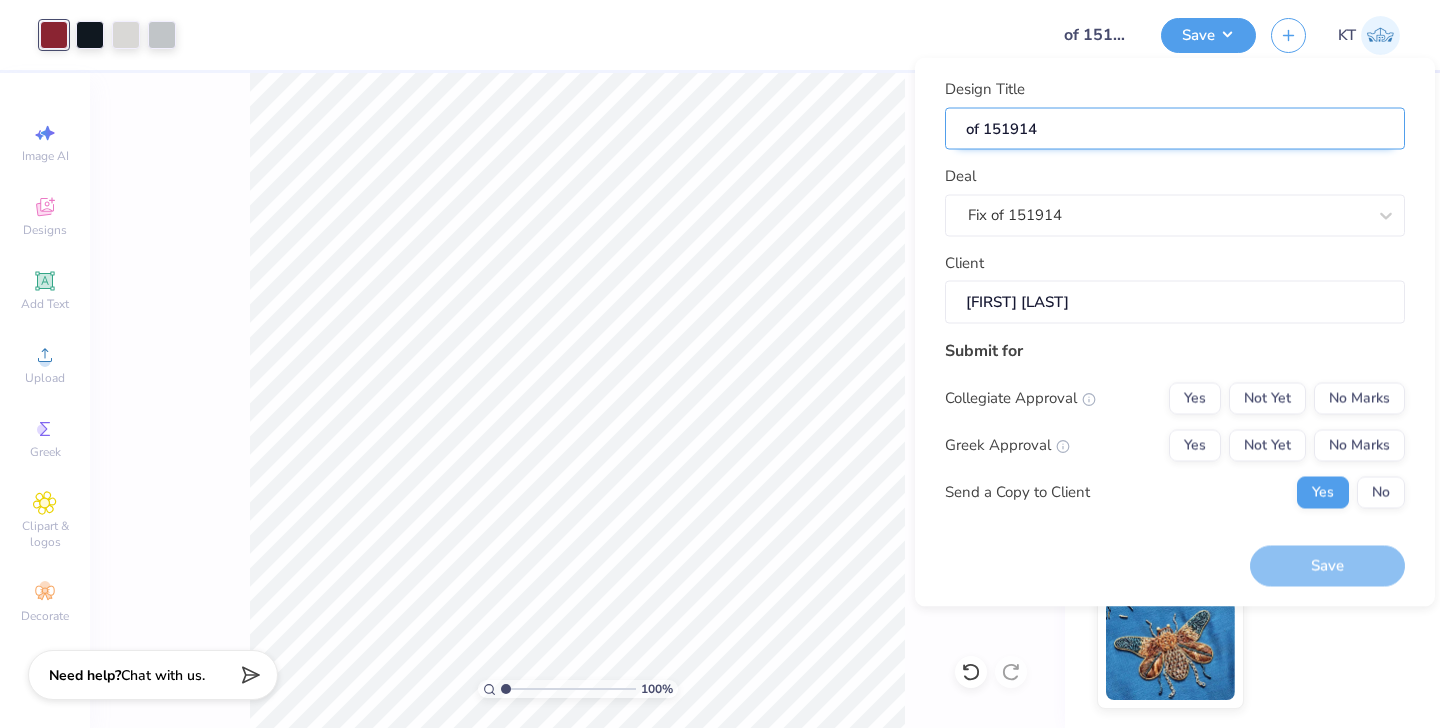 type on "Fof 151914" 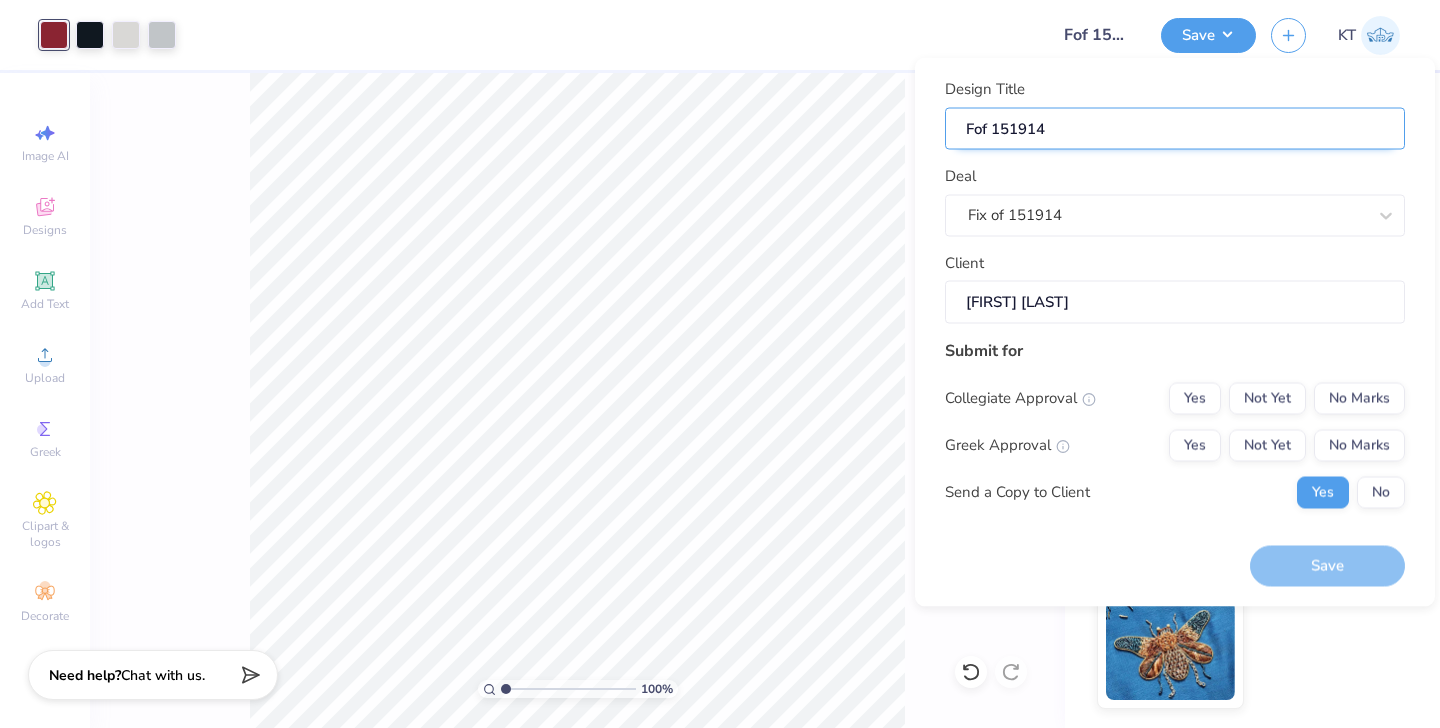 type on "Fiof 151914" 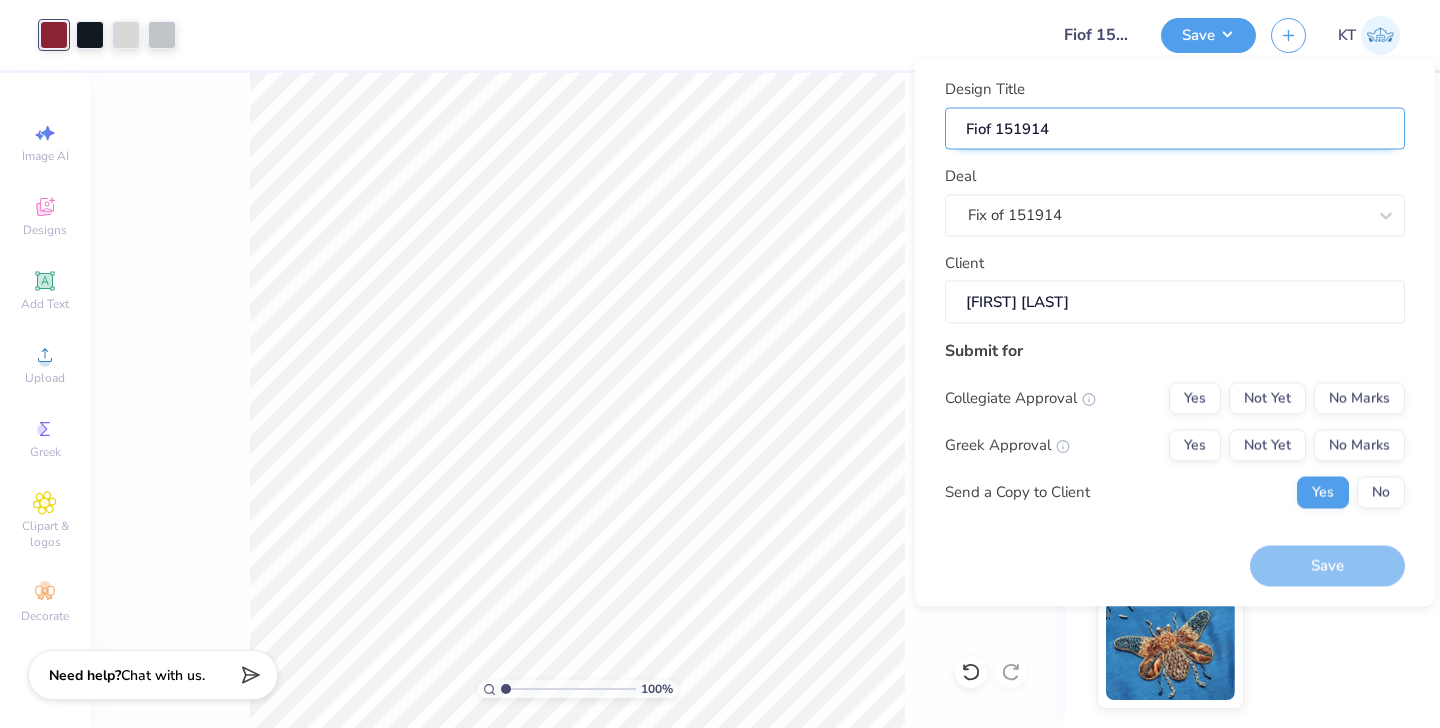 type on "Fixof 151914" 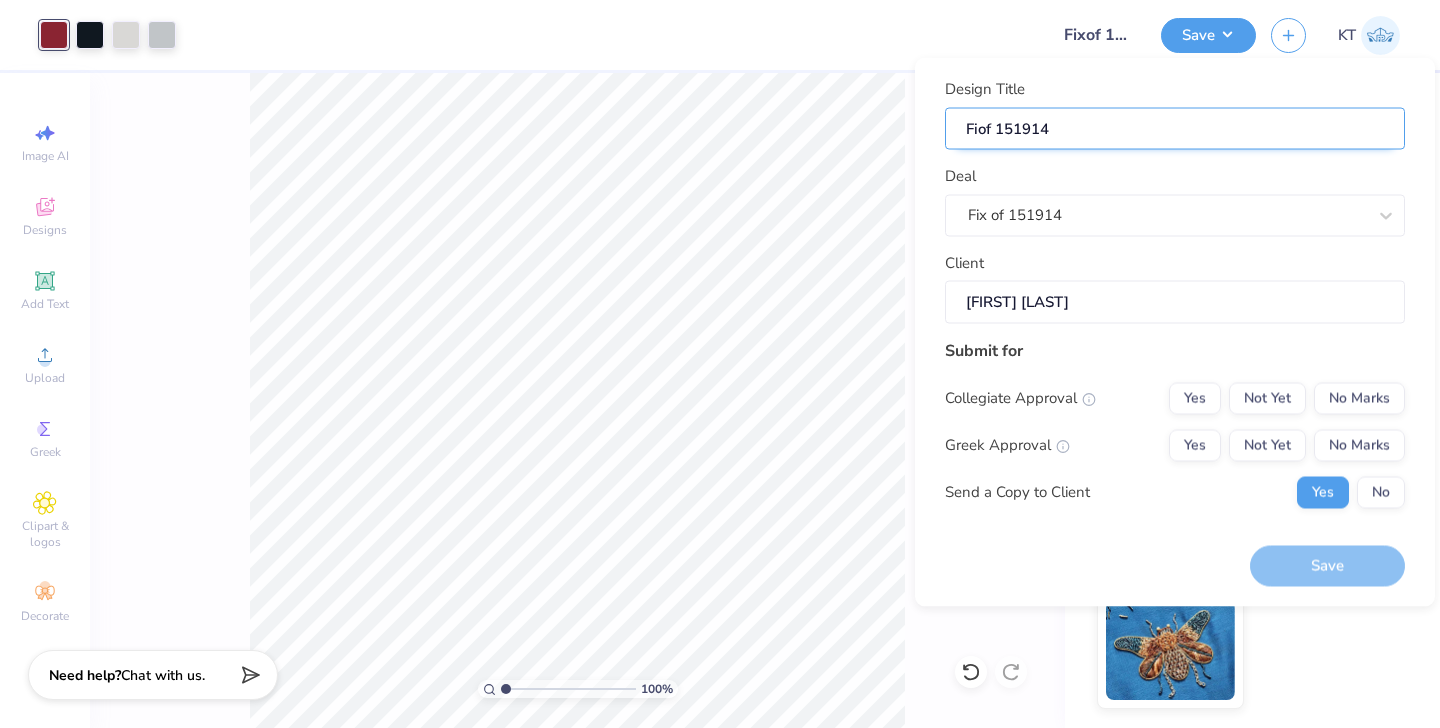 type on "Fixof 151914" 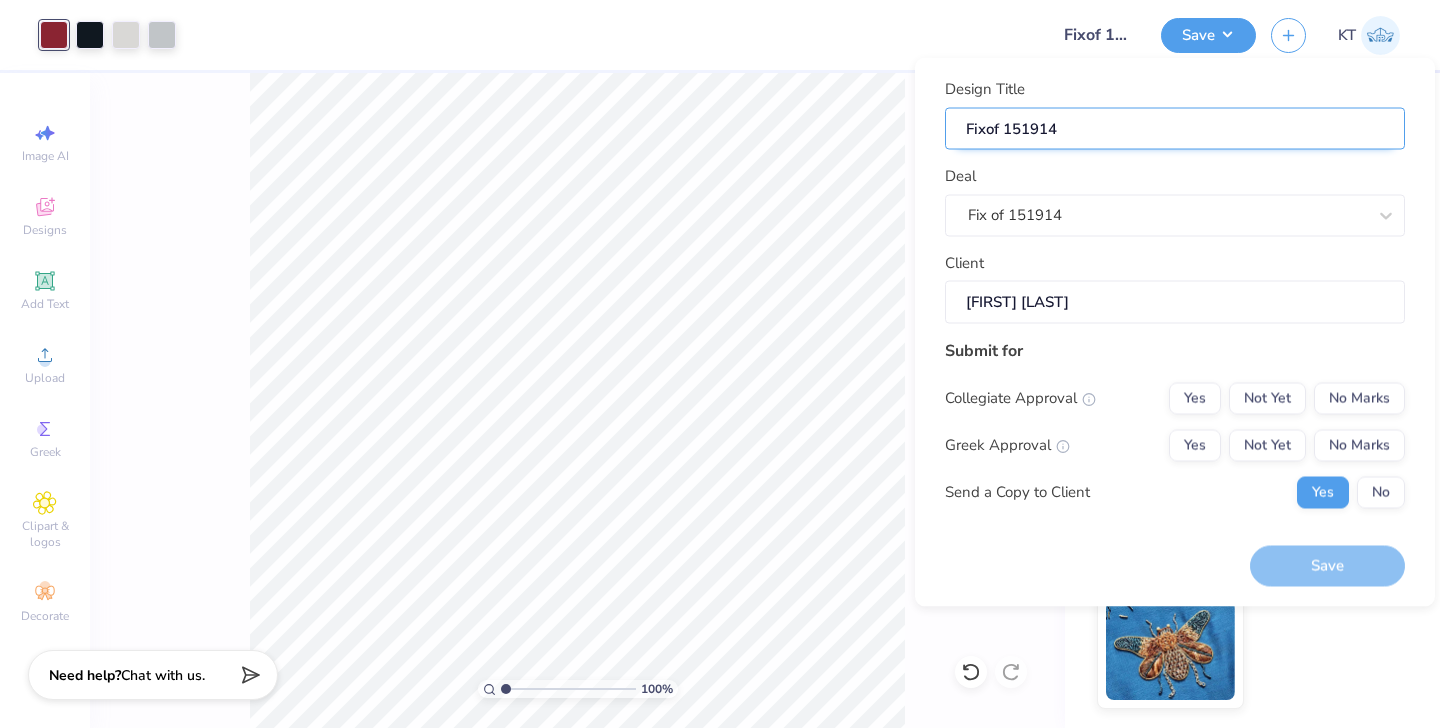 type on "Fix of 151914" 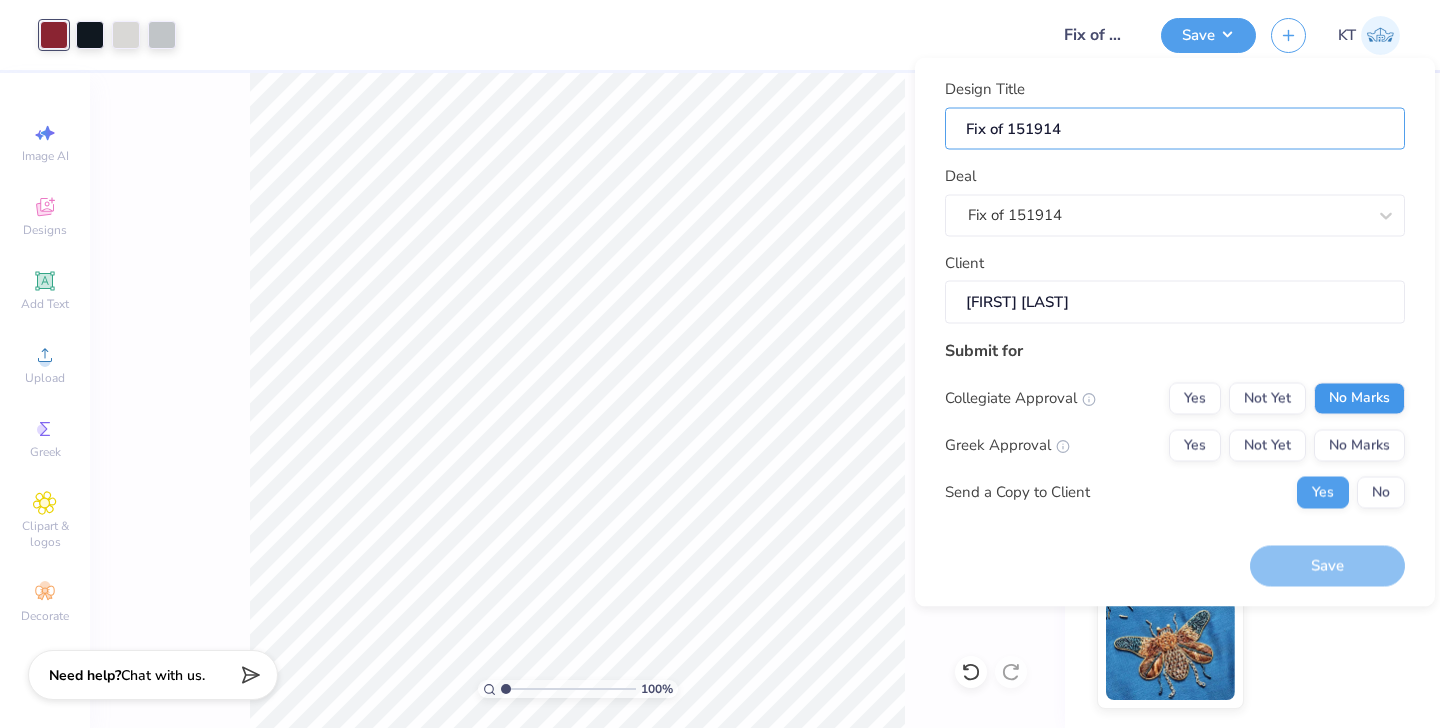 type on "Fix of 151914" 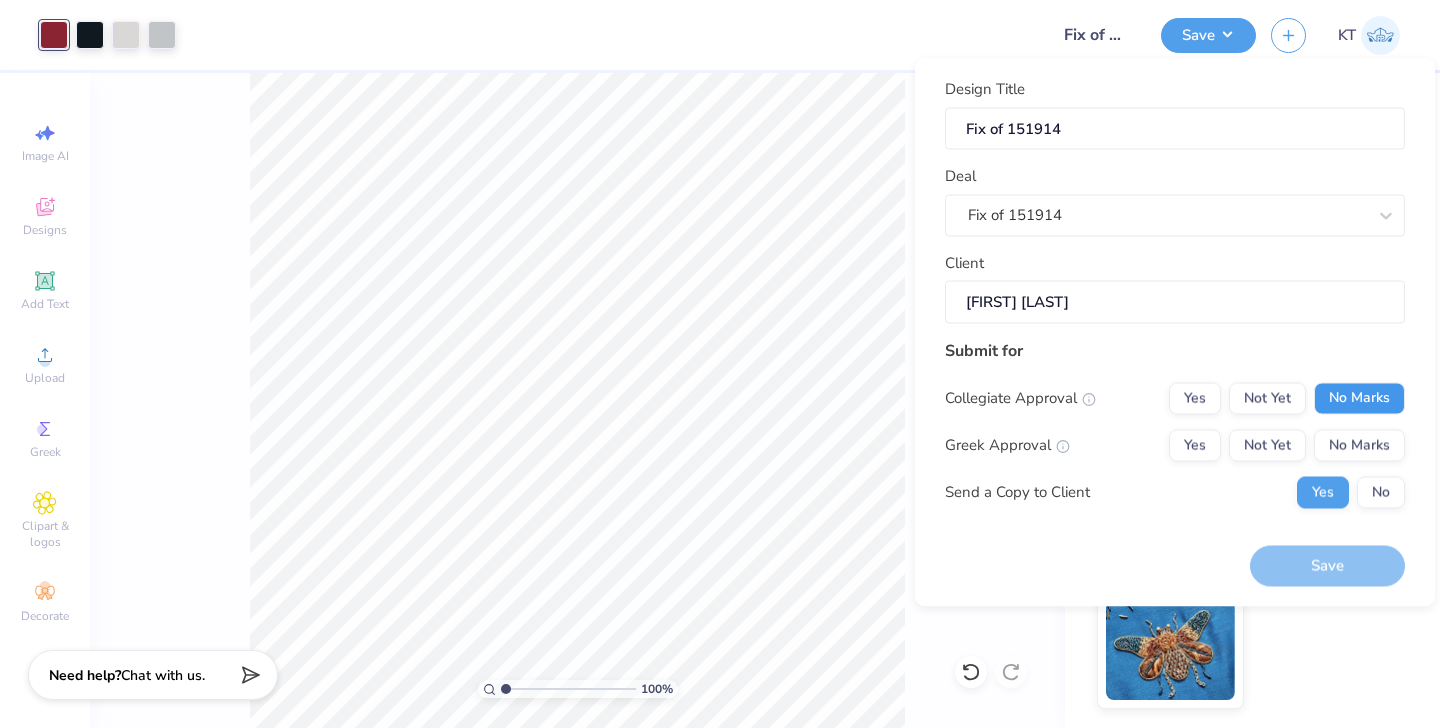 click on "No Marks" at bounding box center (1359, 398) 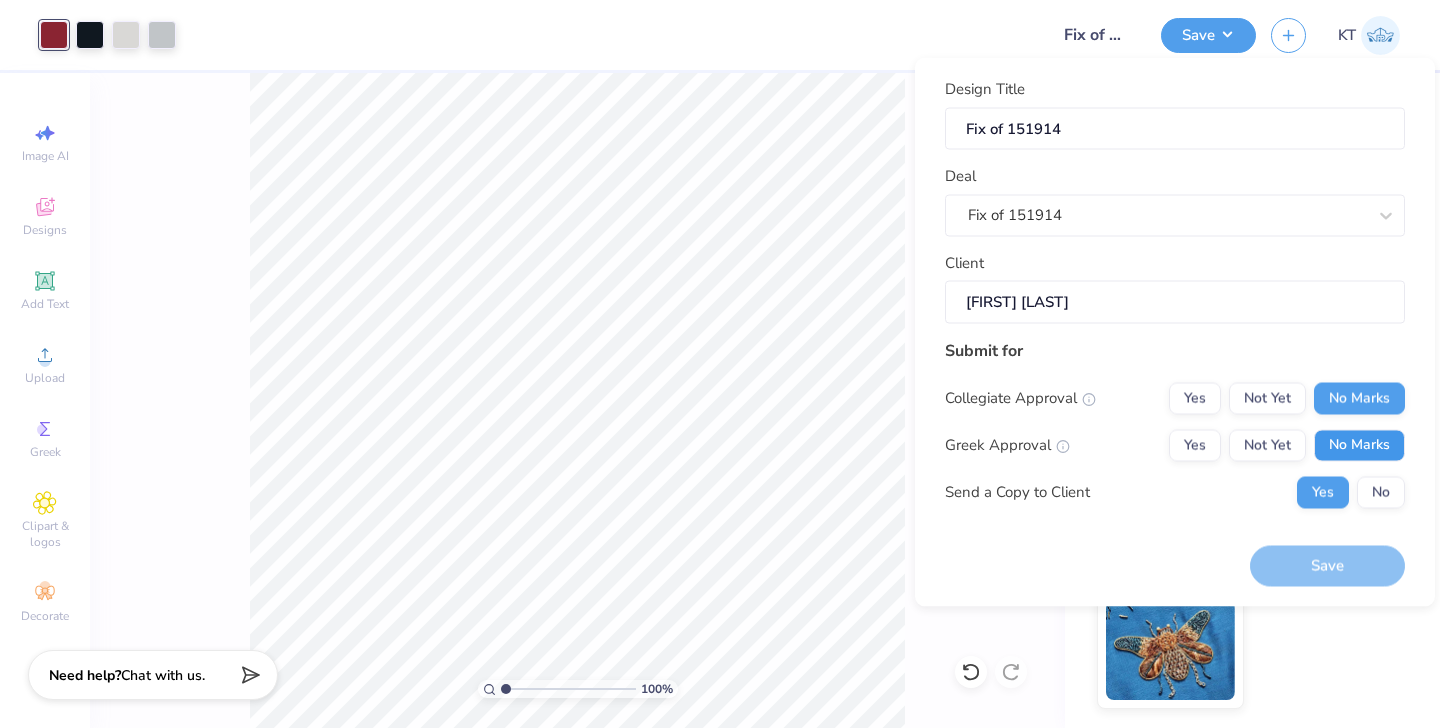 click on "No Marks" at bounding box center [1359, 445] 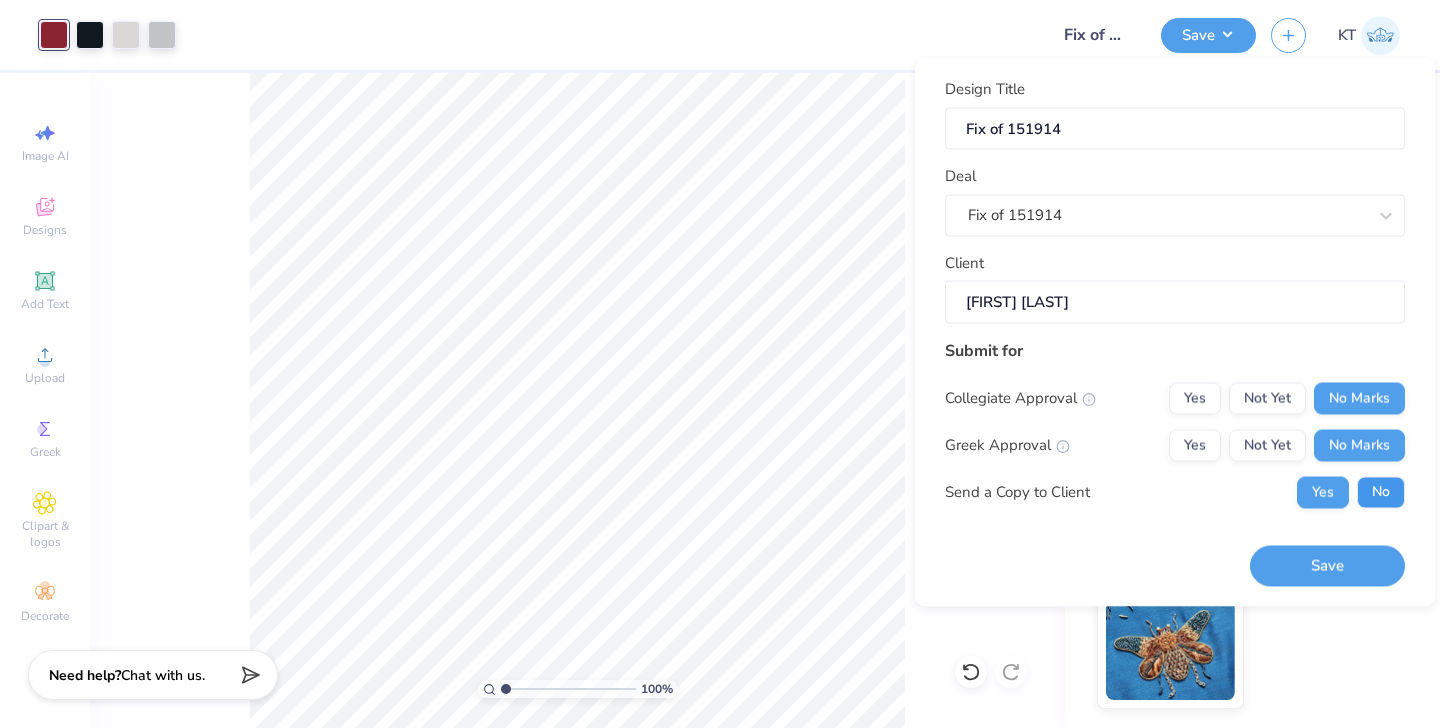 click on "No" at bounding box center (1381, 492) 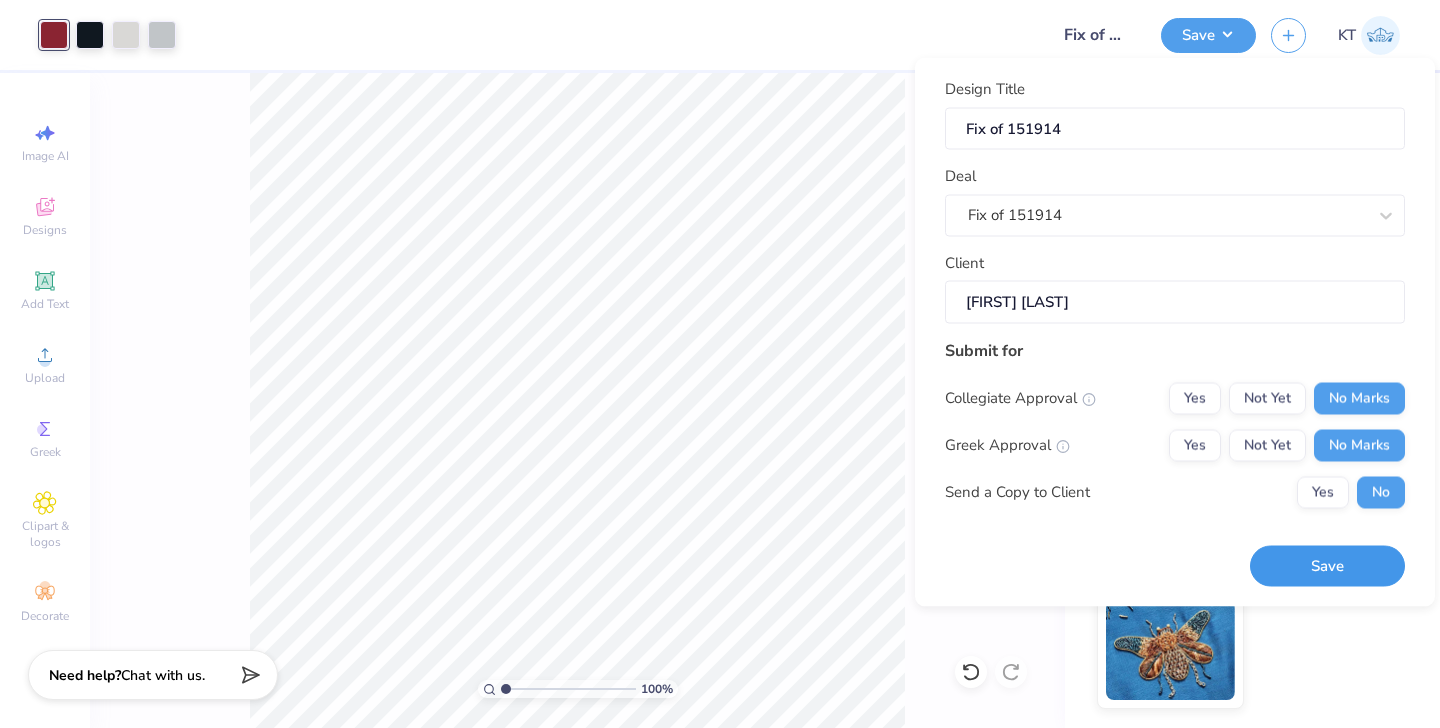 click on "Save" at bounding box center (1327, 566) 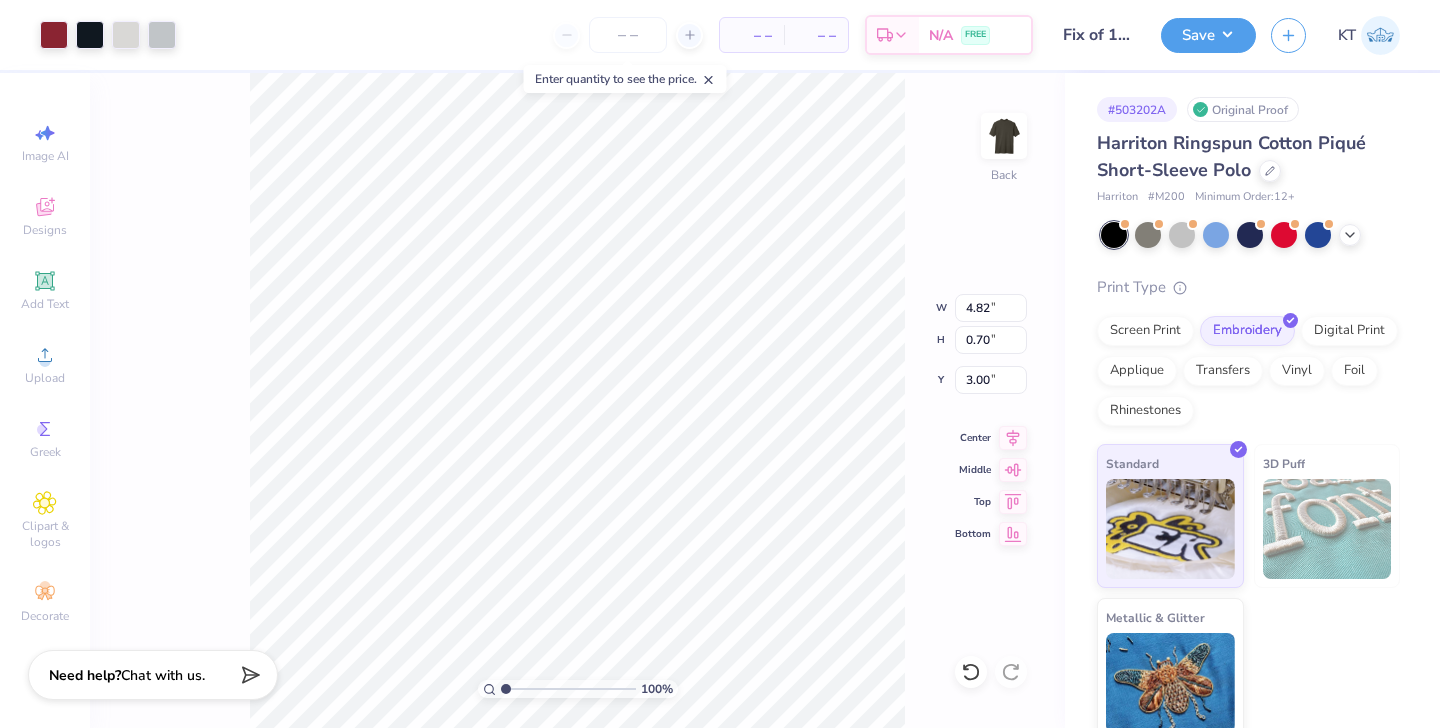 type on "4.03" 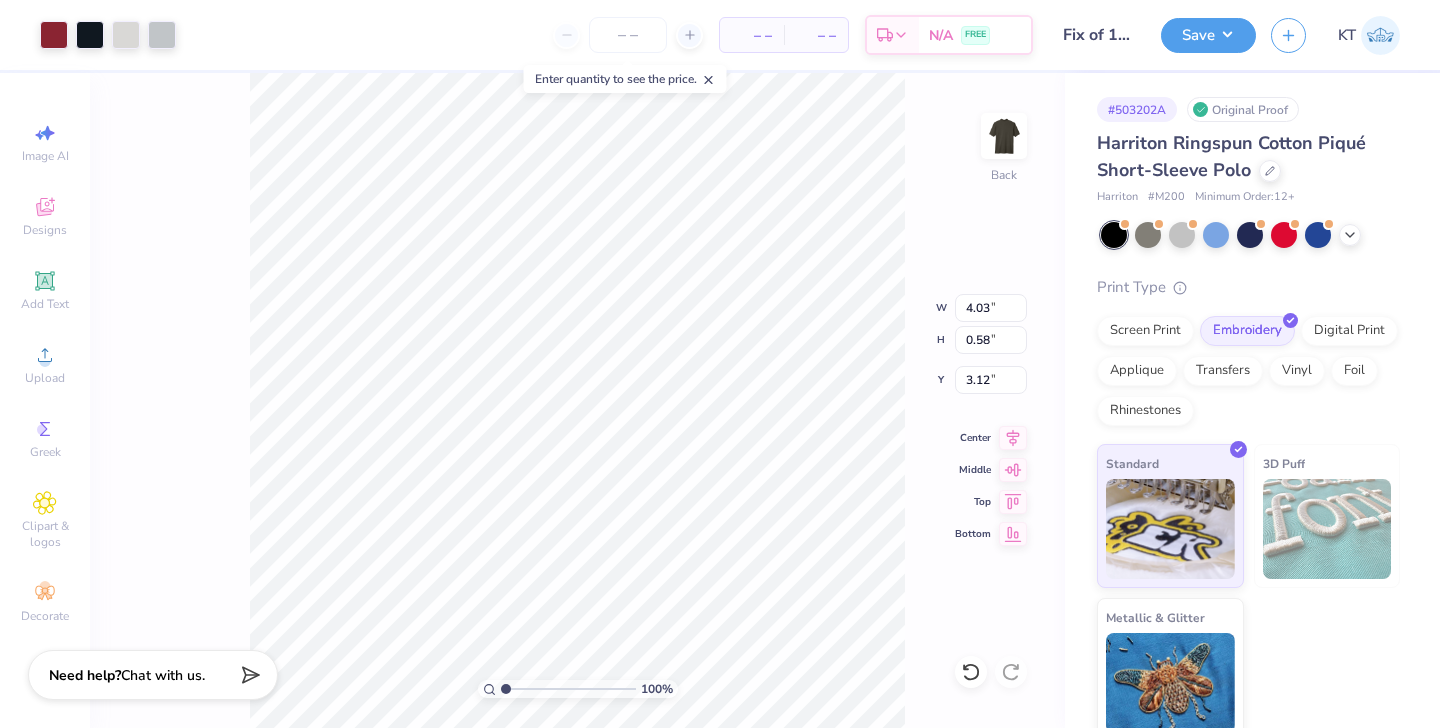 type on "3.00" 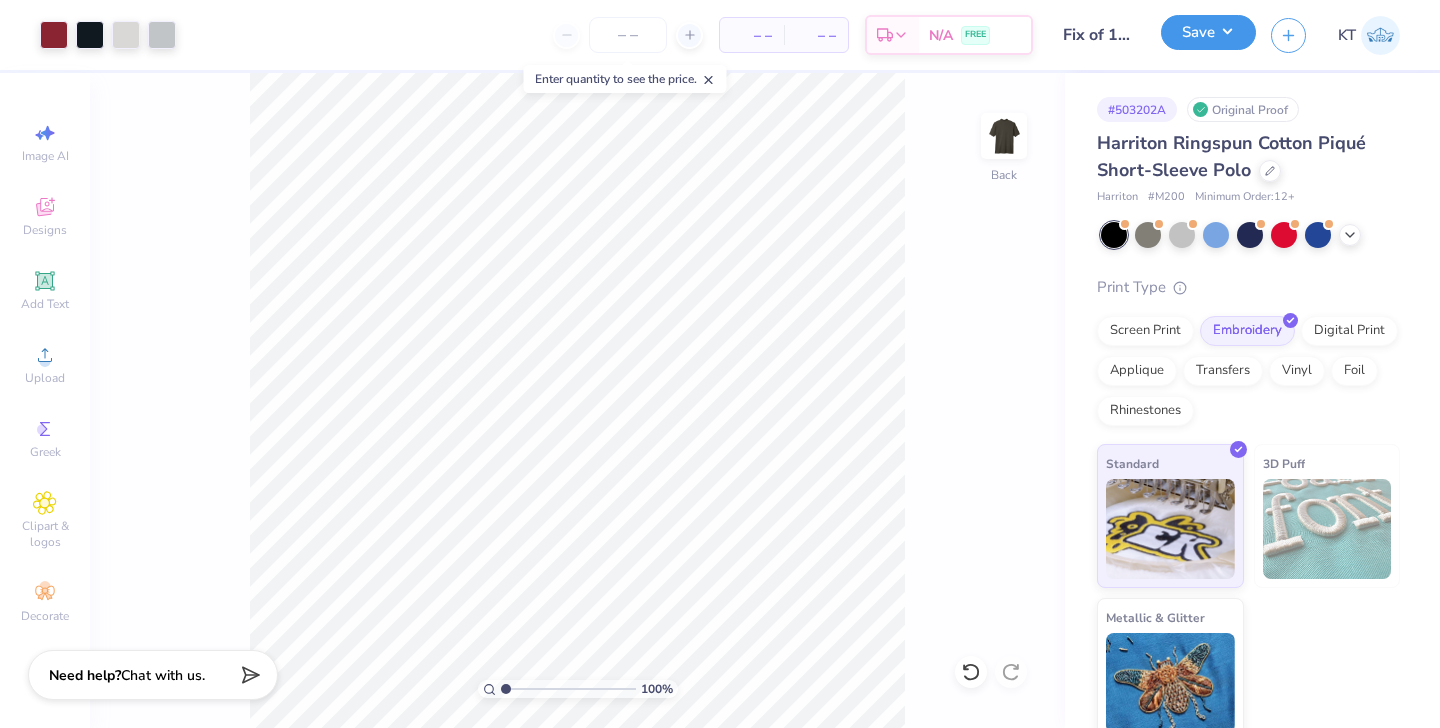 click on "Save" at bounding box center [1208, 32] 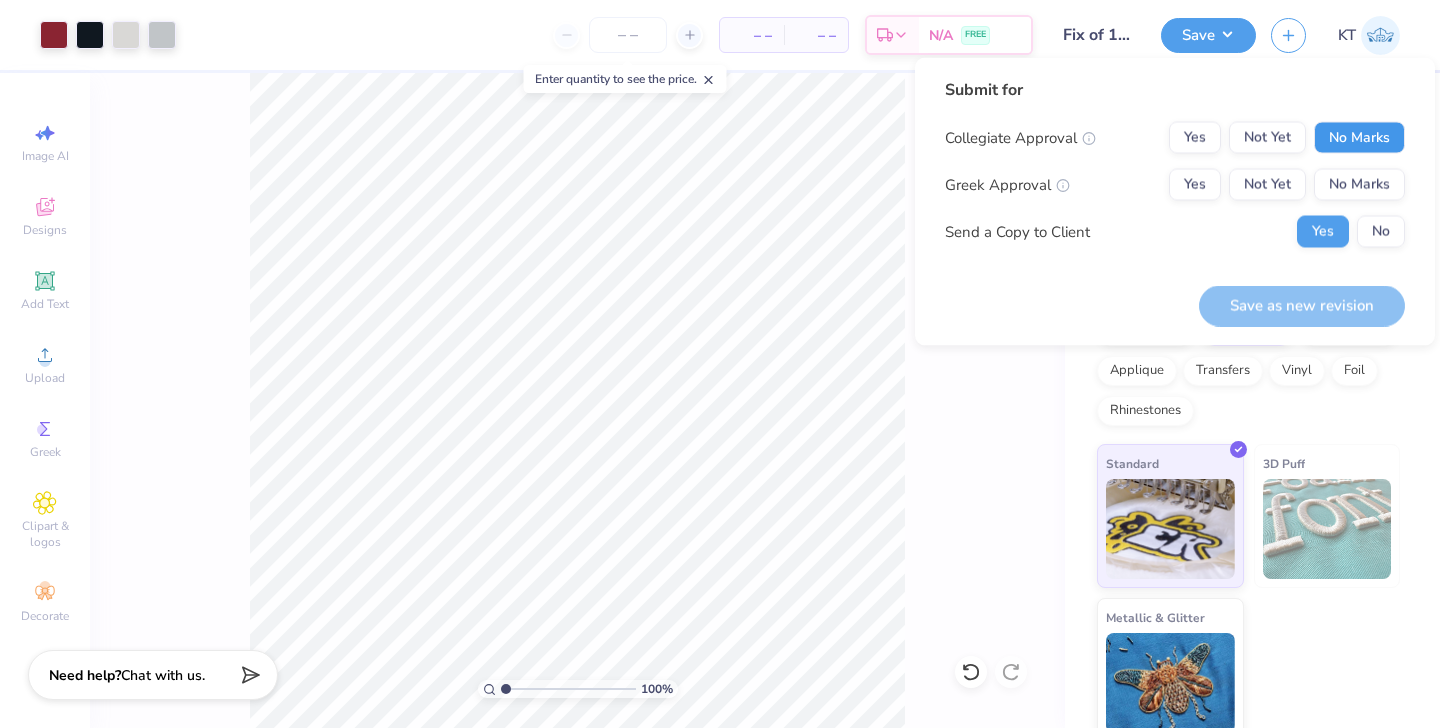 click on "No Marks" at bounding box center (1359, 138) 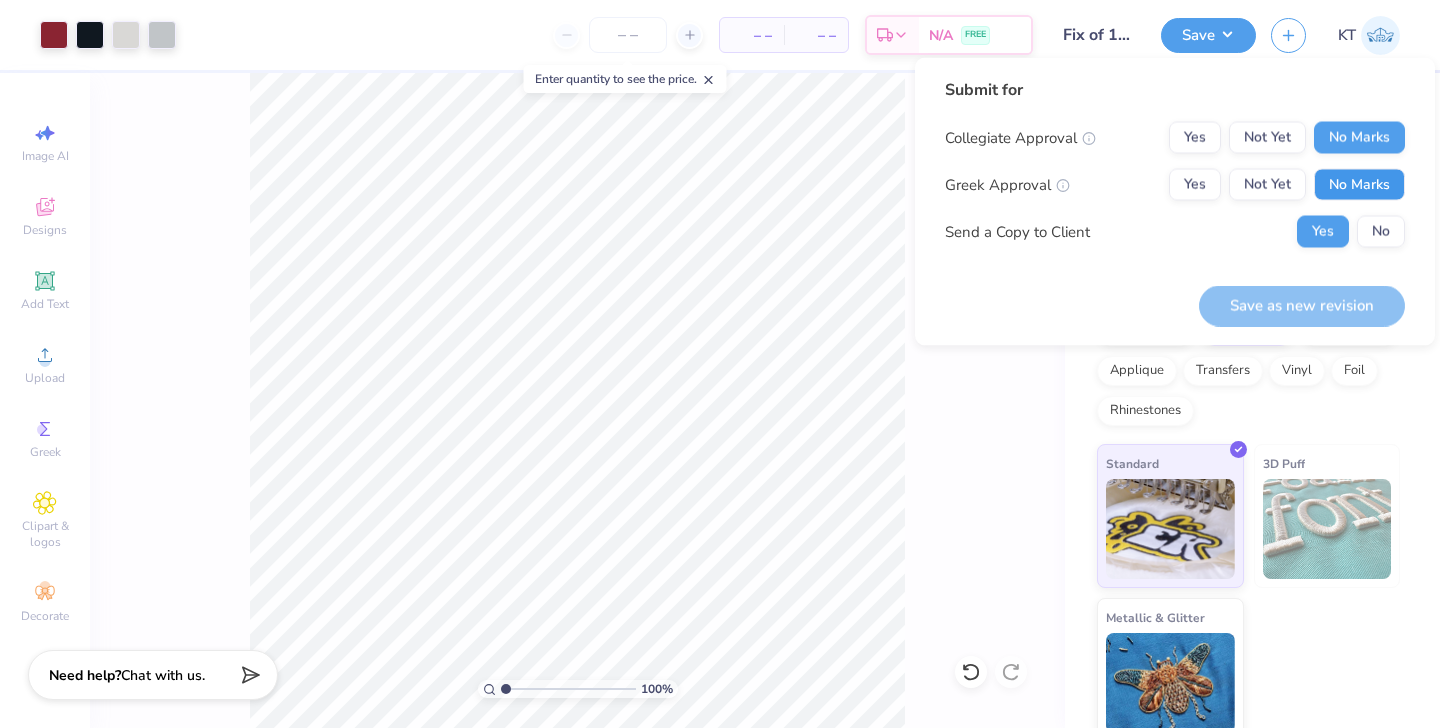 click on "No Marks" at bounding box center [1359, 185] 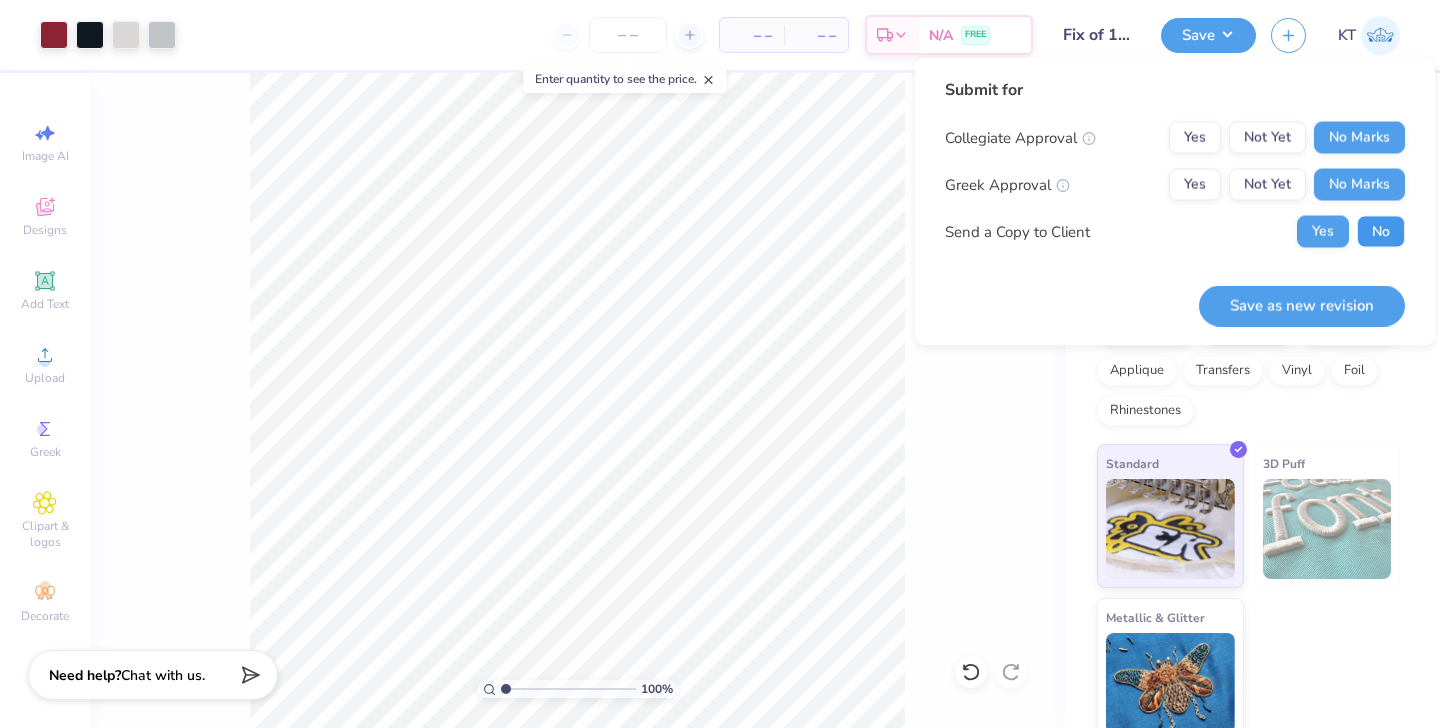 click on "No" at bounding box center [1381, 232] 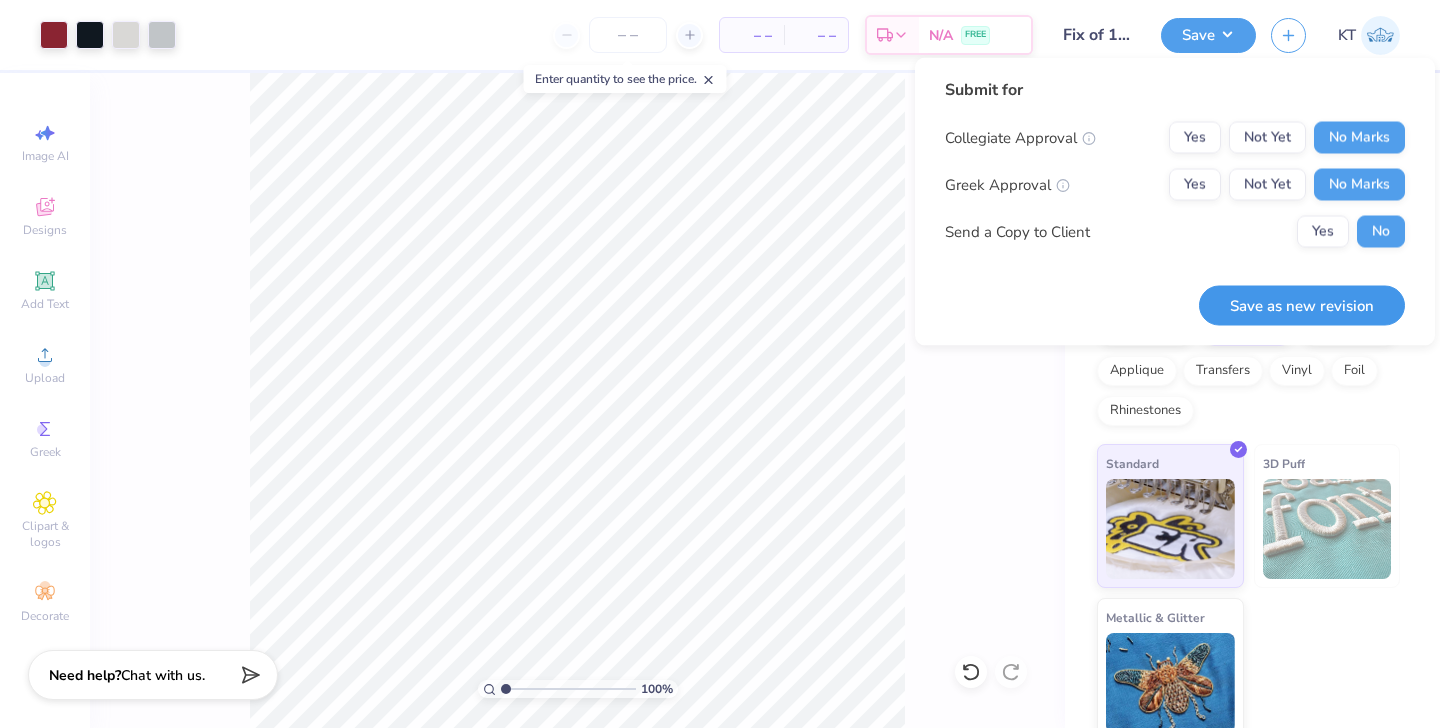 click on "Save as new revision" at bounding box center [1302, 305] 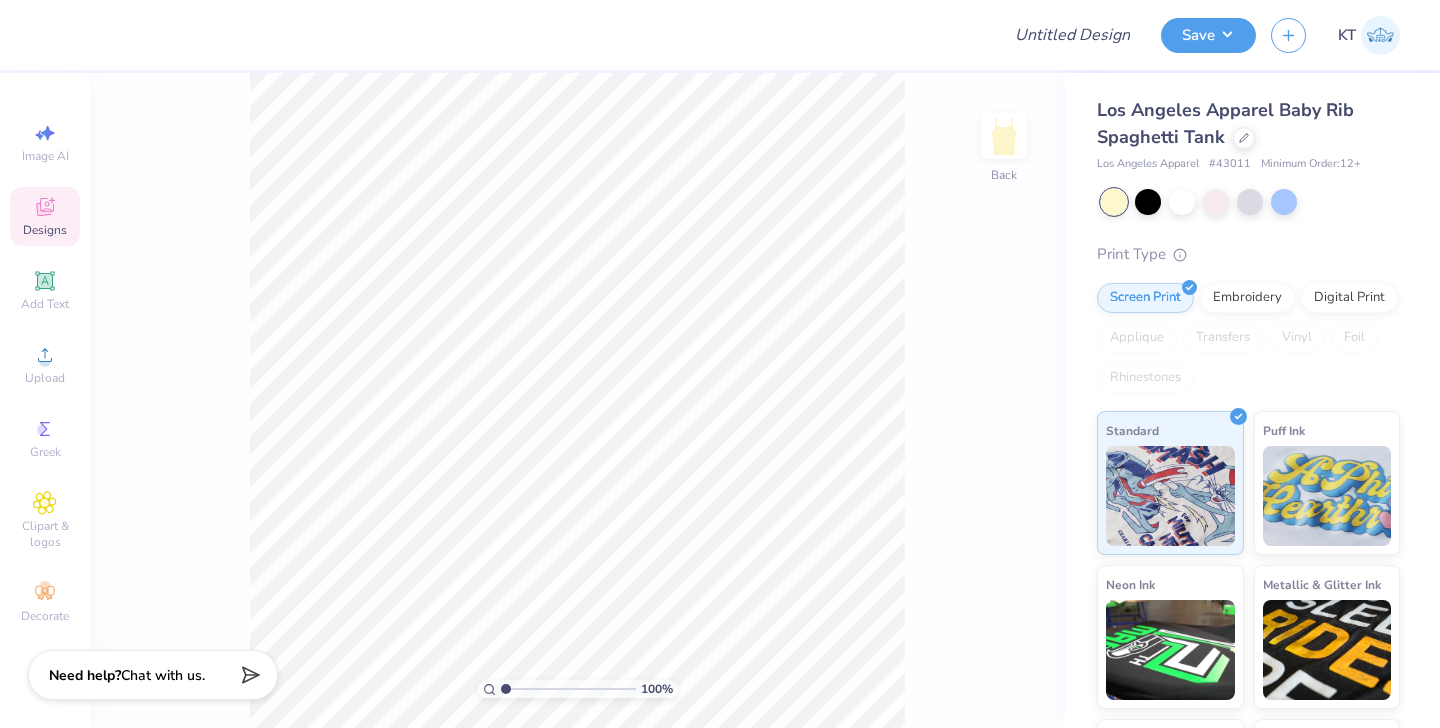 scroll, scrollTop: 0, scrollLeft: 0, axis: both 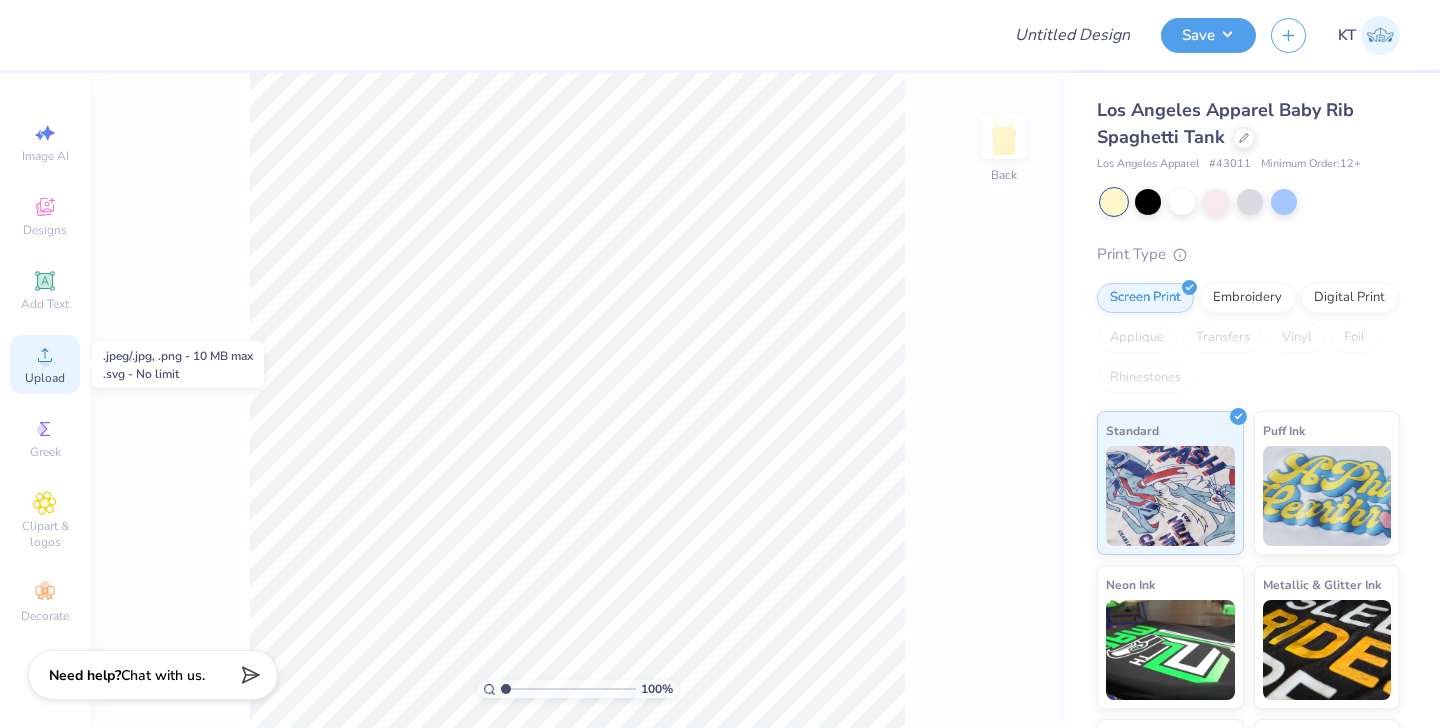click 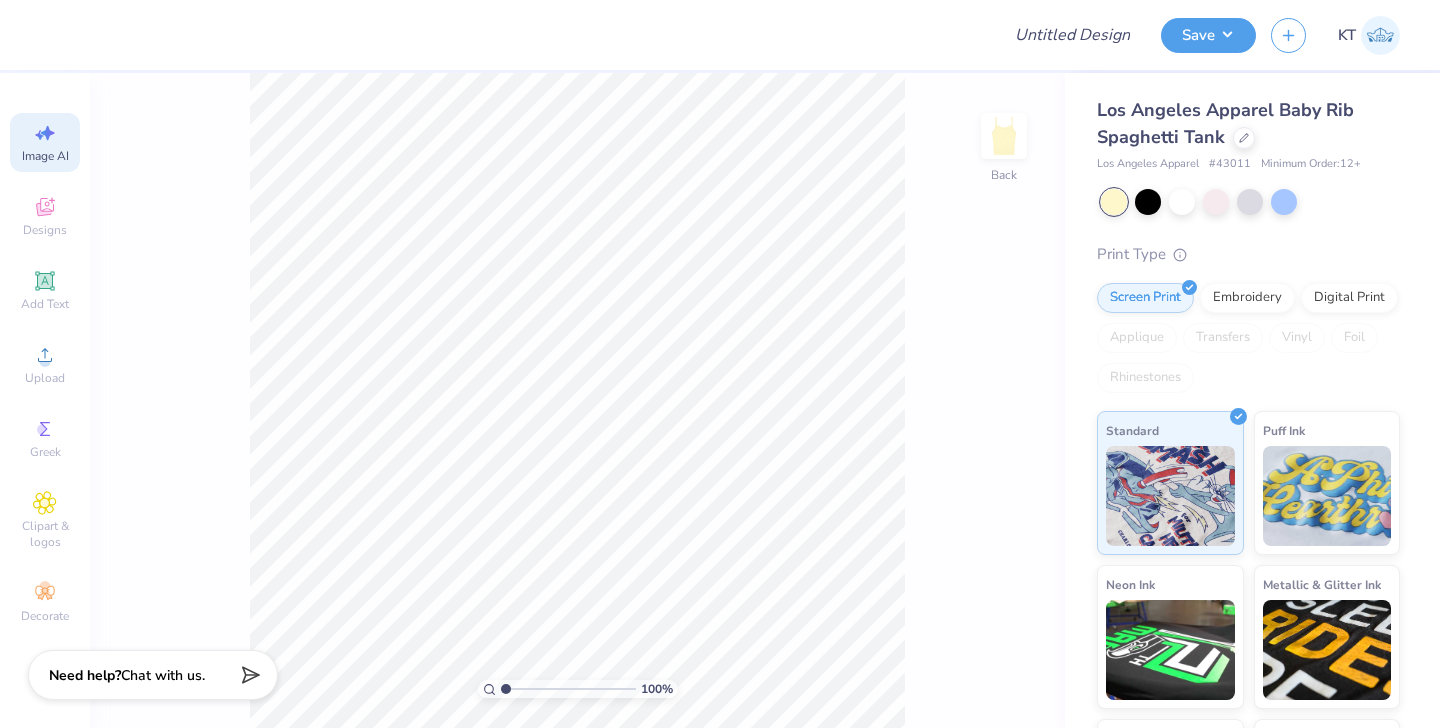 click 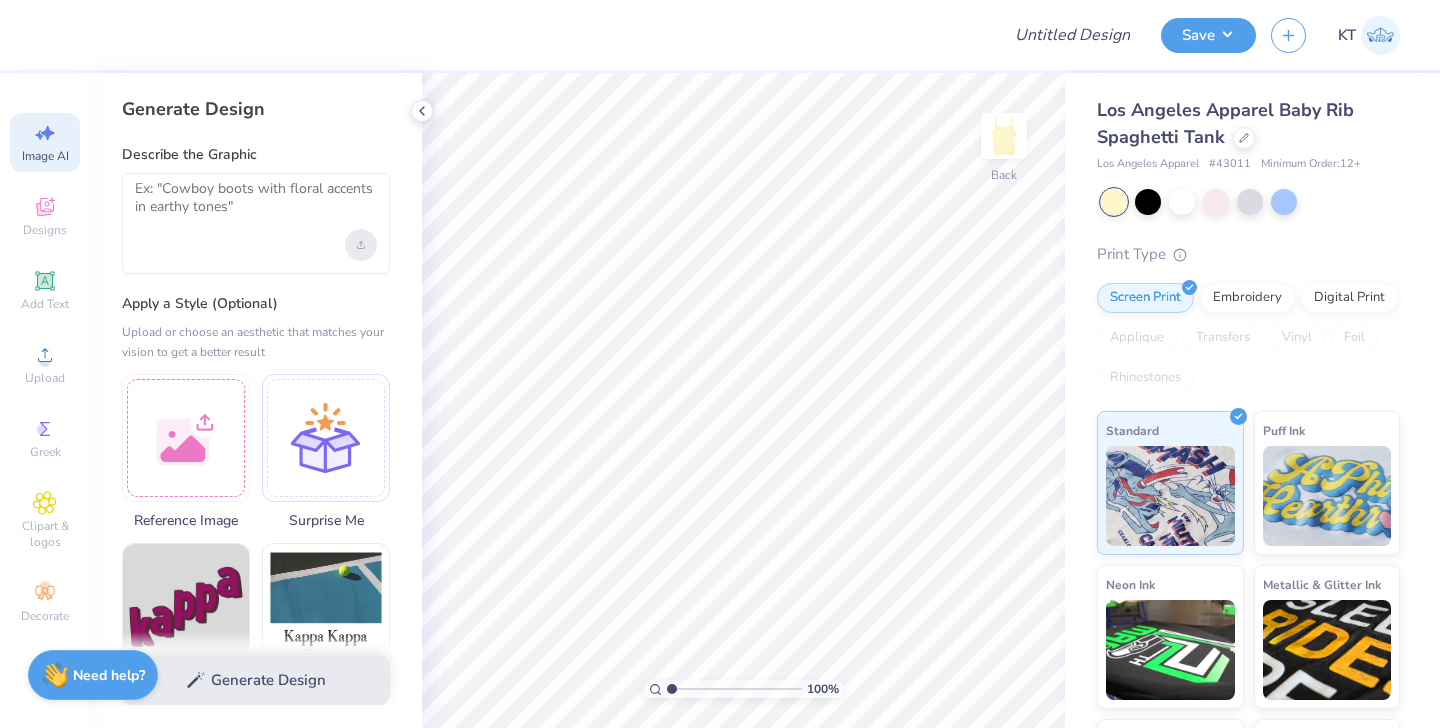 click at bounding box center (361, 245) 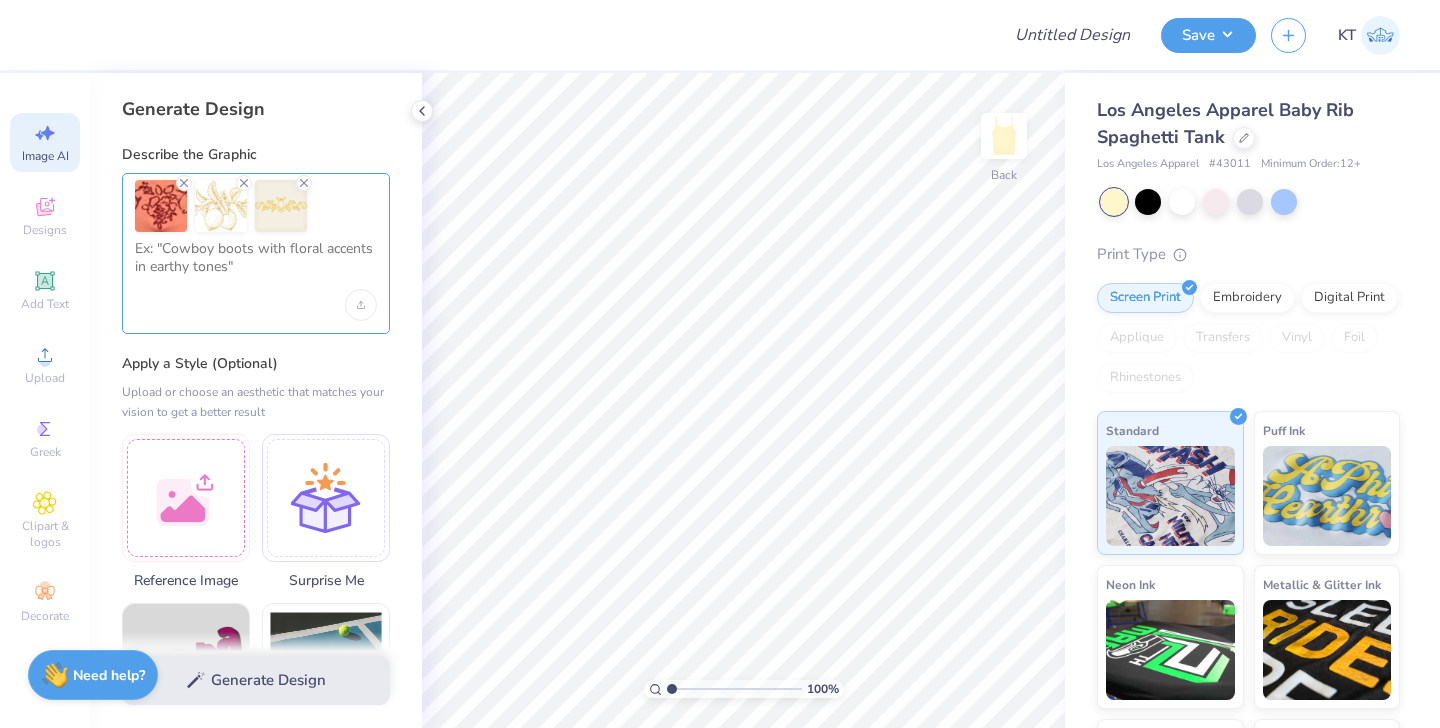 click at bounding box center (256, 265) 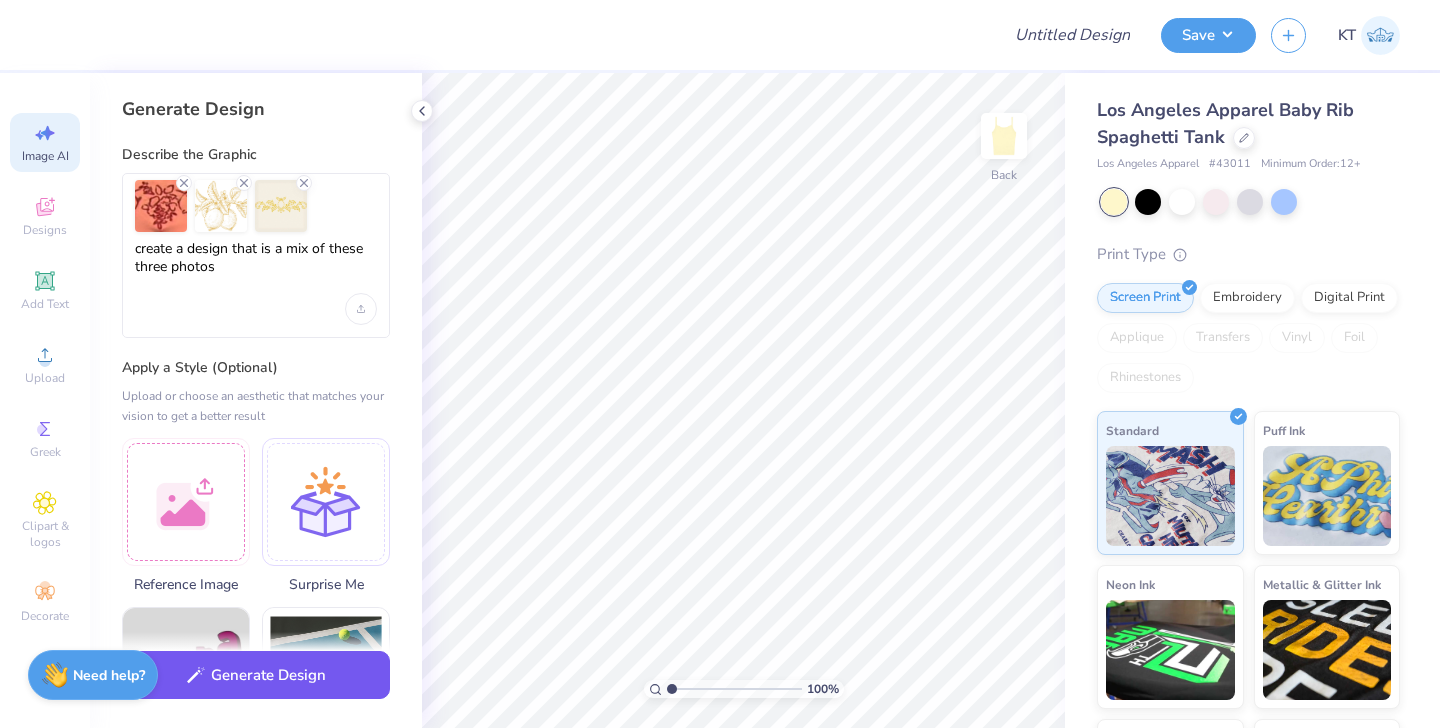 click on "Generate Design" at bounding box center (256, 675) 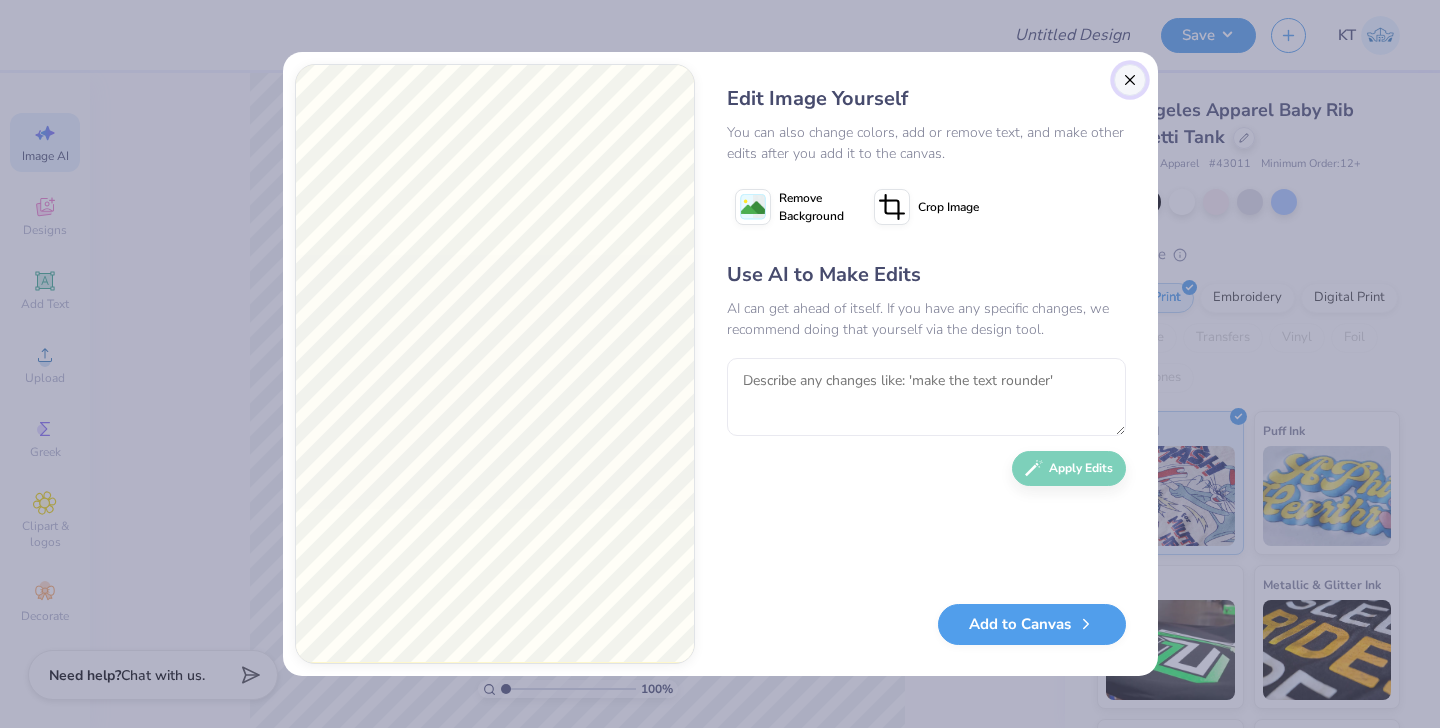 click at bounding box center [1130, 80] 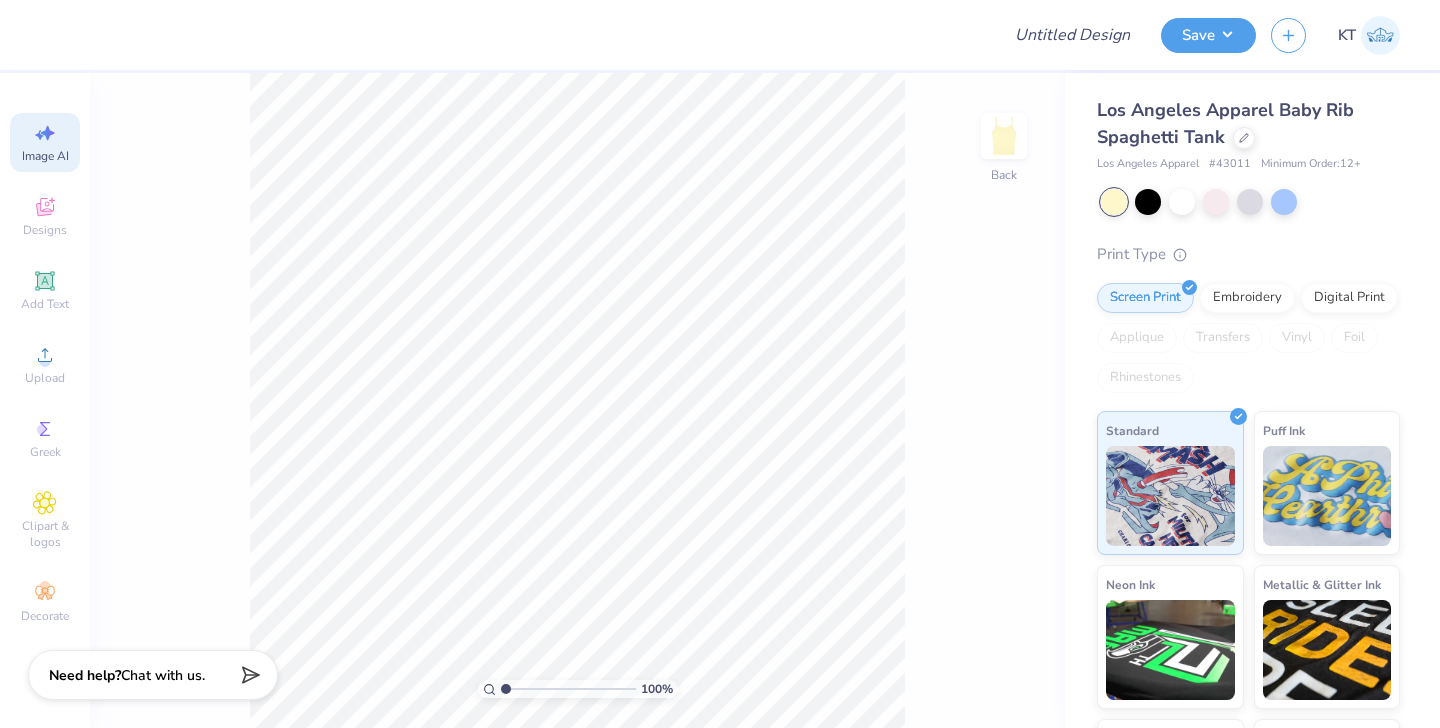 scroll, scrollTop: 0, scrollLeft: 45, axis: horizontal 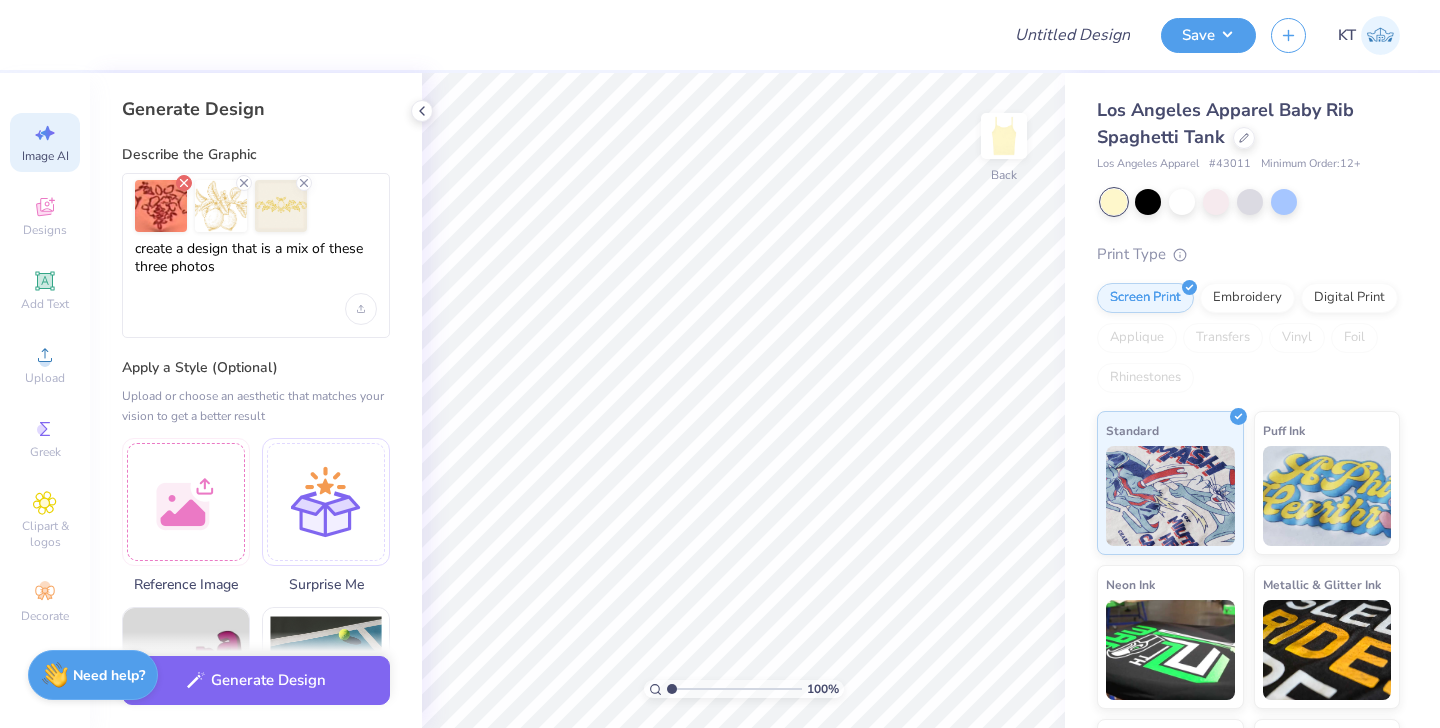 click 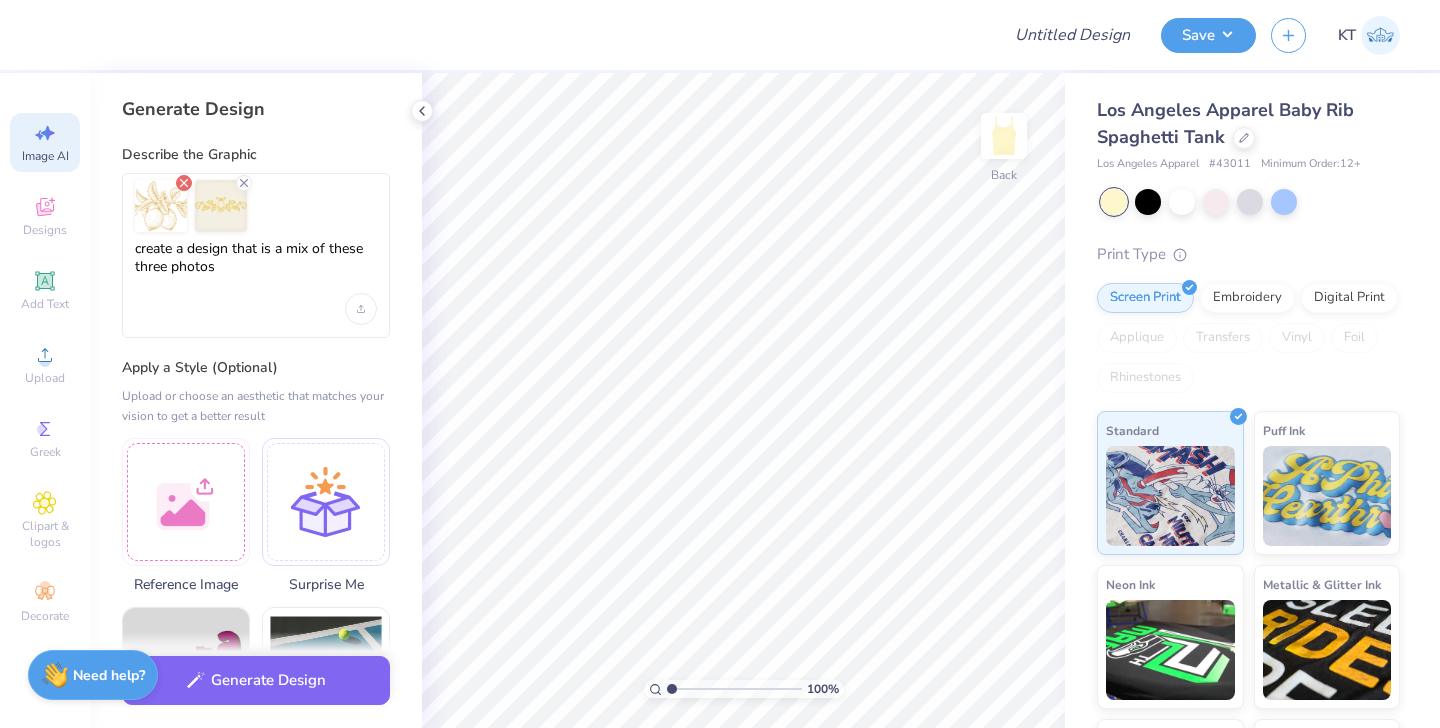 click 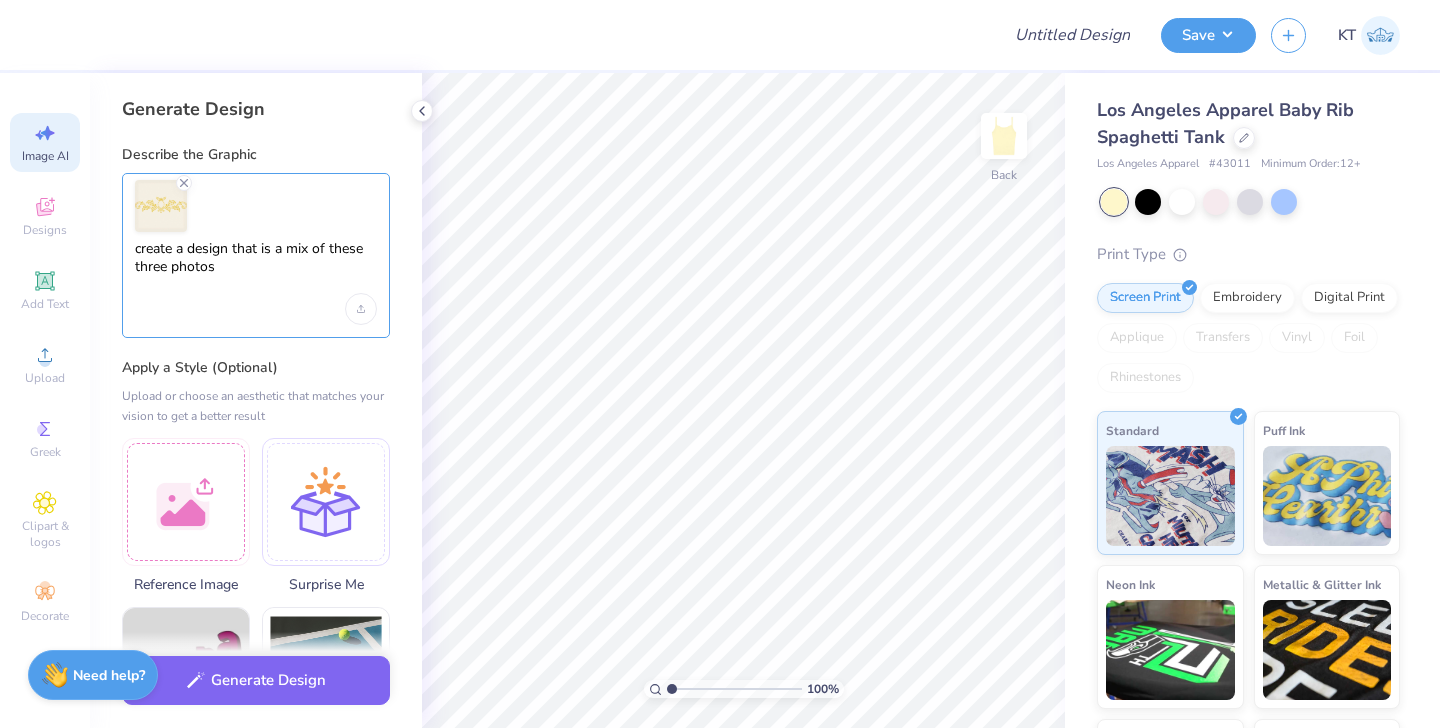 drag, startPoint x: 280, startPoint y: 267, endPoint x: 97, endPoint y: 253, distance: 183.53474 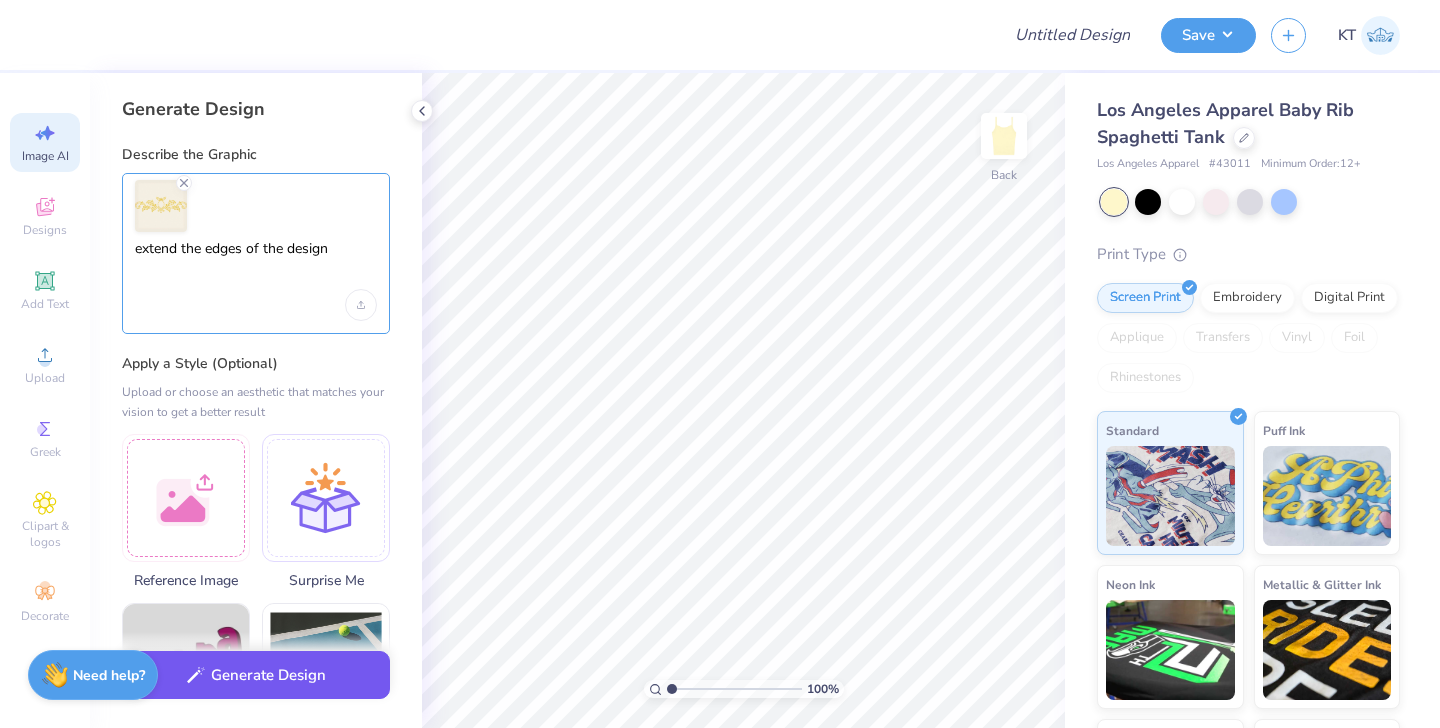 type on "extend the edges of the design" 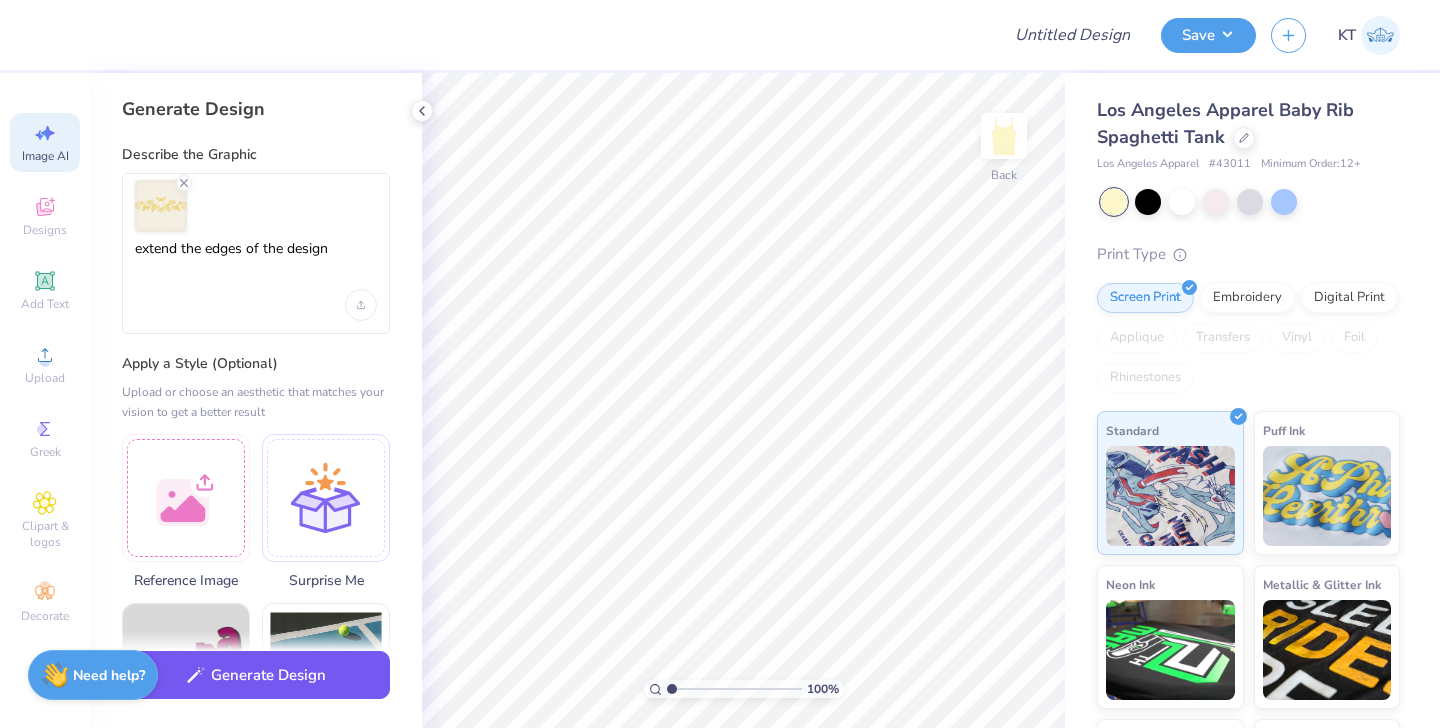 click on "Generate Design" at bounding box center [256, 675] 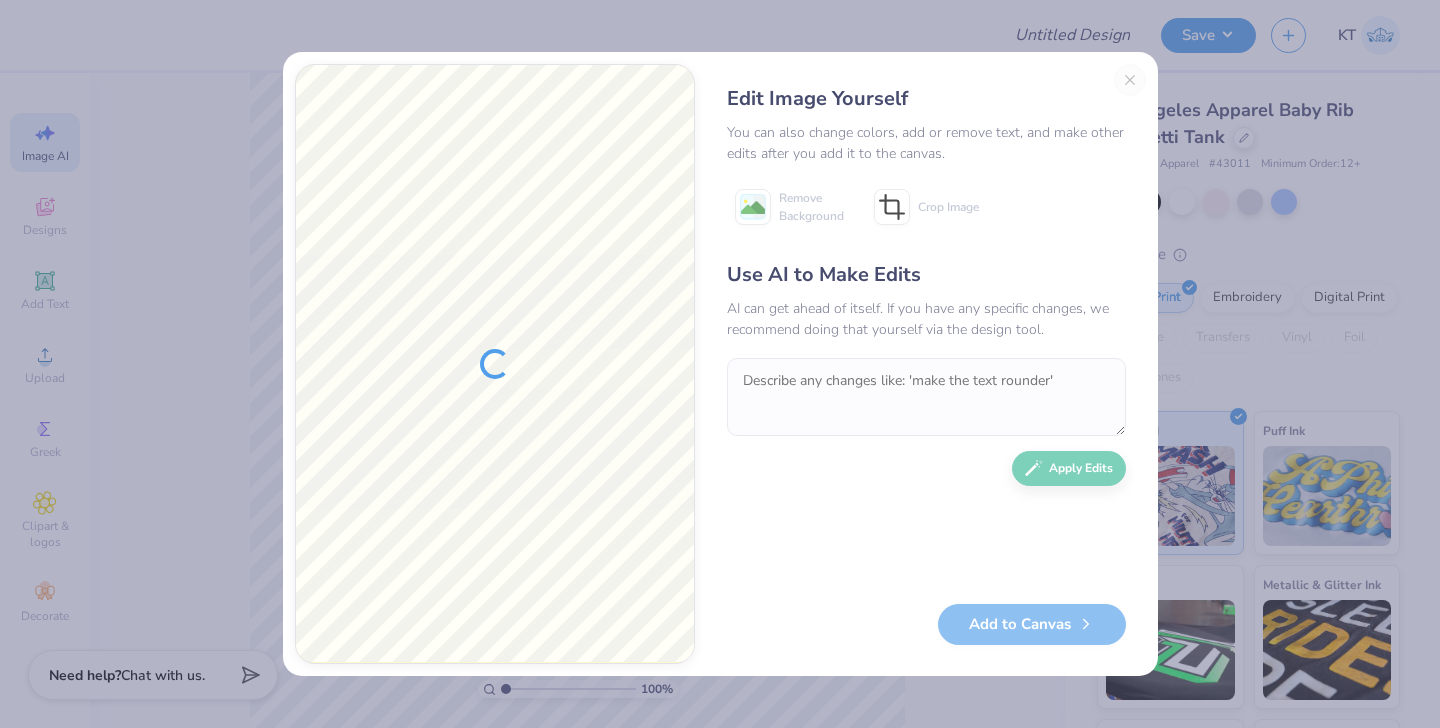 scroll, scrollTop: 0, scrollLeft: 0, axis: both 